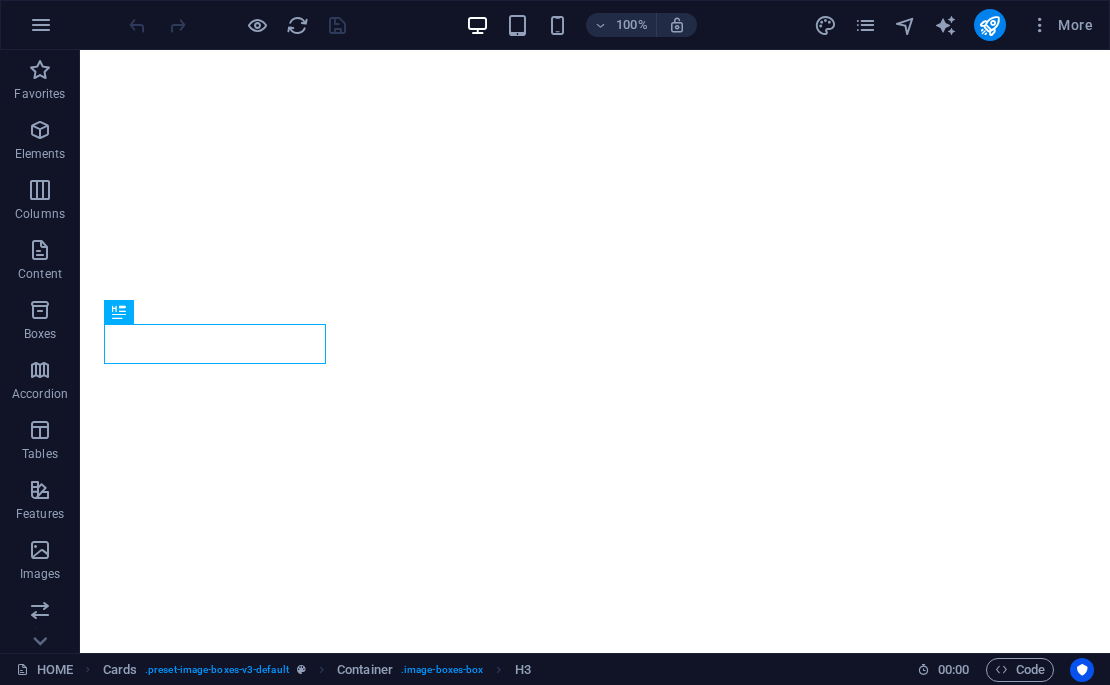 scroll, scrollTop: 0, scrollLeft: 0, axis: both 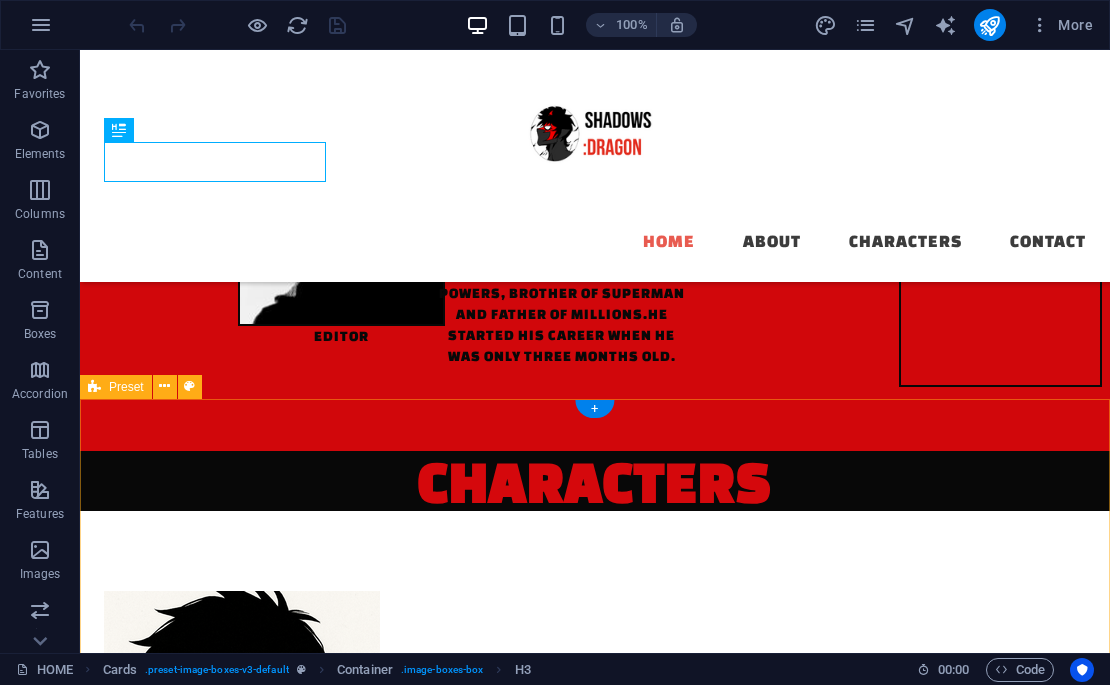 click on "CONTACT EMAIL:[EMAIL] [NUMBER] [STREET] [CITY], [STATE] [PHONE]" at bounding box center [595, 2543] 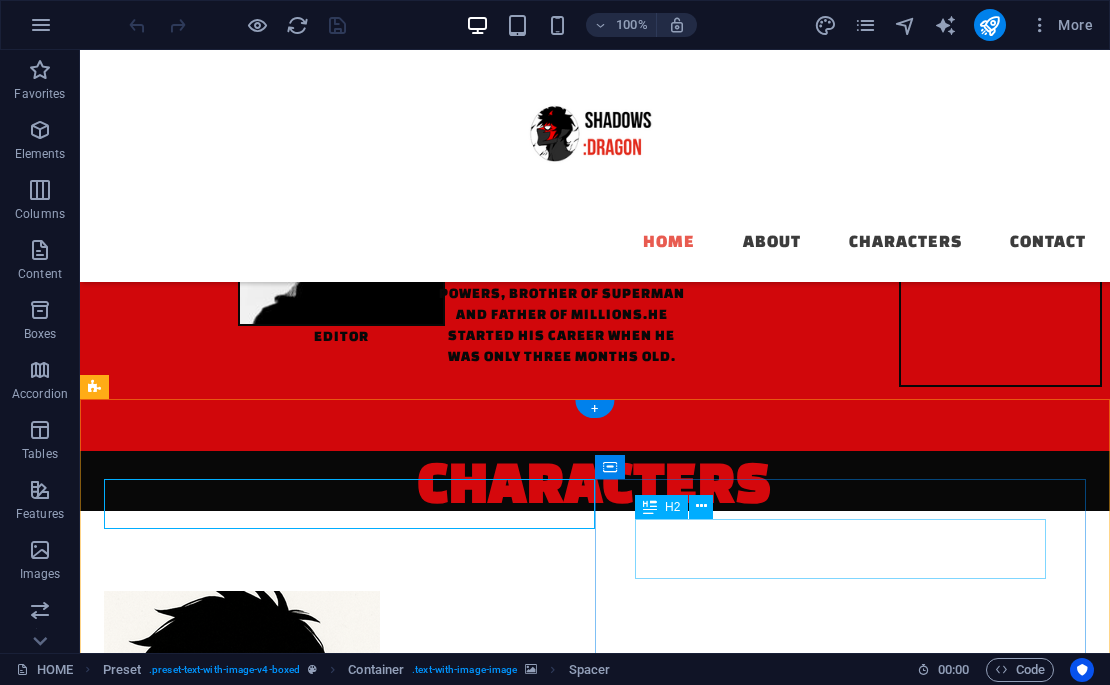 click on "CONTACT" at bounding box center (595, 2638) 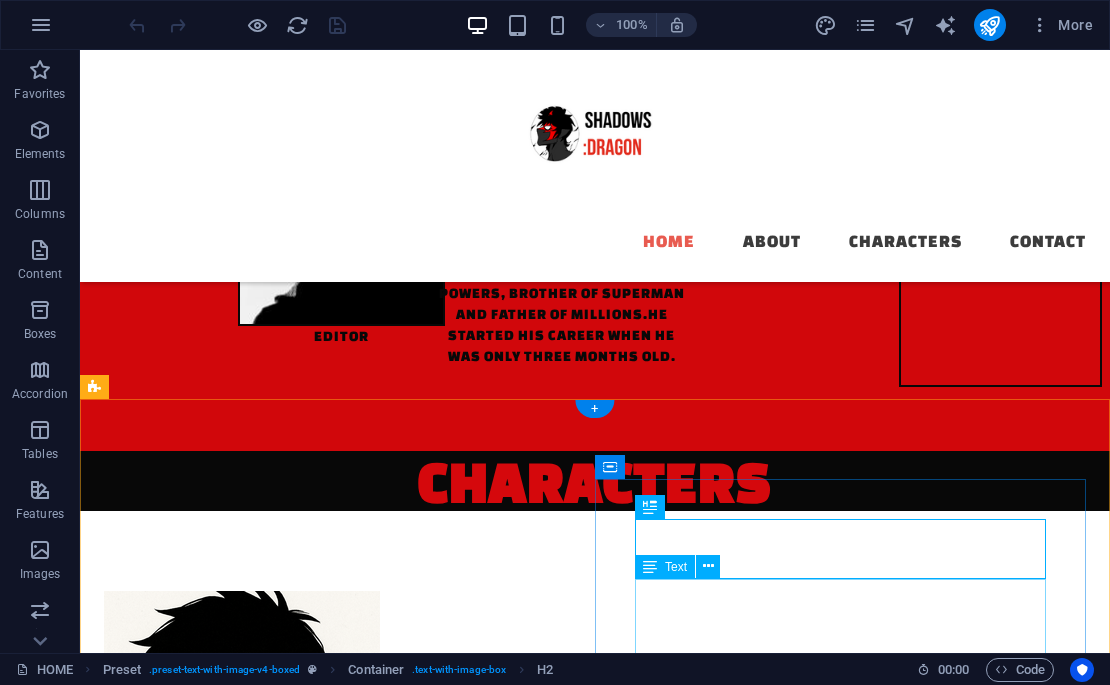 click on "EMAIL:[EMAIL] [NUMBER] [STREET] [CITY], [STATE] [PHONE]" at bounding box center (595, 2731) 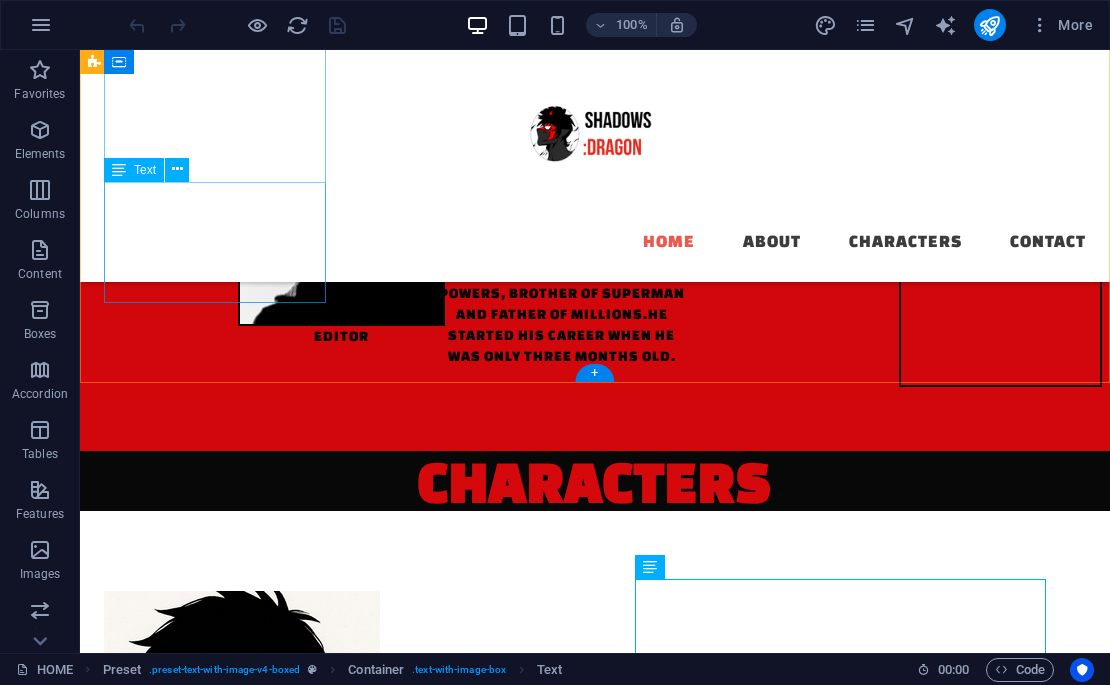 click on "18 year old superhero with the power to wield shadows. protagonist" at bounding box center (215, 967) 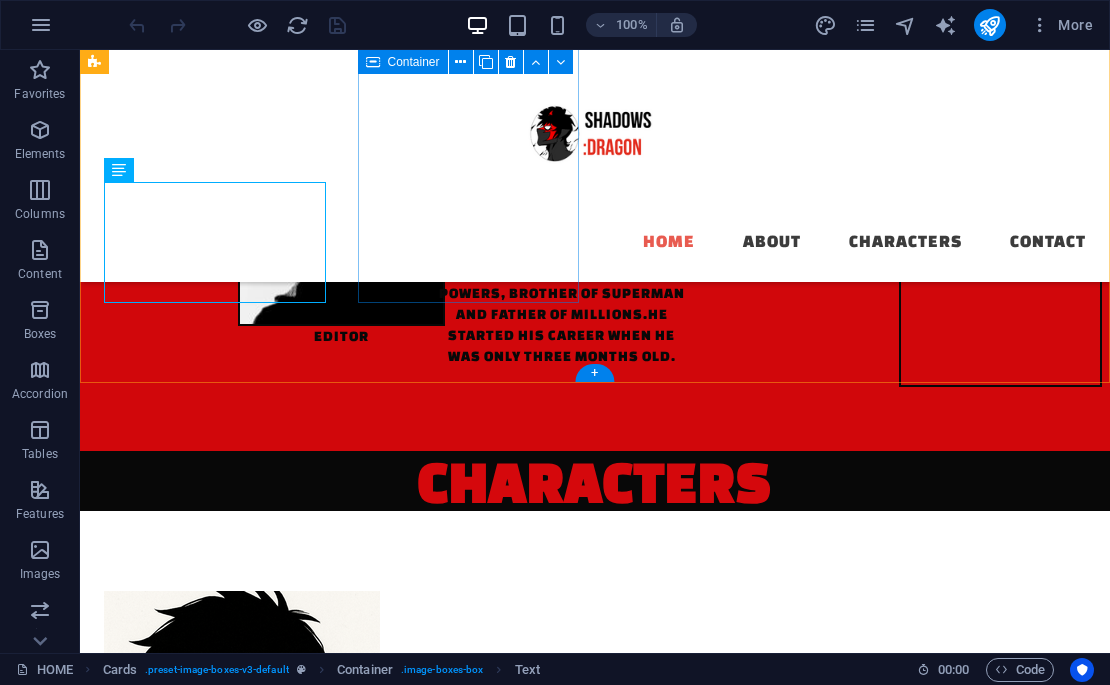 click on "??? CLASSIFIED SIDE CHARACTER" at bounding box center (215, 1204) 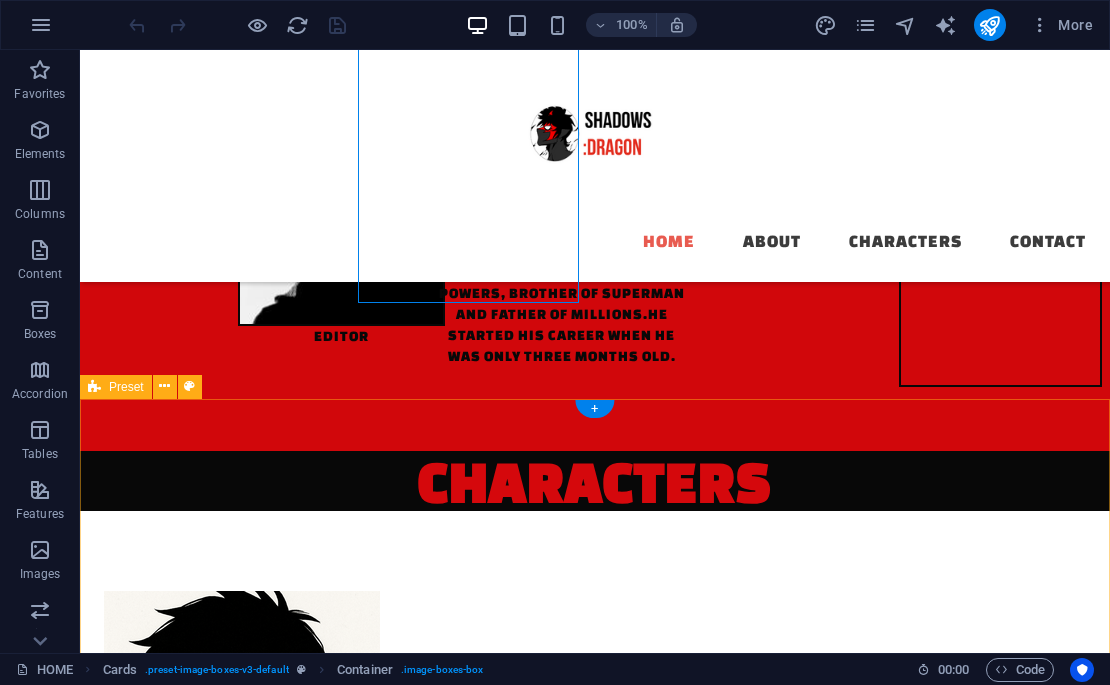 click on "CONTACT EMAIL:[EMAIL] [NUMBER] [STREET] [CITY], [STATE] [PHONE]" at bounding box center [595, 2543] 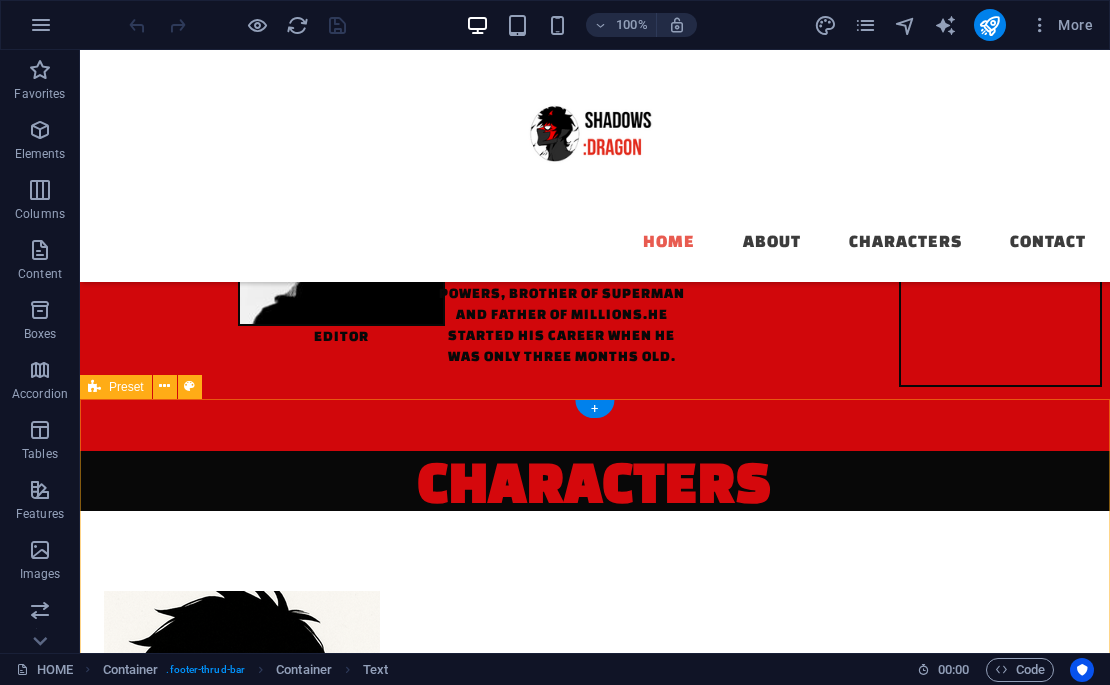click on "CONTACT EMAIL:[EMAIL] [NUMBER] [STREET] [CITY], [STATE] [PHONE]" at bounding box center [595, 2543] 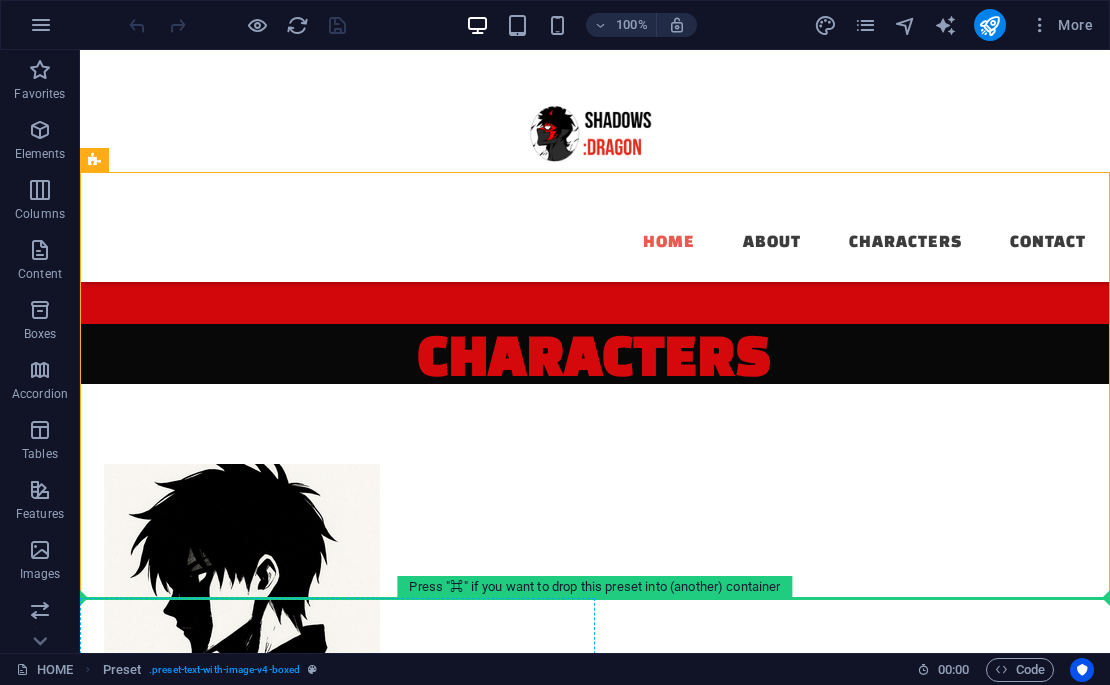 scroll, scrollTop: 1799, scrollLeft: 0, axis: vertical 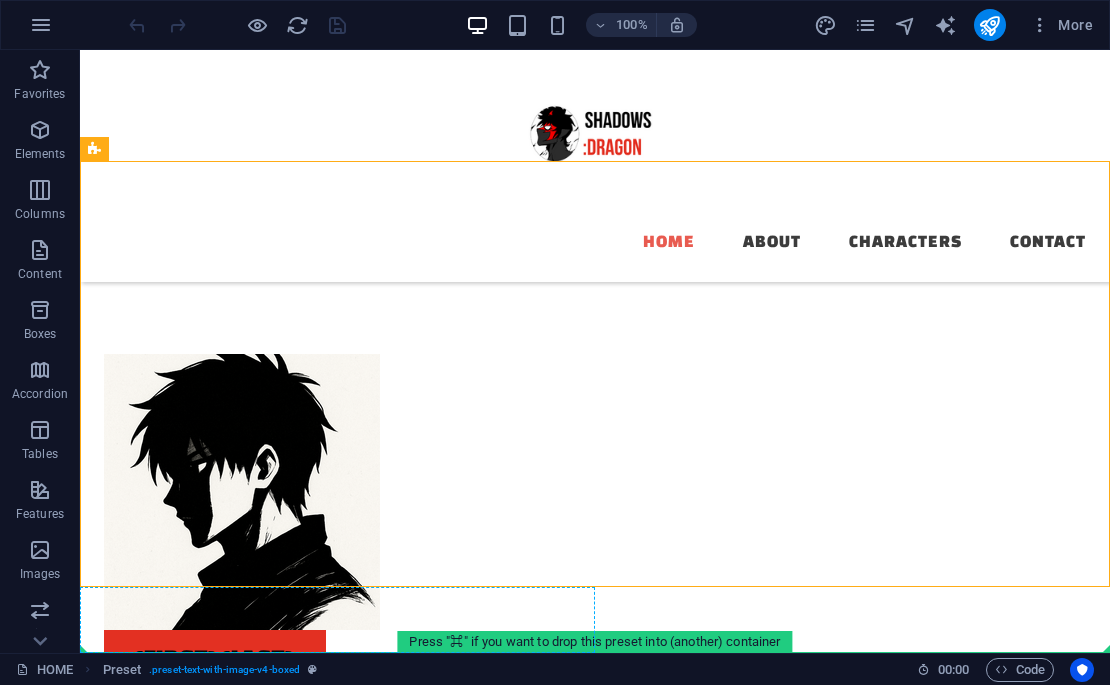 drag, startPoint x: 92, startPoint y: 618, endPoint x: 96, endPoint y: 643, distance: 25.317978 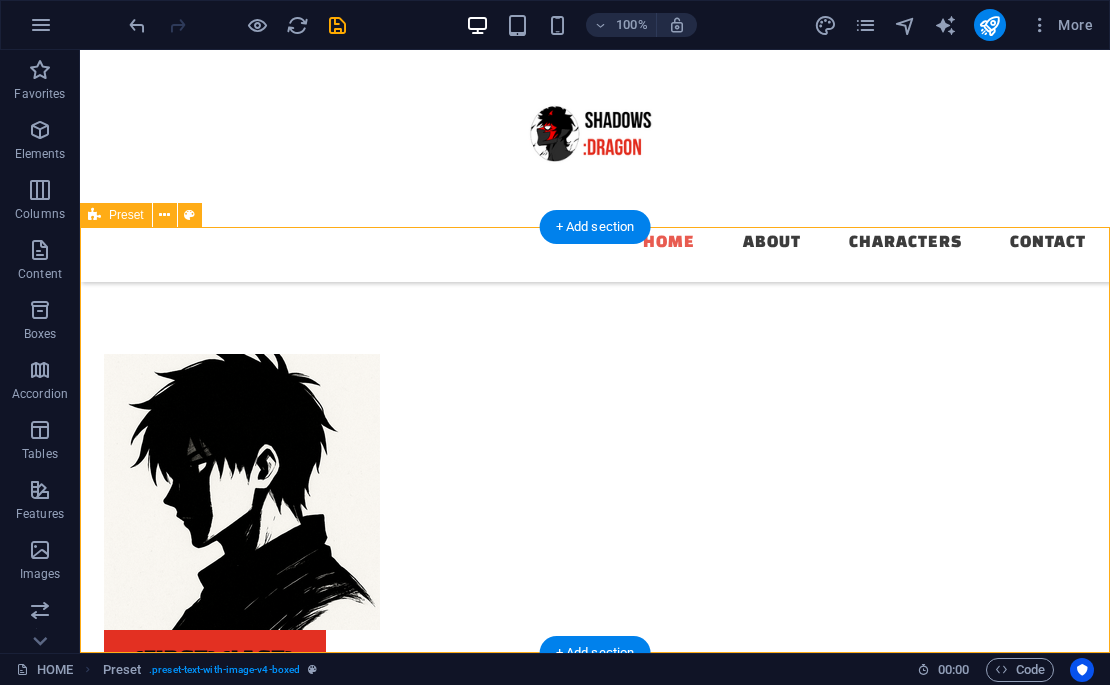 click at bounding box center (595, 2426) 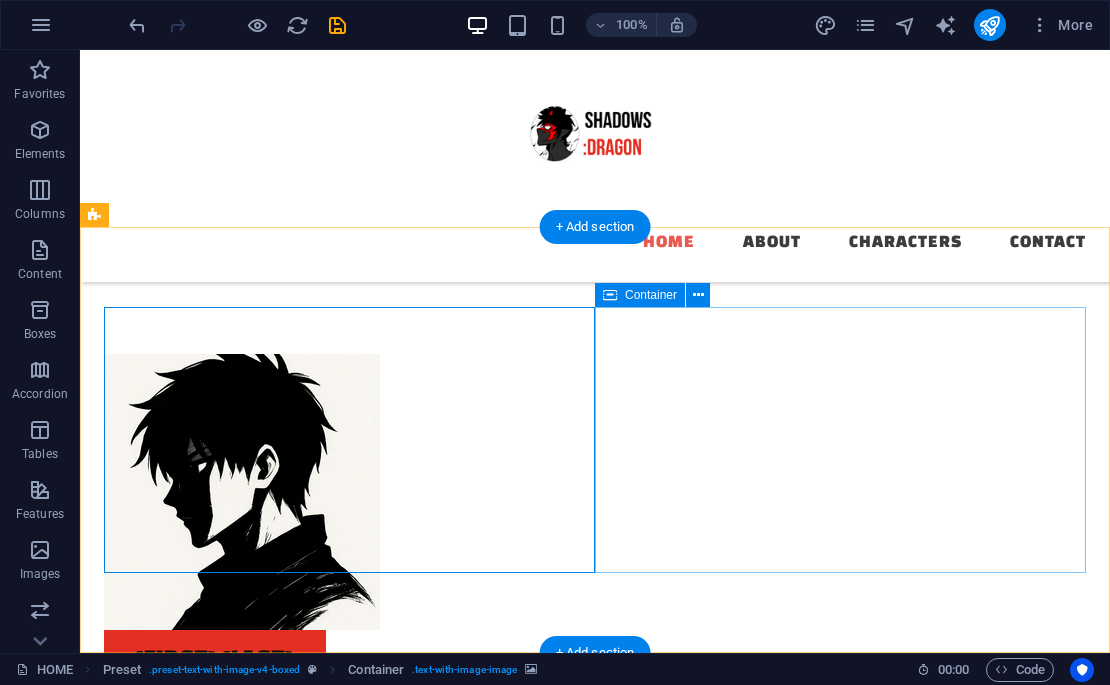 click on "CONTACT EMAIL:[EMAIL] [NUMBER] [STREET] [CITY], [STATE] [PHONE]" at bounding box center (595, 2742) 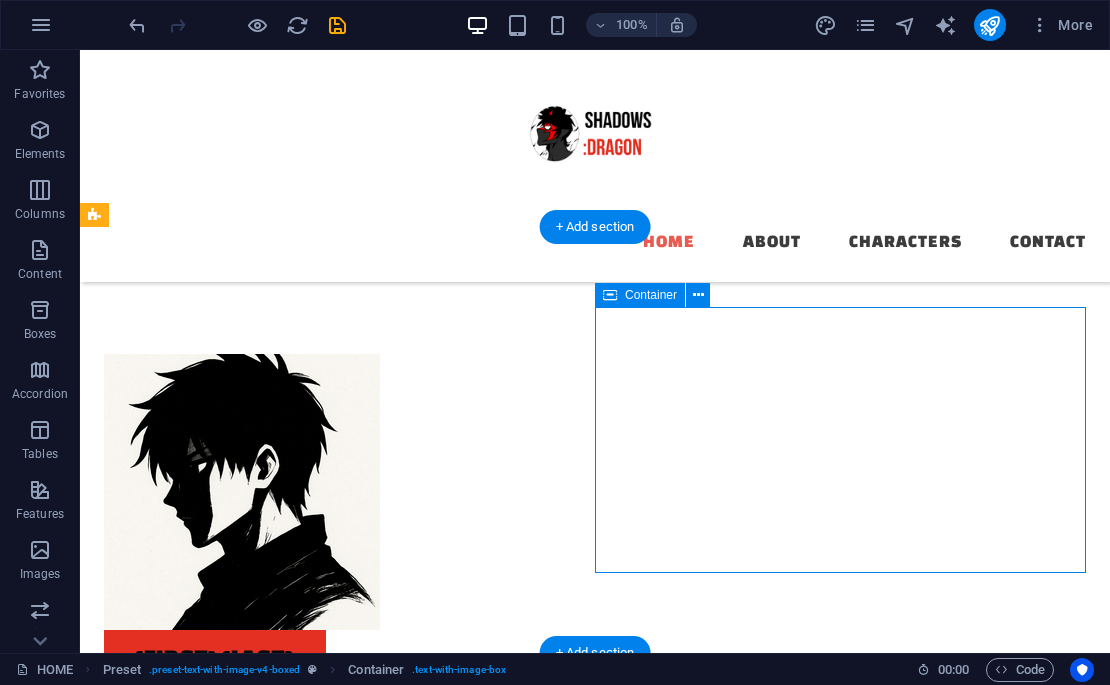 click on "CONTACT EMAIL:[EMAIL] [NUMBER] [STREET] [CITY], [STATE] [PHONE]" at bounding box center (595, 2742) 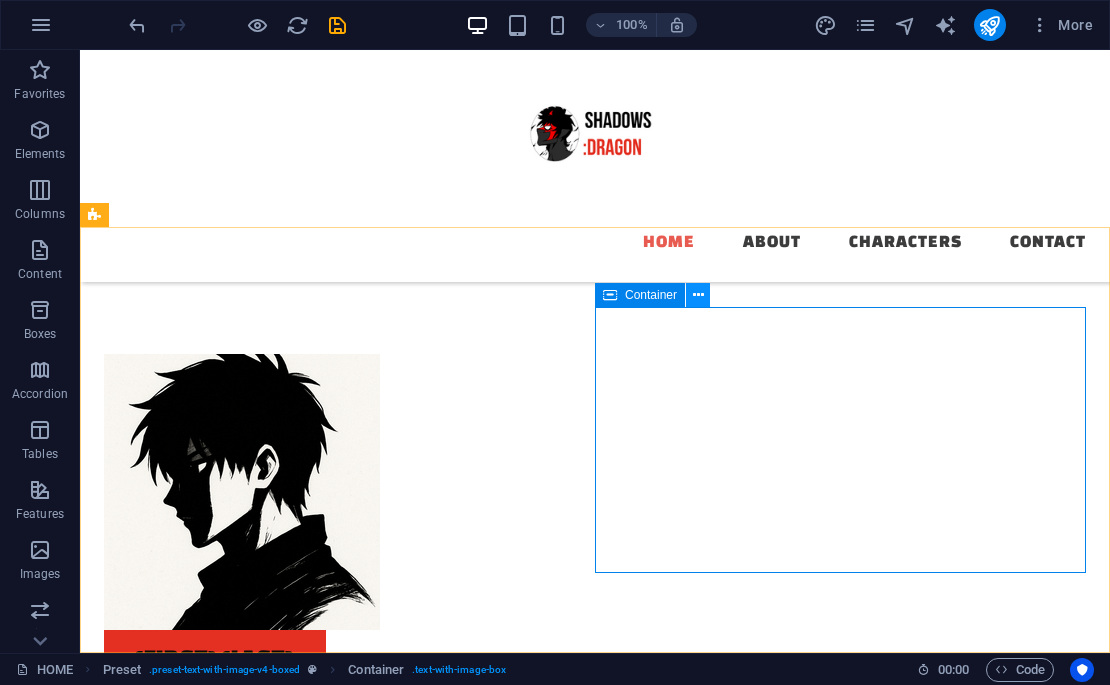click at bounding box center (698, 295) 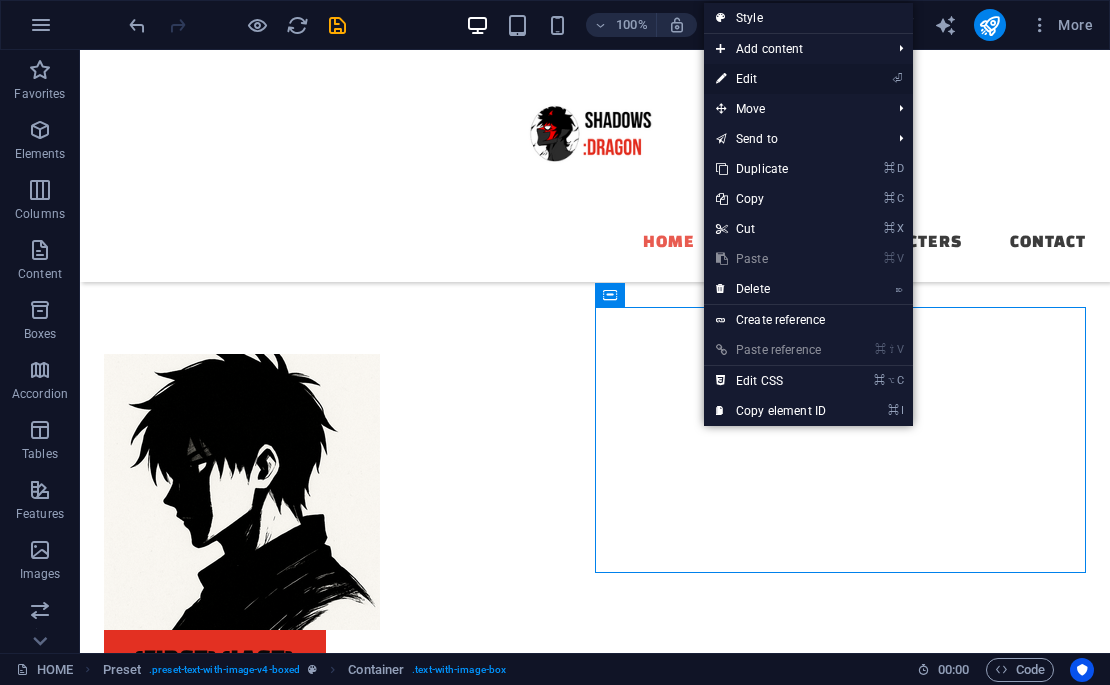 click on "⏎  Edit" at bounding box center [771, 79] 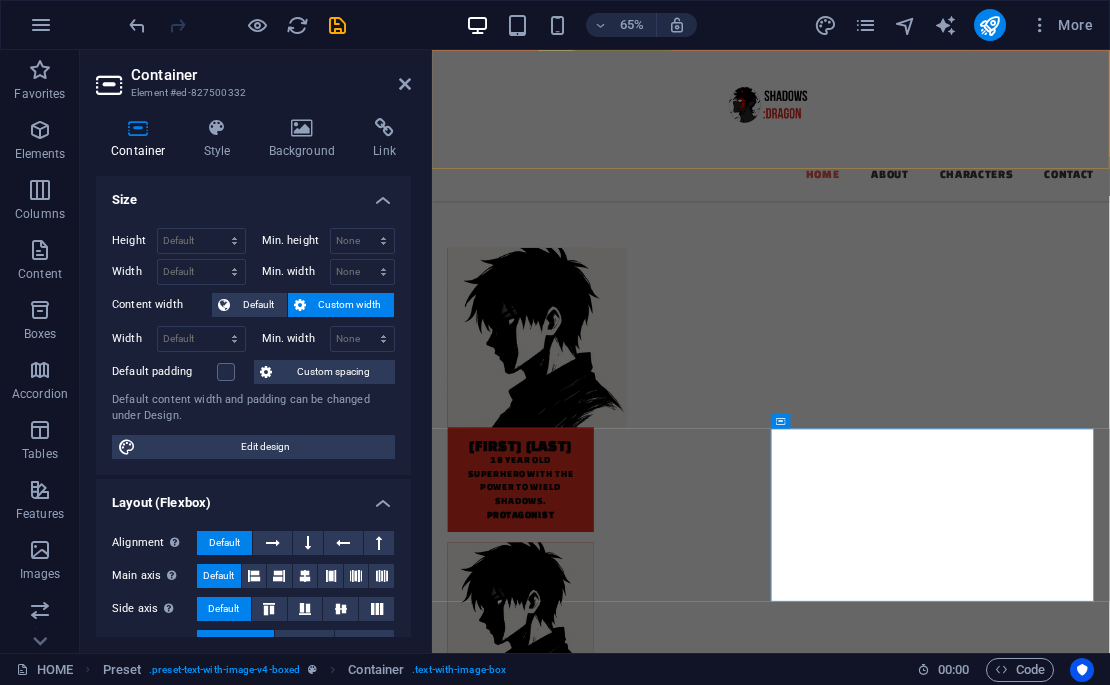 scroll, scrollTop: 1484, scrollLeft: 0, axis: vertical 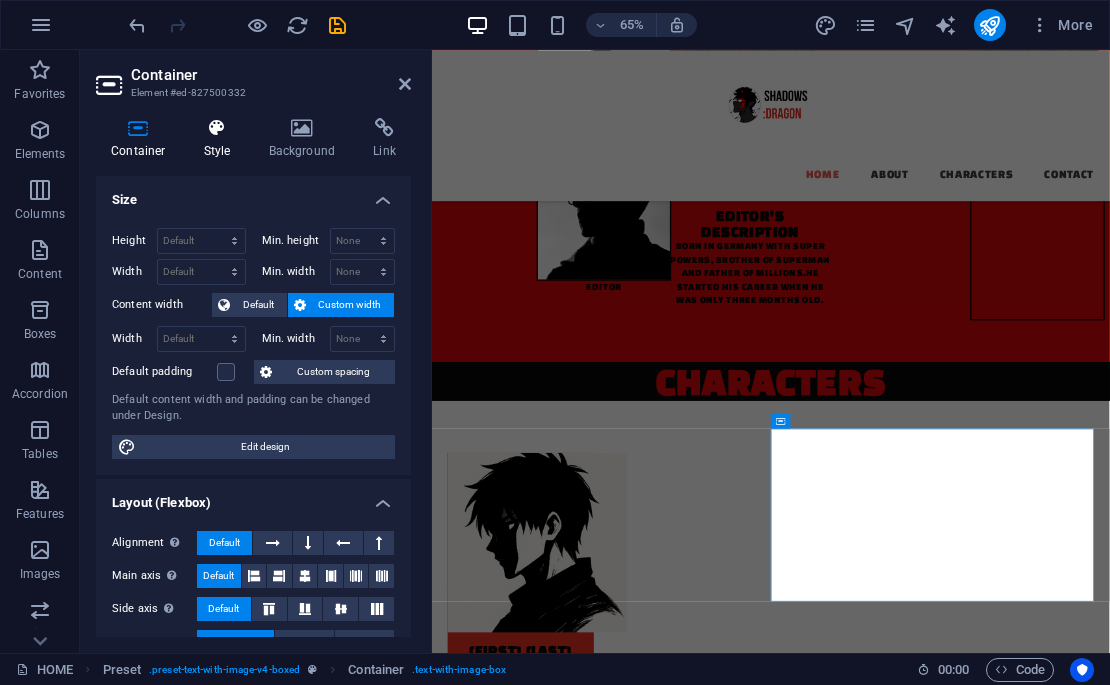 click at bounding box center (217, 128) 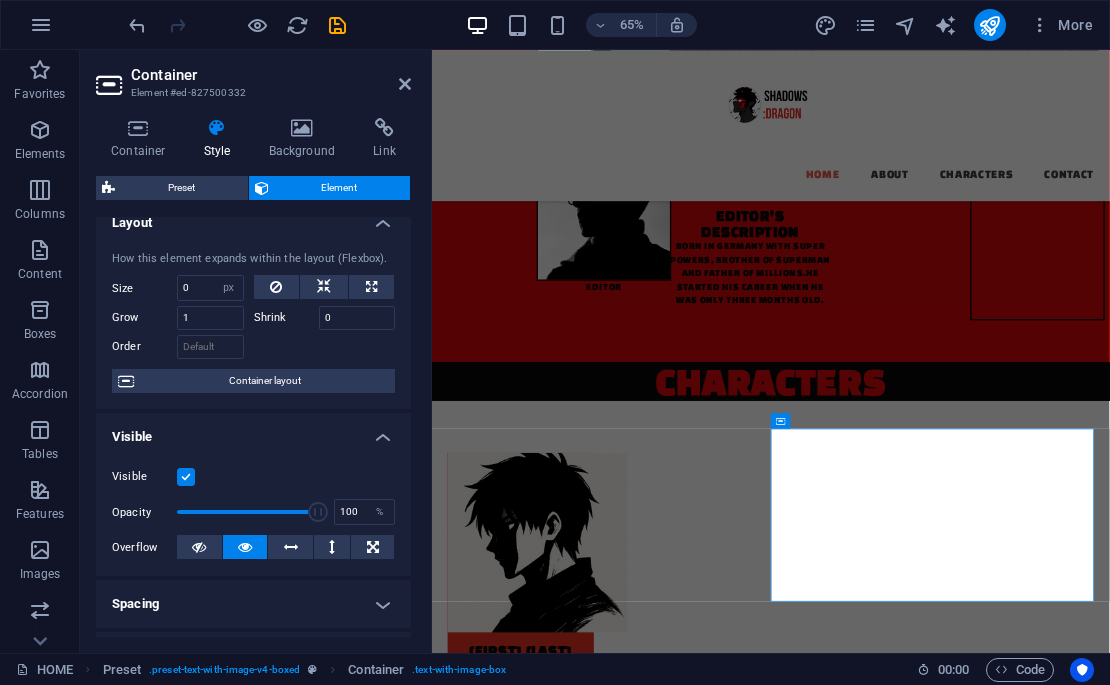 scroll, scrollTop: 0, scrollLeft: 0, axis: both 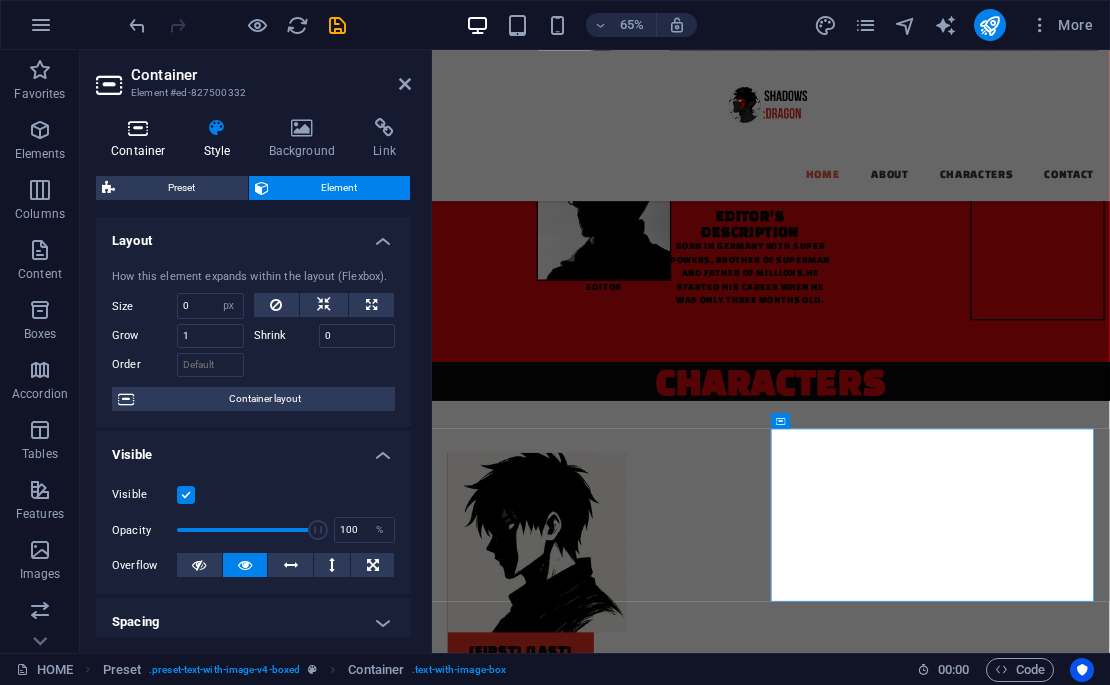 click at bounding box center [138, 128] 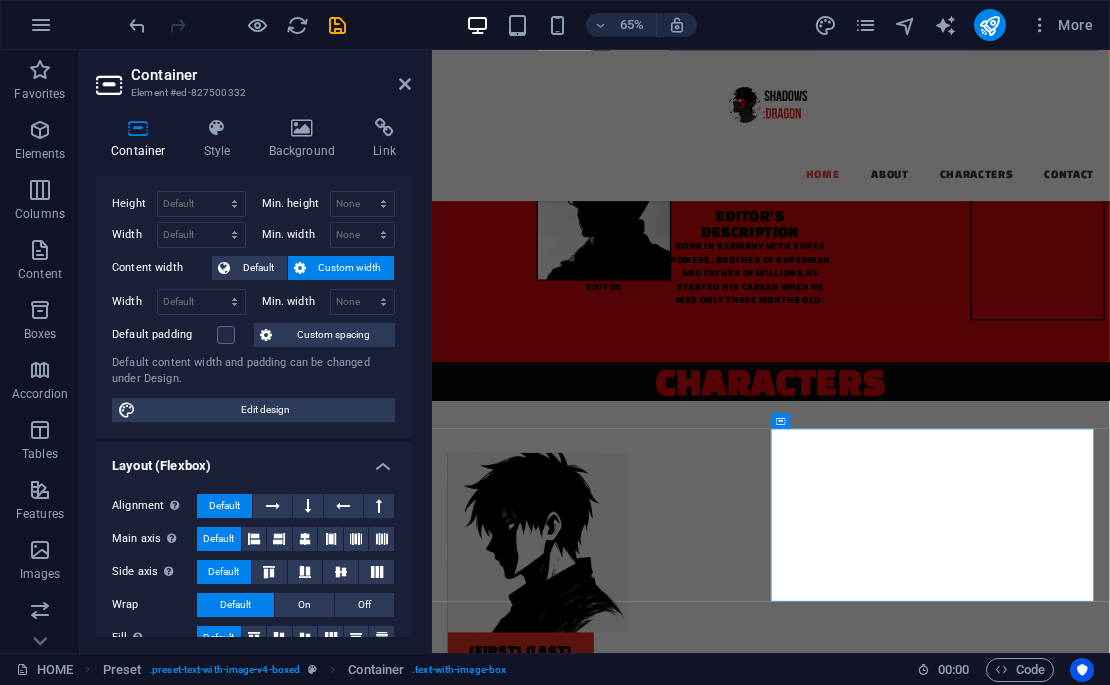 scroll, scrollTop: 0, scrollLeft: 0, axis: both 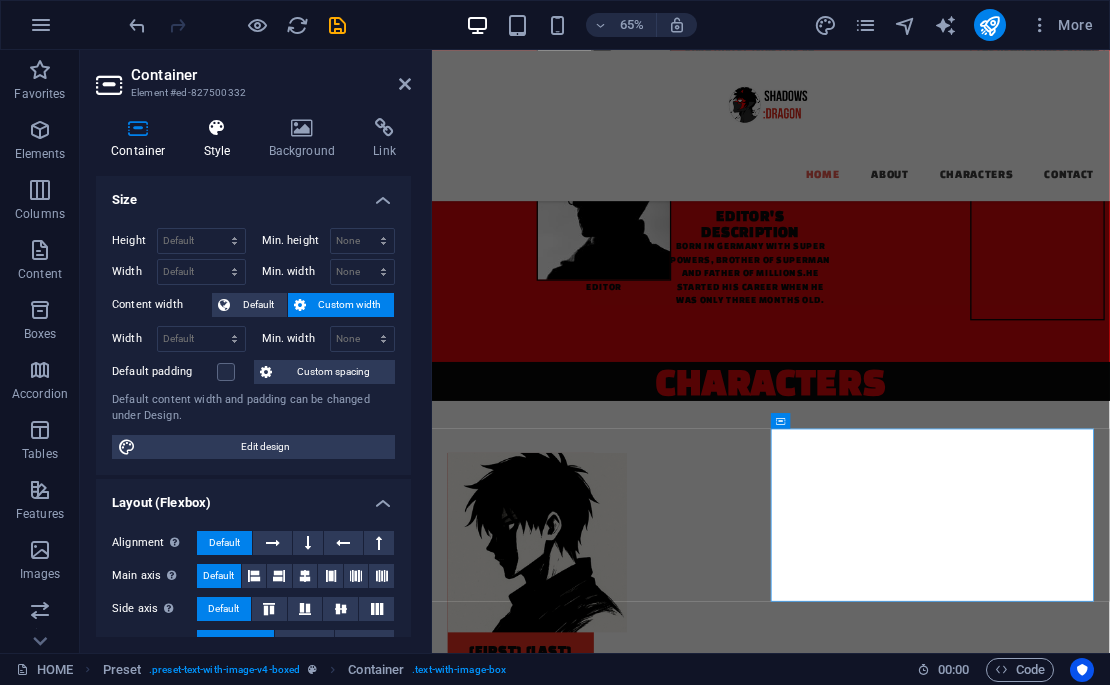 click on "Style" at bounding box center (221, 139) 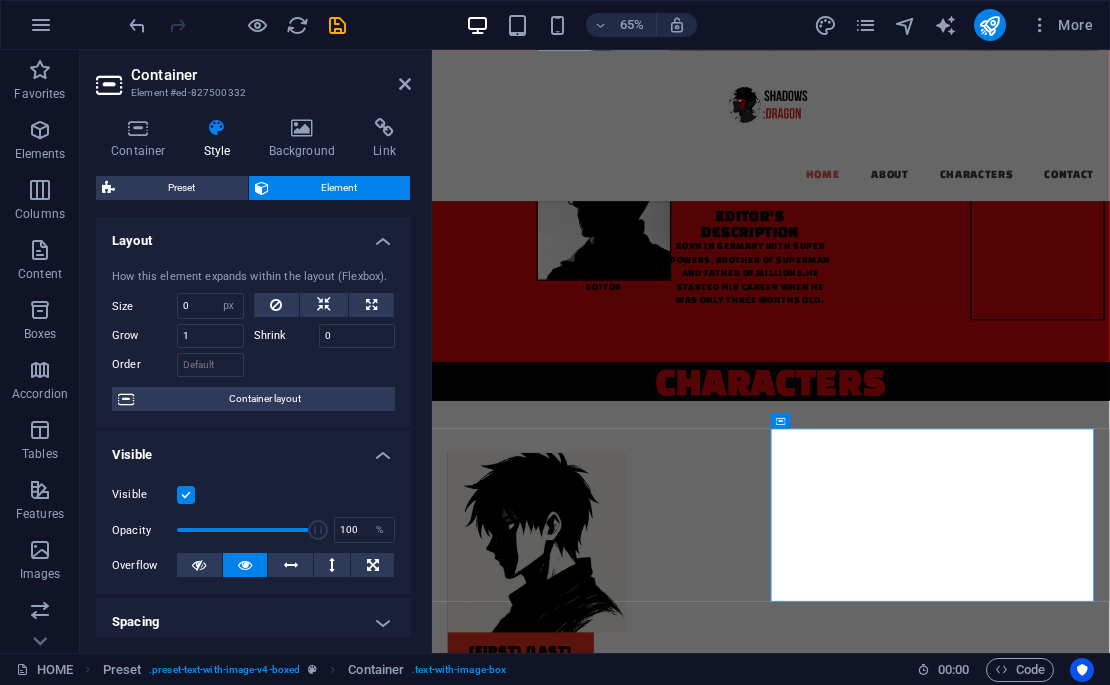 click on "Visible" at bounding box center (253, 449) 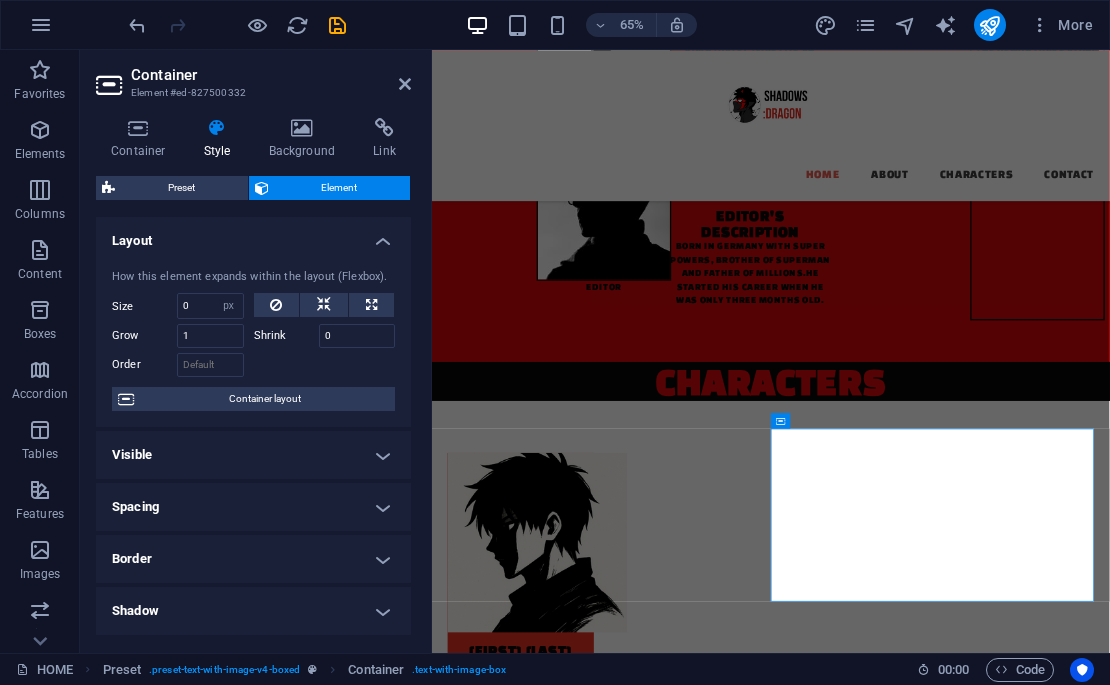 scroll, scrollTop: 22, scrollLeft: 0, axis: vertical 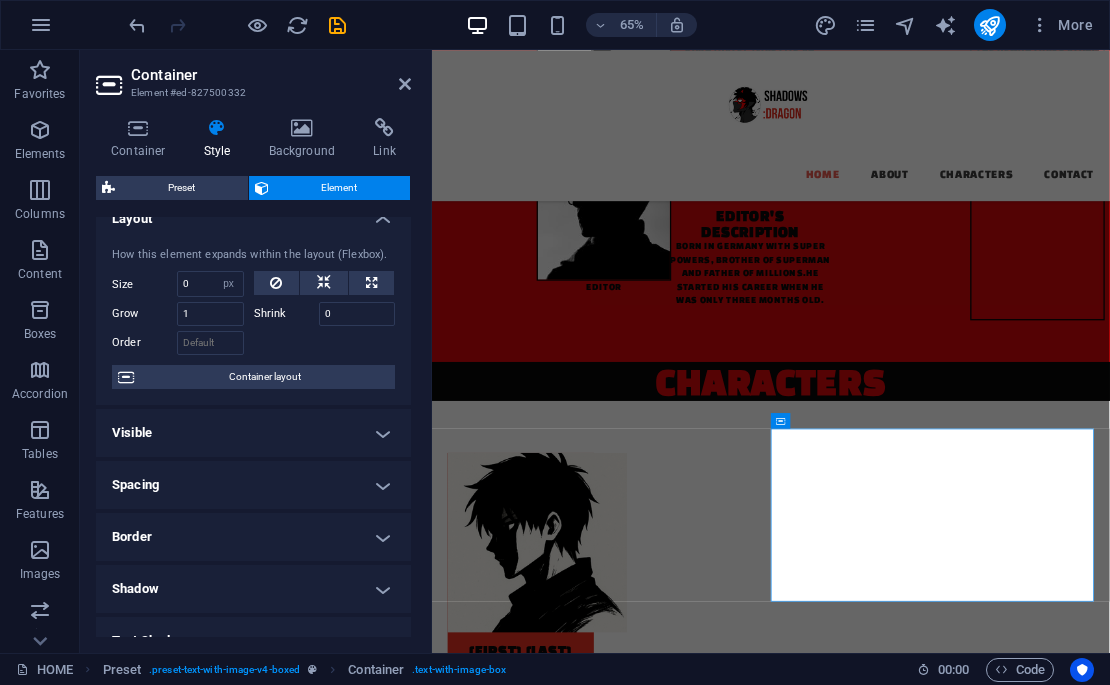 click on "Layout" at bounding box center (253, 213) 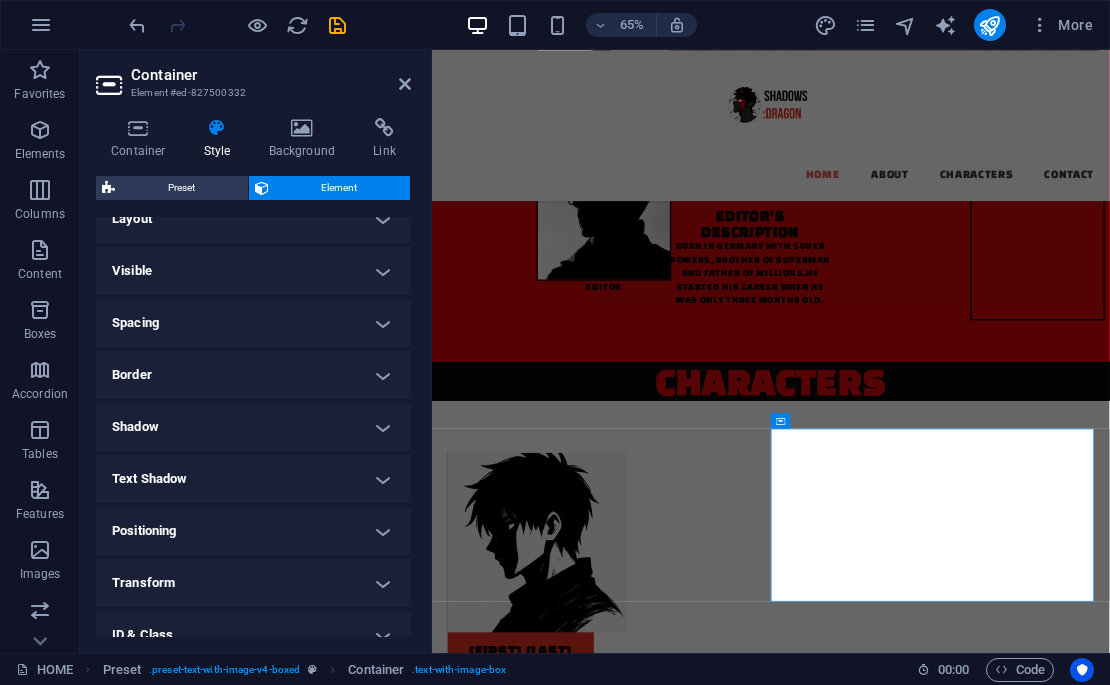drag, startPoint x: 411, startPoint y: 536, endPoint x: 414, endPoint y: 584, distance: 48.09366 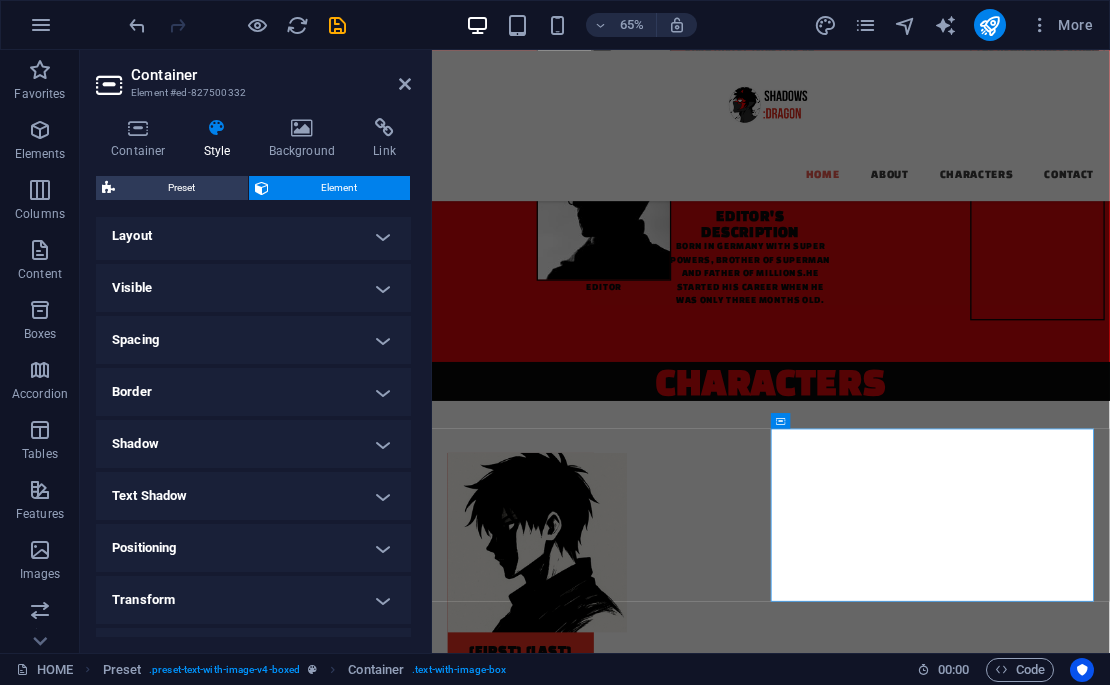 scroll, scrollTop: 0, scrollLeft: 0, axis: both 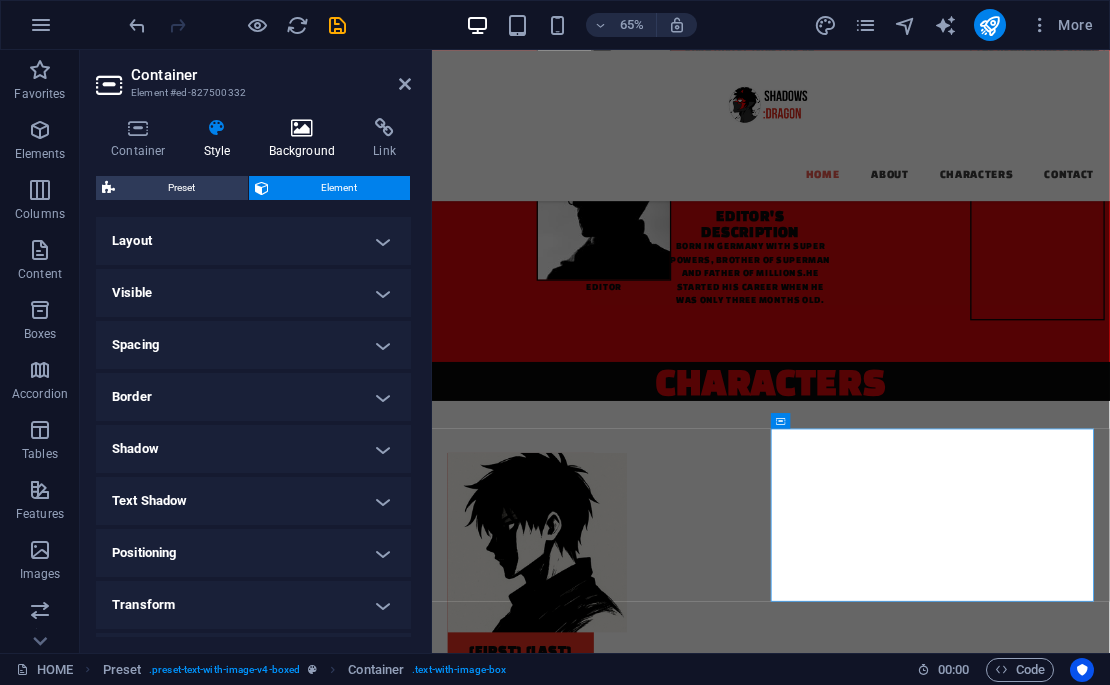 click at bounding box center (302, 128) 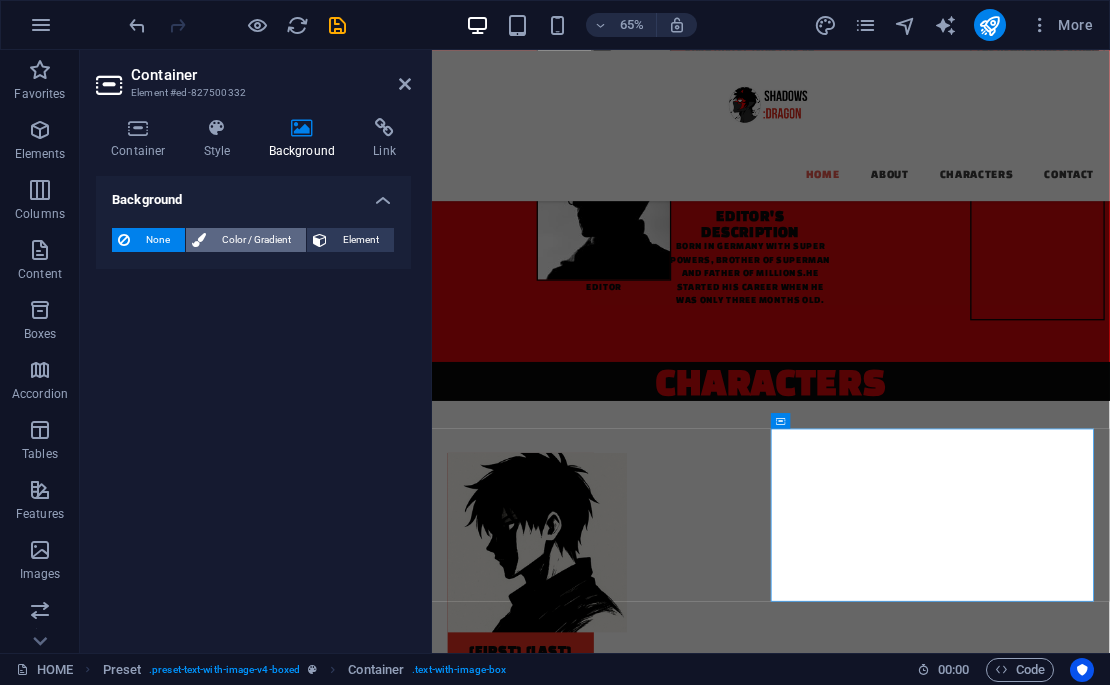 click on "Color / Gradient" at bounding box center (256, 240) 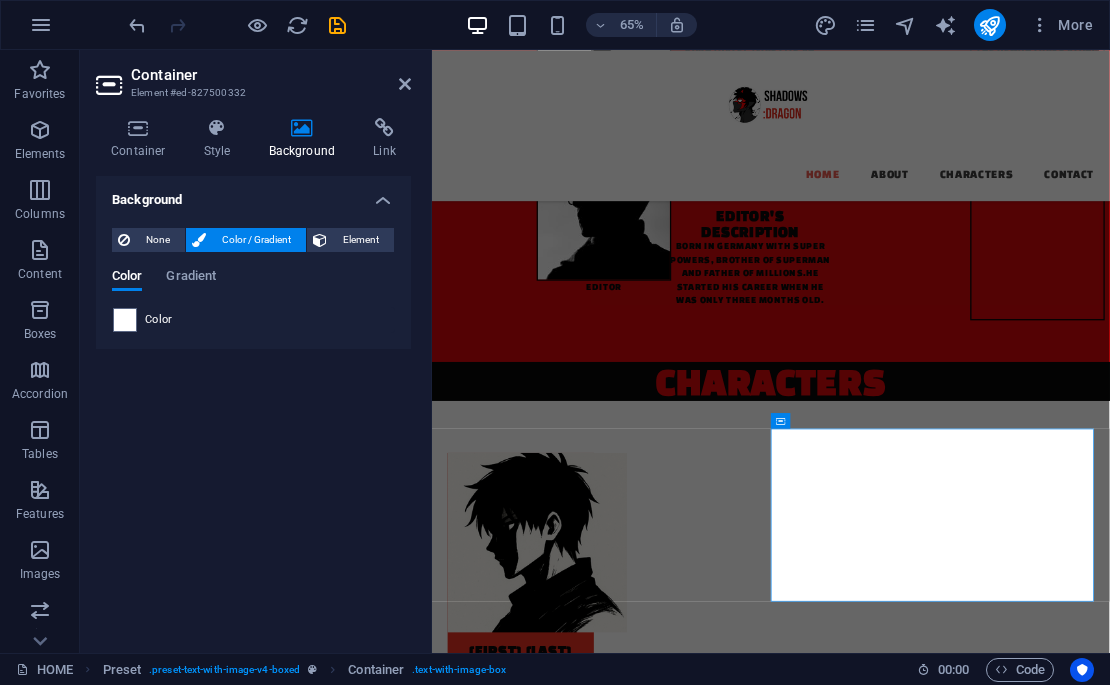 click on "Color Gradient Color" at bounding box center [253, 293] 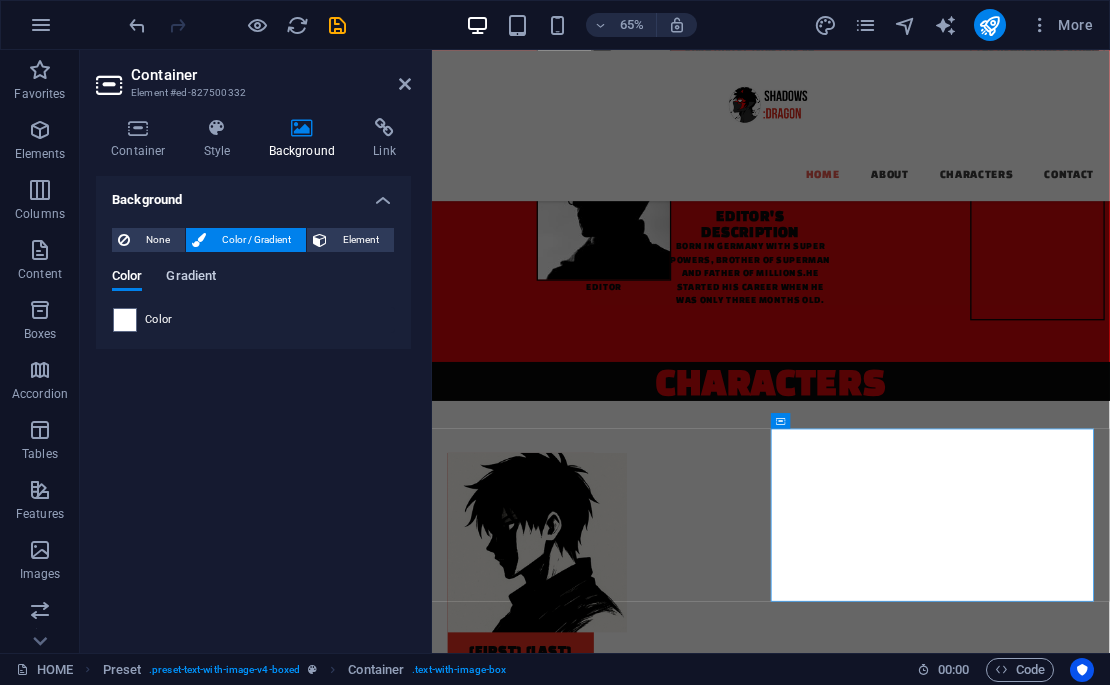 click on "Gradient" at bounding box center (191, 278) 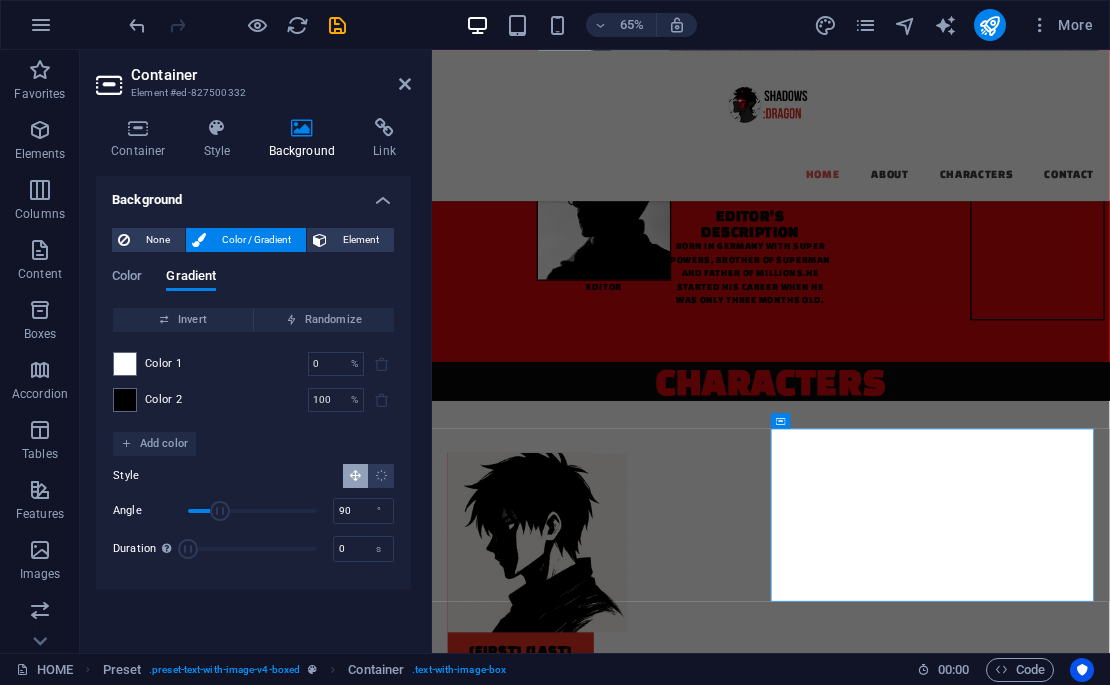 click on "Color / Gradient" at bounding box center (256, 240) 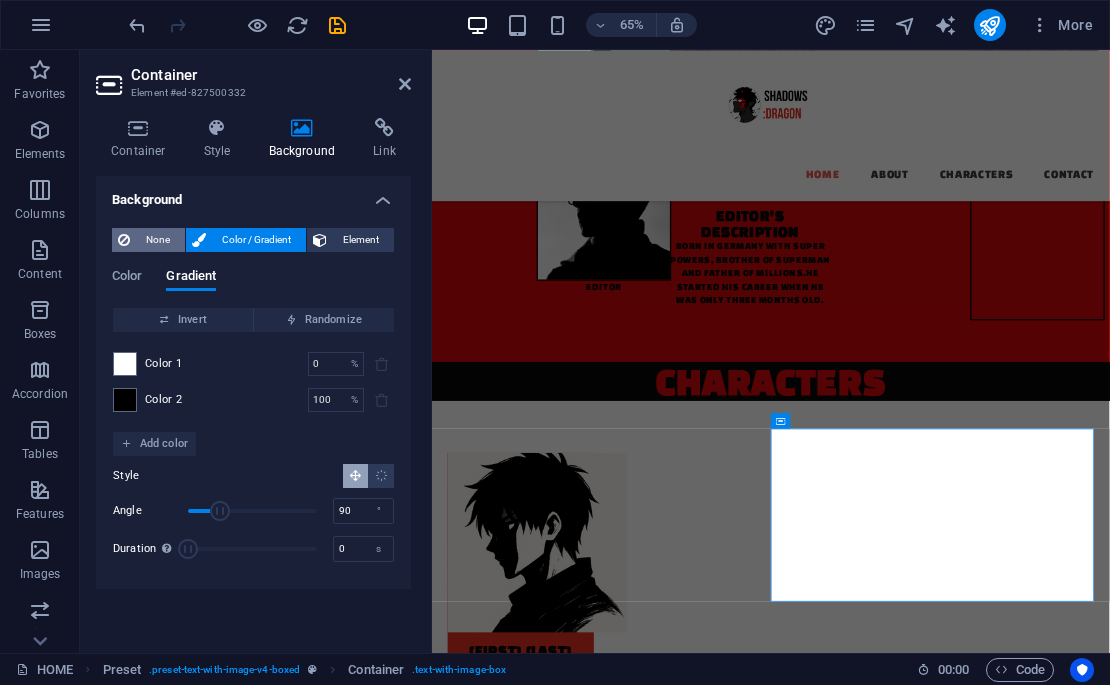 click on "None" at bounding box center [157, 240] 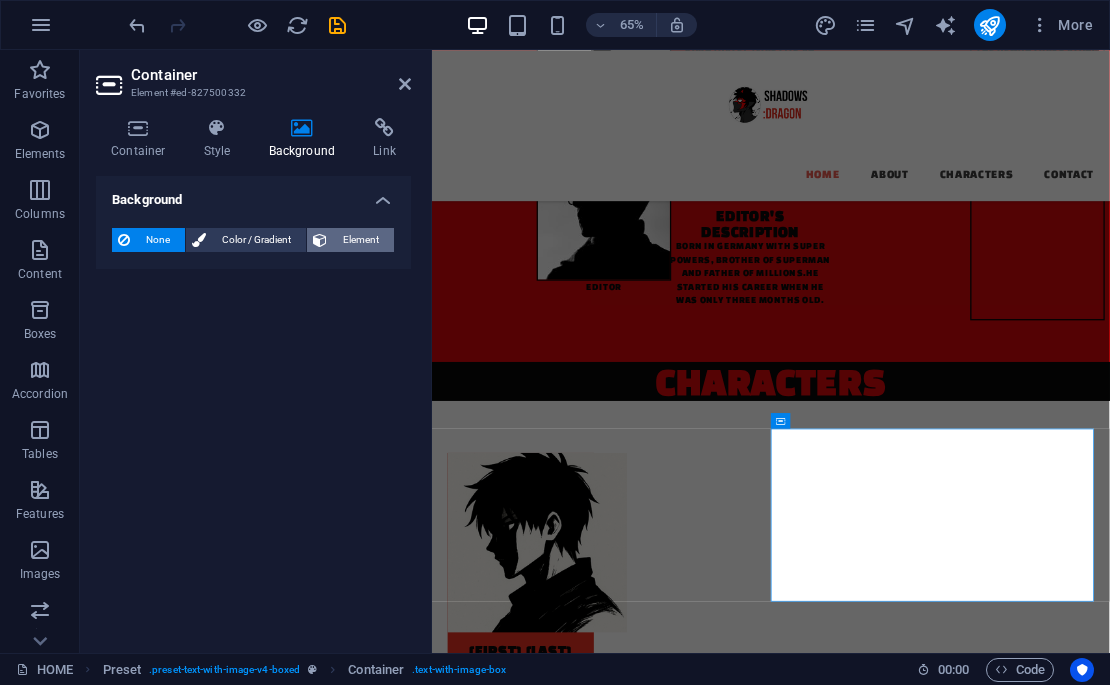 click on "Element" at bounding box center [360, 240] 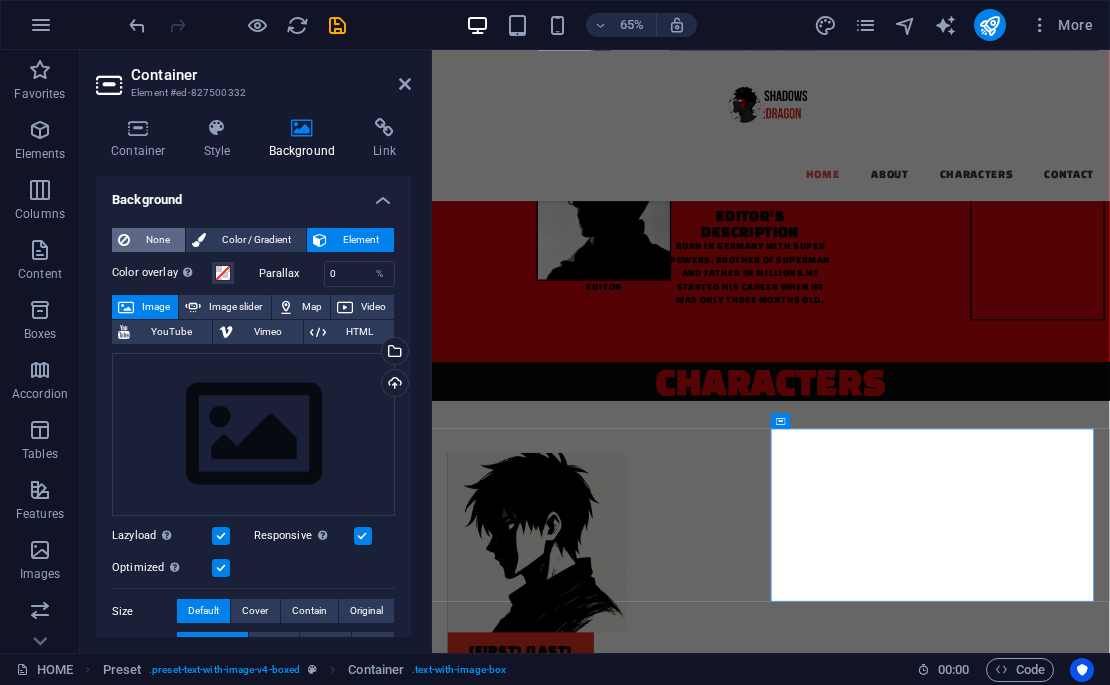 click on "None" at bounding box center [157, 240] 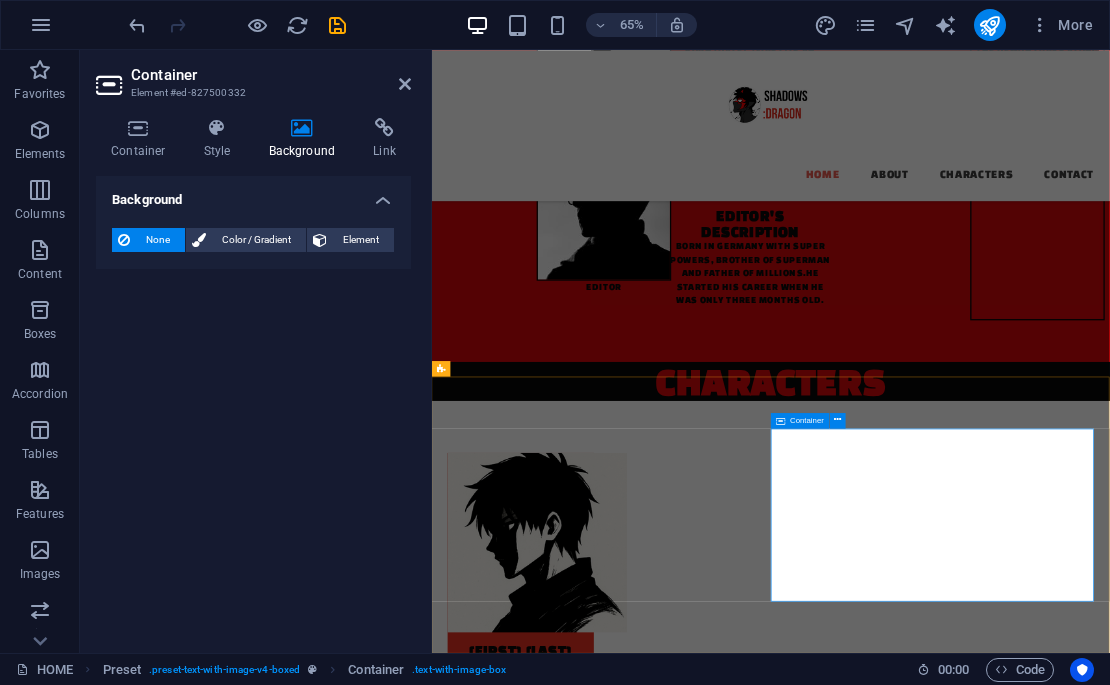 click on "CONTACT EMAIL:[EMAIL] [NUMBER] [STREET] [CITY], [STATE] [PHONE]" at bounding box center (953, 3067) 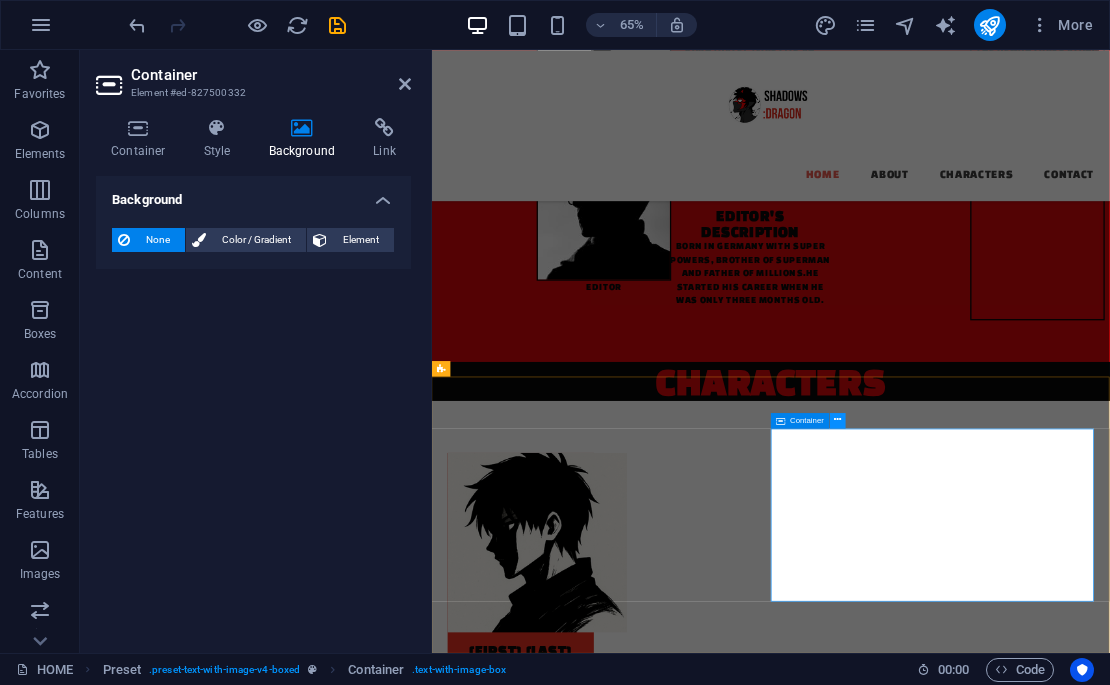 click at bounding box center [837, 420] 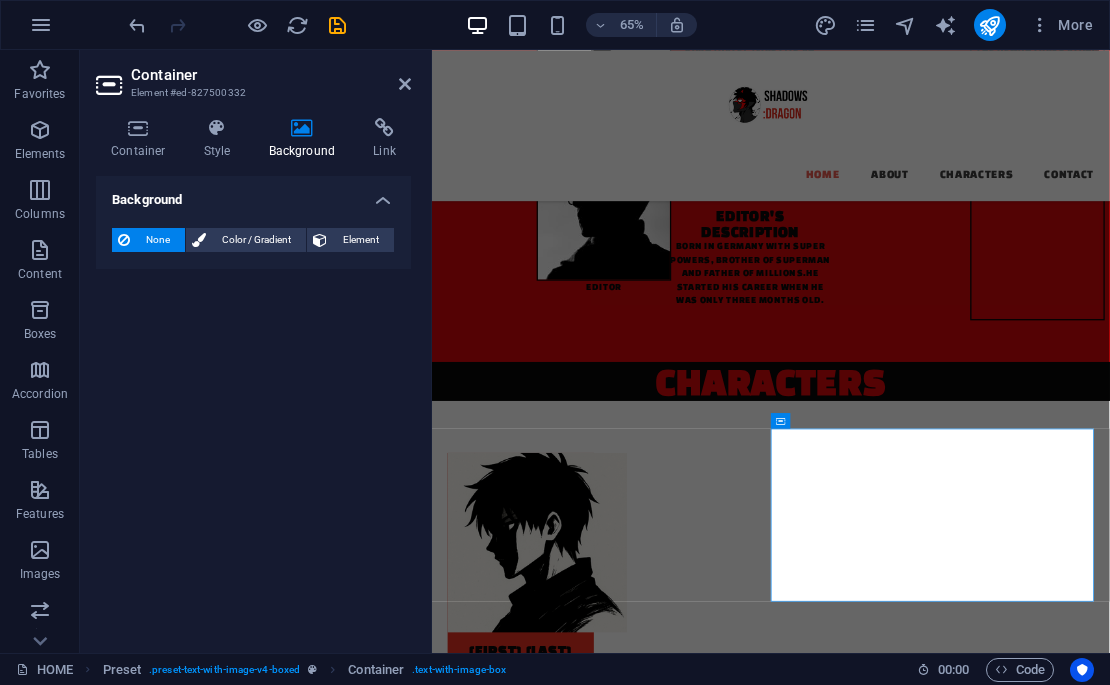 click on "Background" at bounding box center [253, 194] 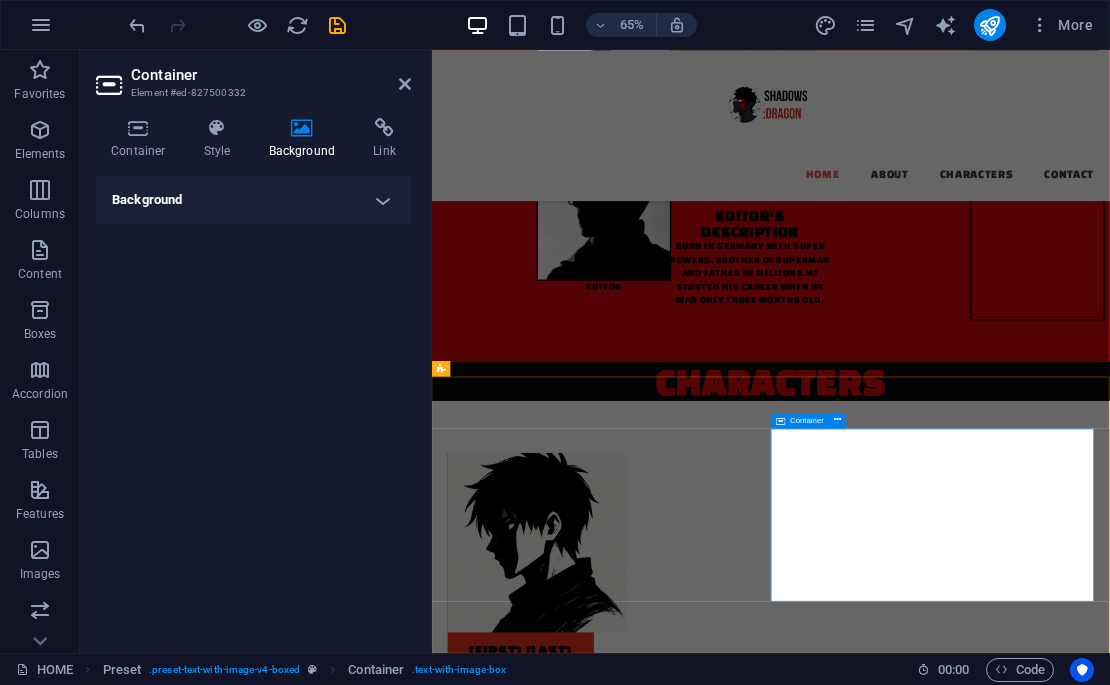 click on "CONTACT EMAIL:[EMAIL] [NUMBER] [STREET] [CITY], [STATE] [PHONE]" at bounding box center (953, 3067) 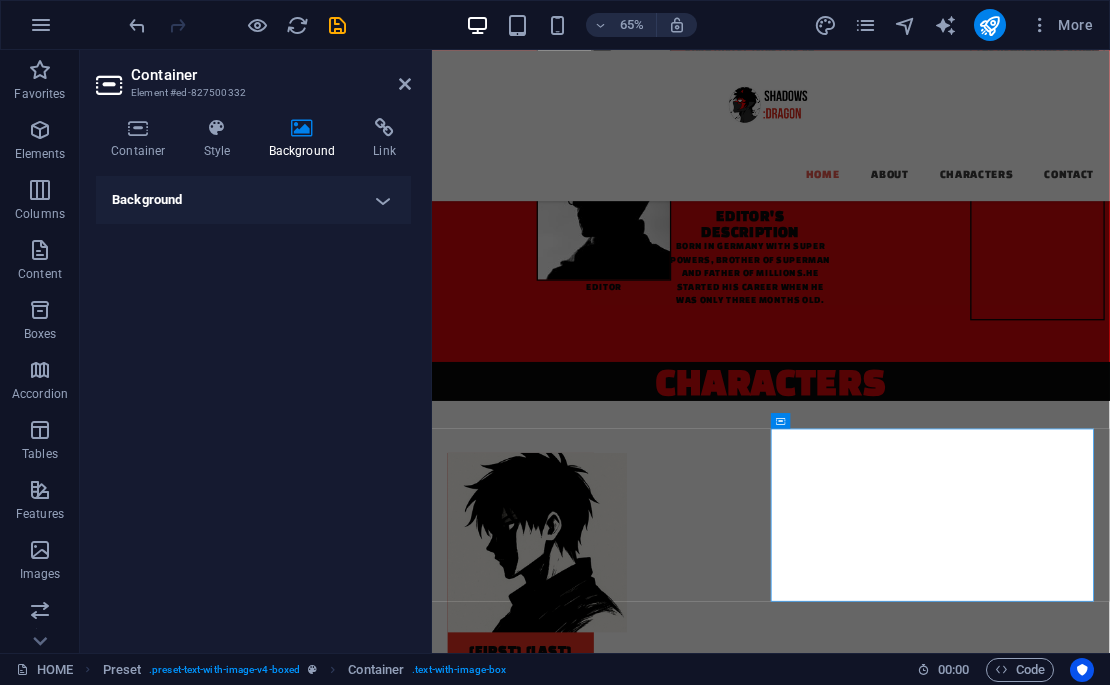 click at bounding box center (953, 2751) 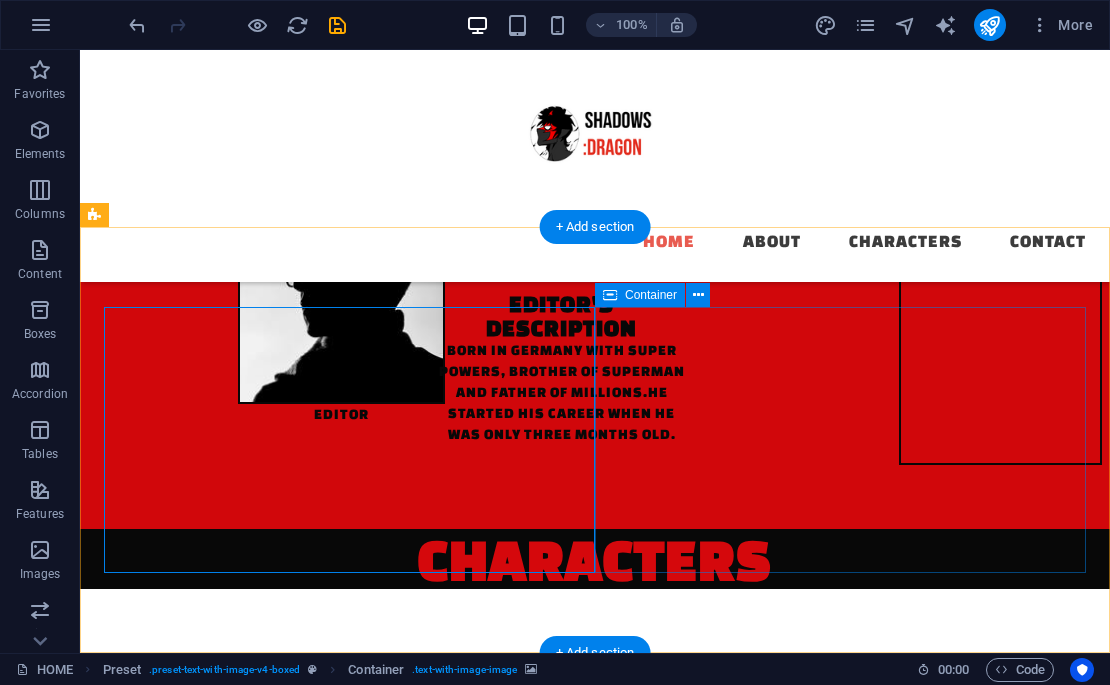 scroll, scrollTop: 1799, scrollLeft: 0, axis: vertical 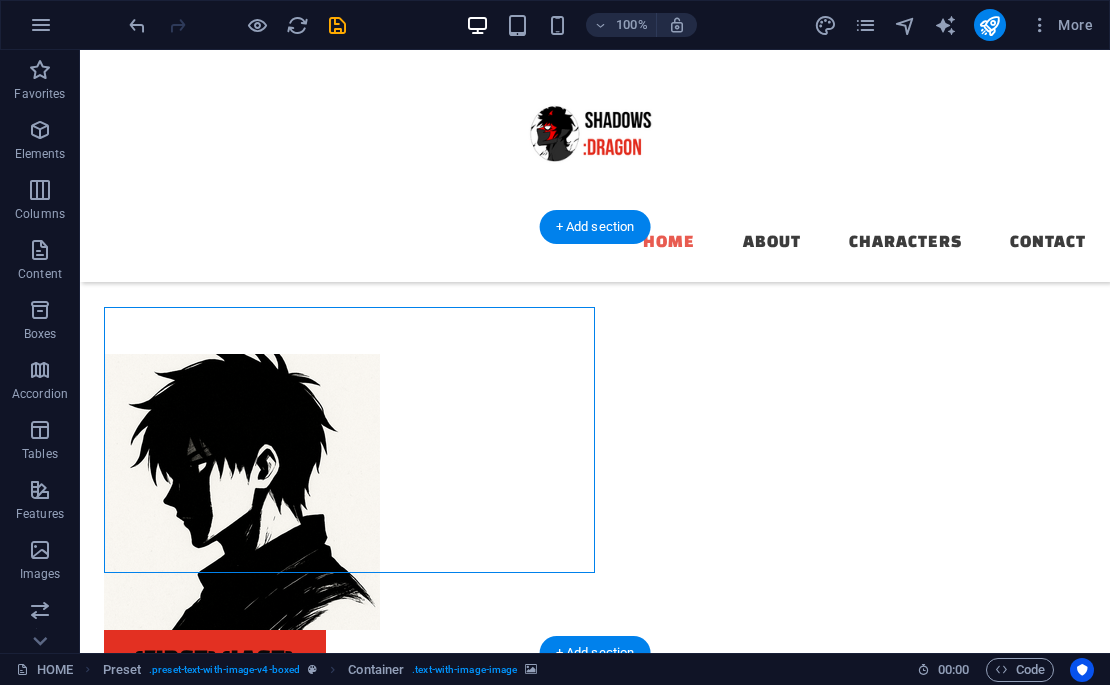 click at bounding box center [595, 2426] 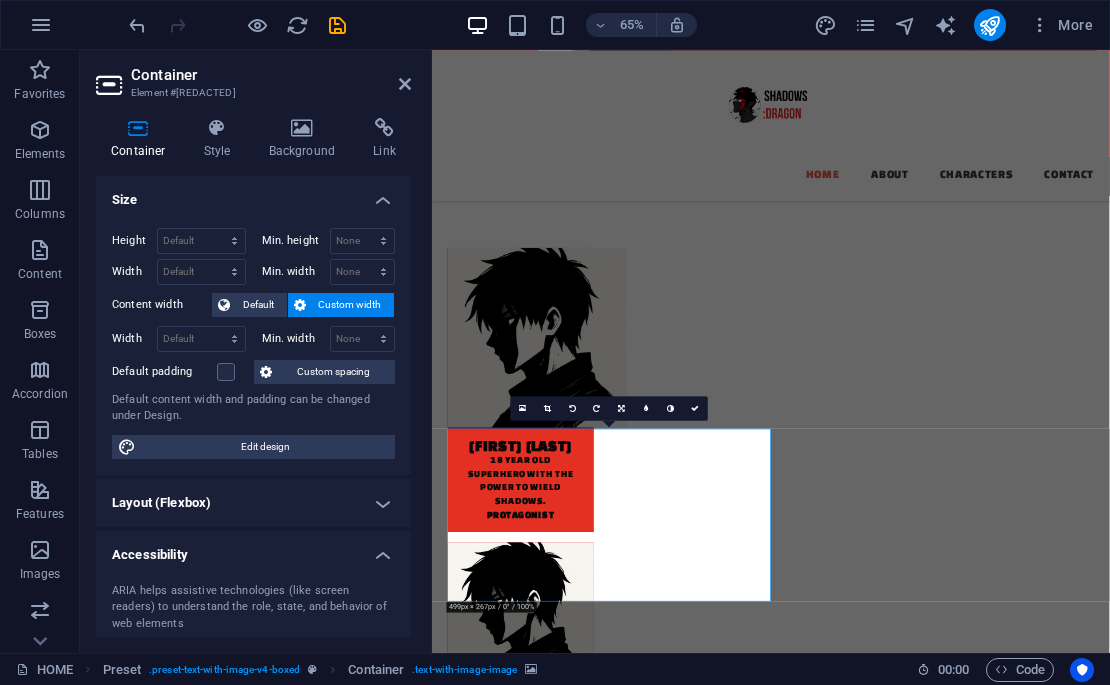 scroll, scrollTop: 1484, scrollLeft: 0, axis: vertical 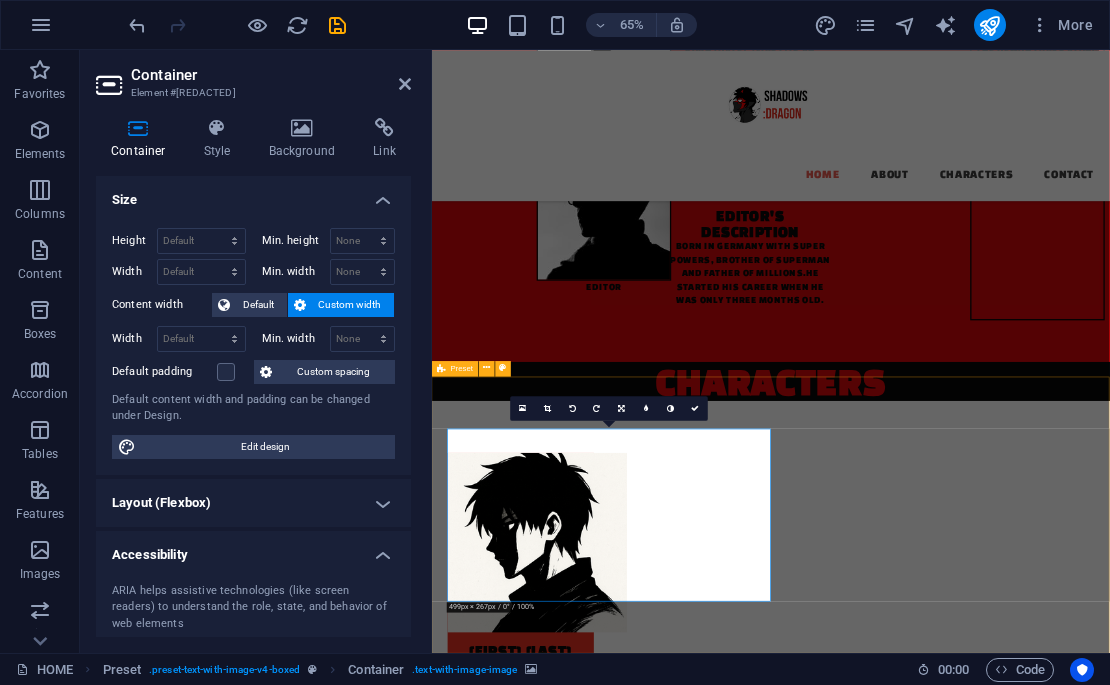 click at bounding box center (953, 2751) 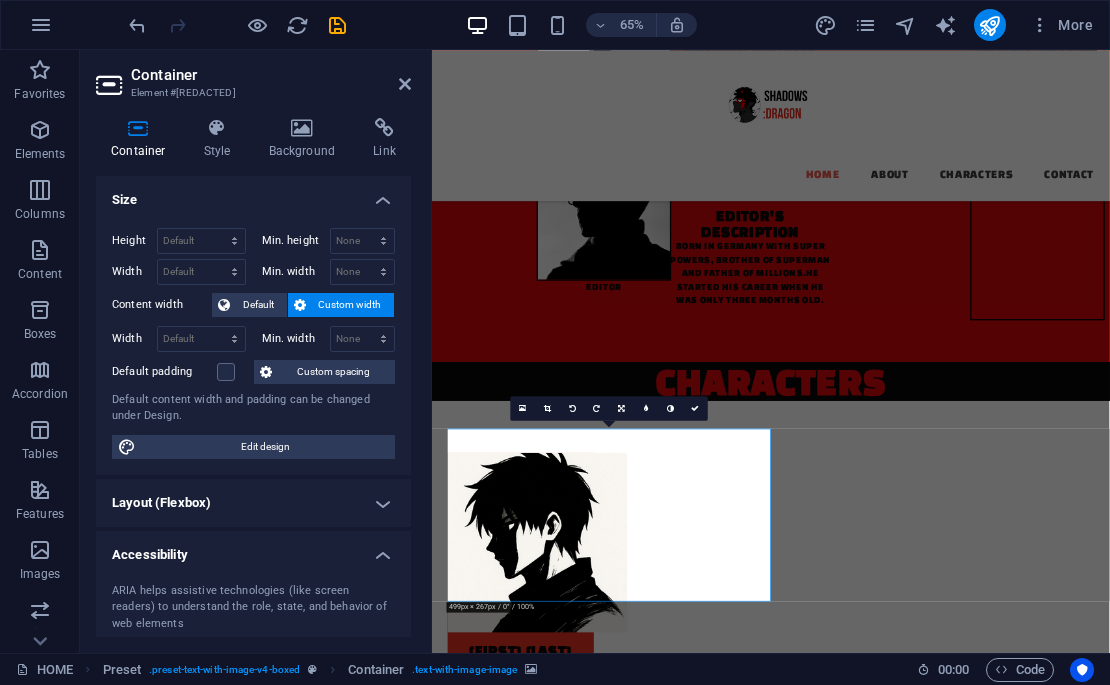 click at bounding box center (953, 2751) 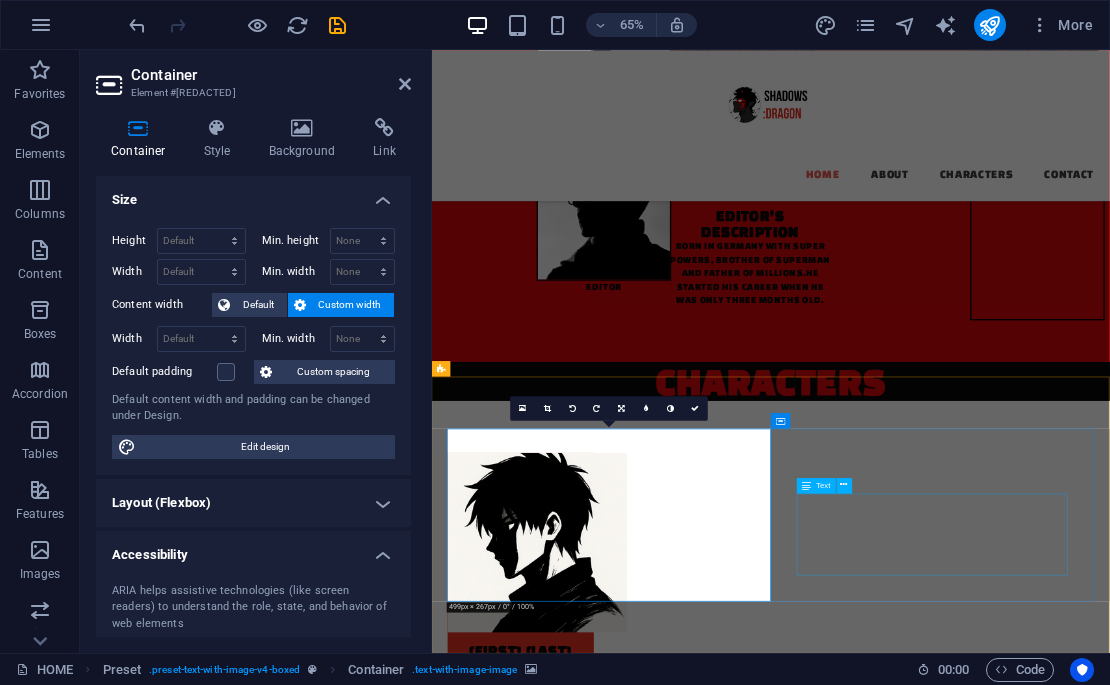 click on "EMAIL:[EMAIL] [NUMBER] [STREET] [CITY], [STATE] [PHONE]" at bounding box center [953, 3097] 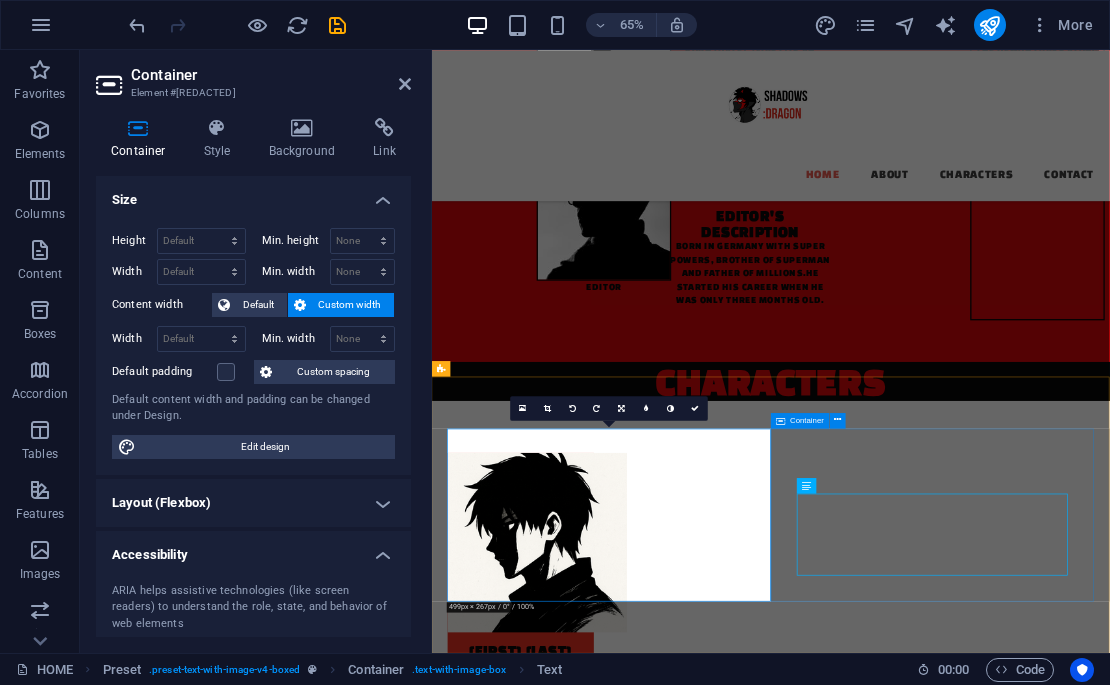 scroll, scrollTop: 1799, scrollLeft: 0, axis: vertical 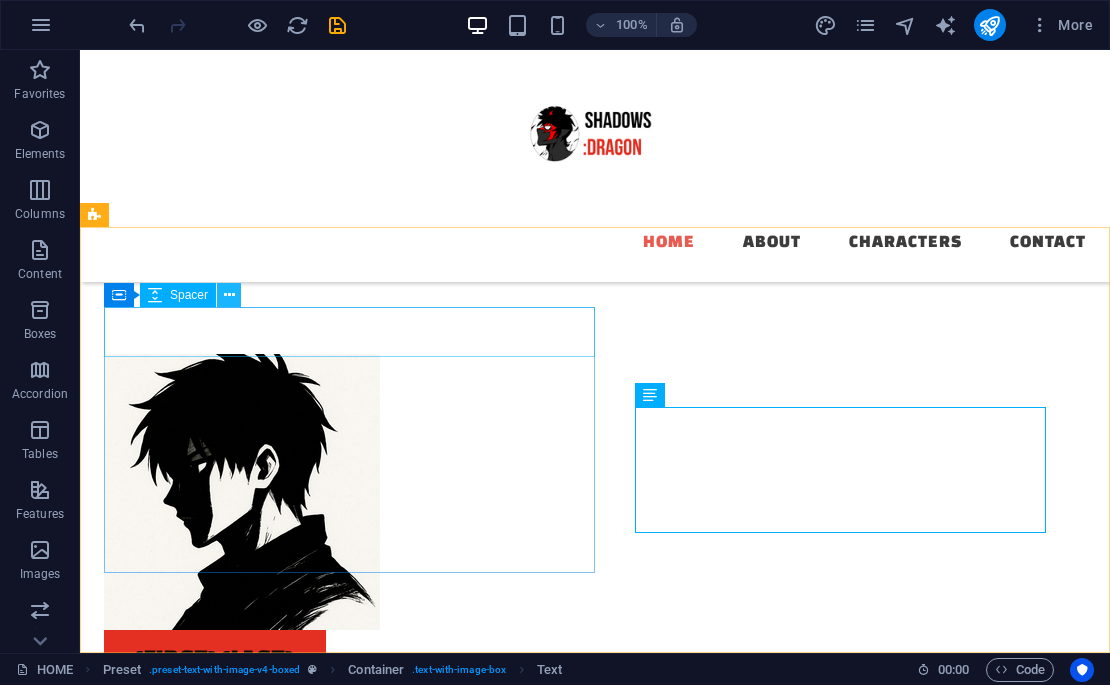 click at bounding box center (229, 295) 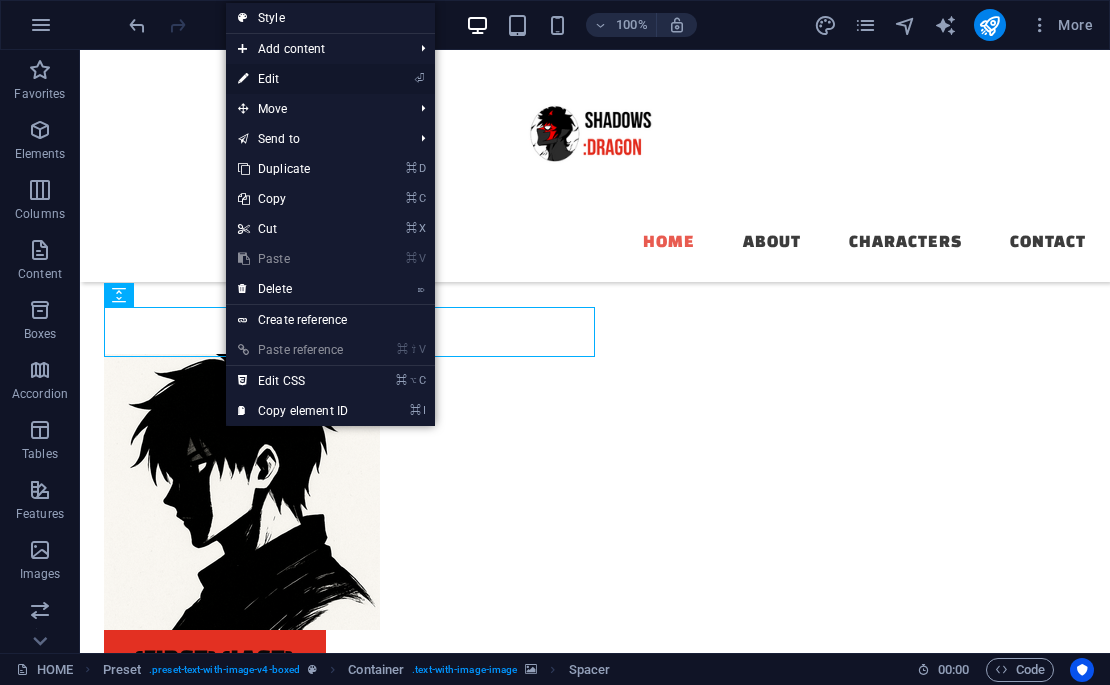 click on "⏎  Edit" at bounding box center [293, 79] 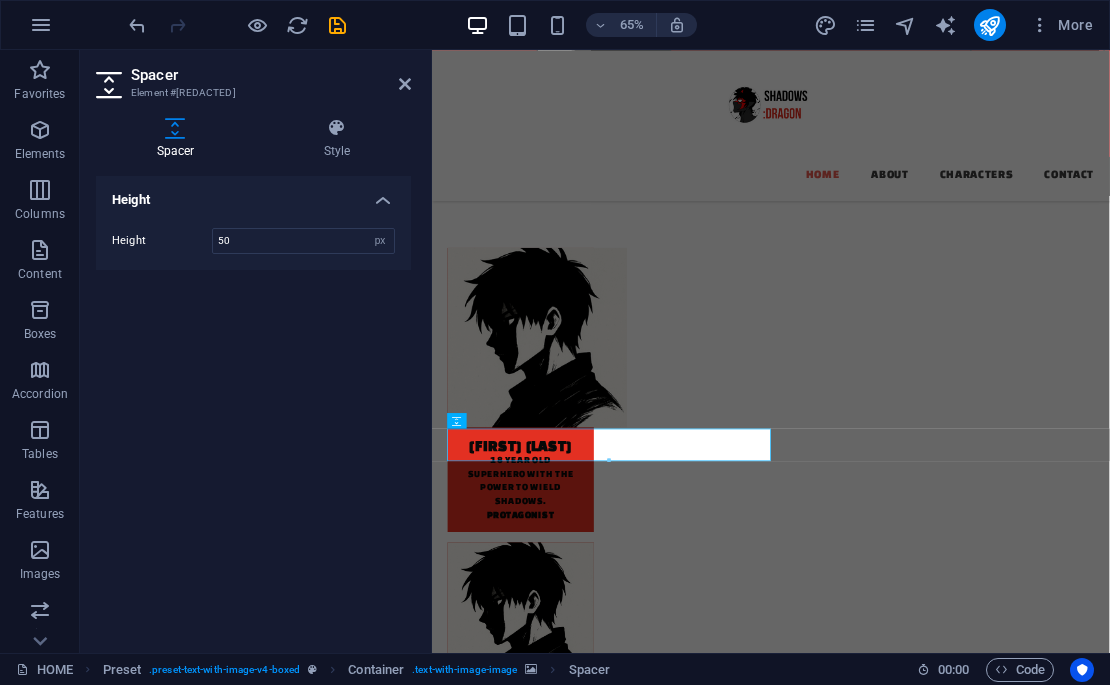 scroll, scrollTop: 1484, scrollLeft: 0, axis: vertical 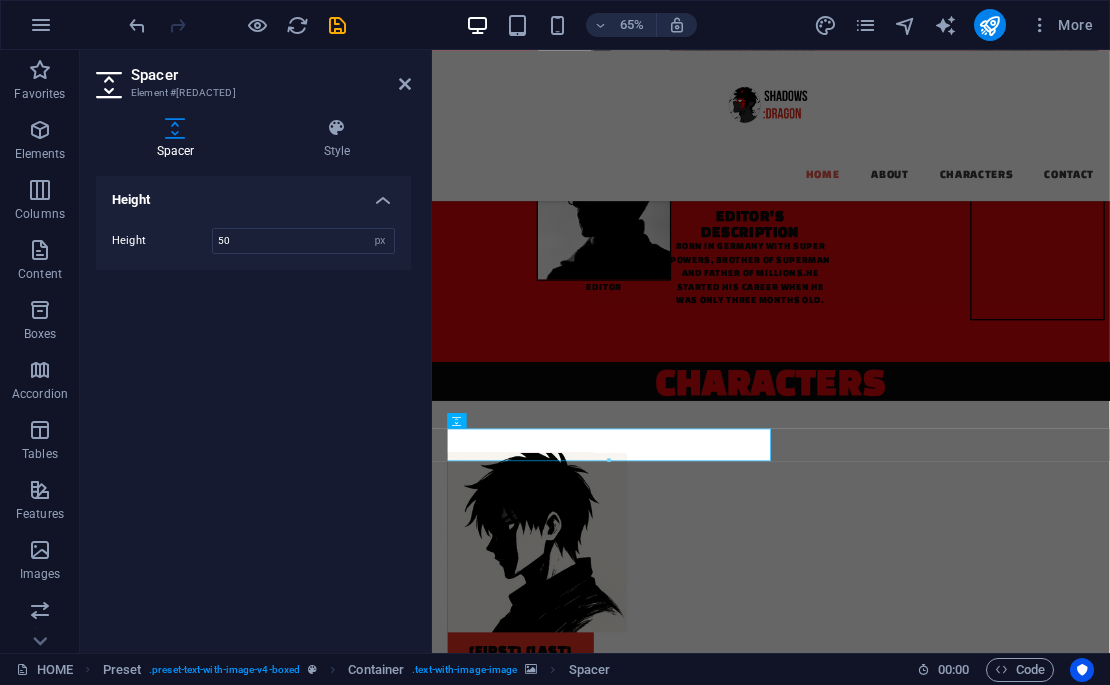 click at bounding box center (953, 2751) 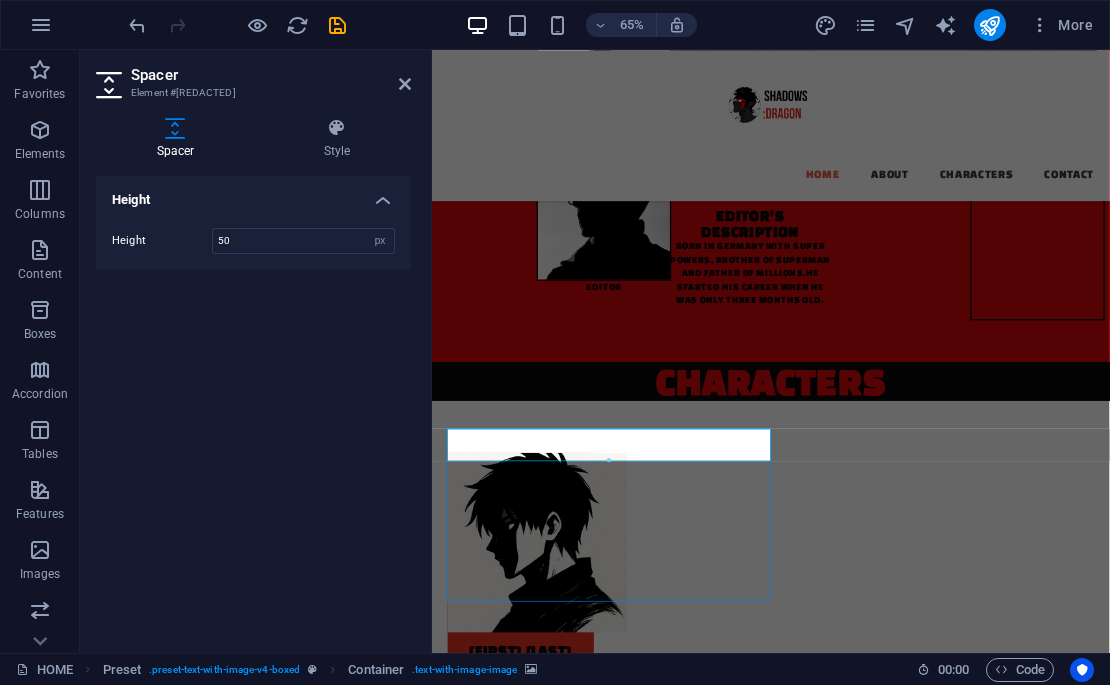 scroll, scrollTop: 1799, scrollLeft: 0, axis: vertical 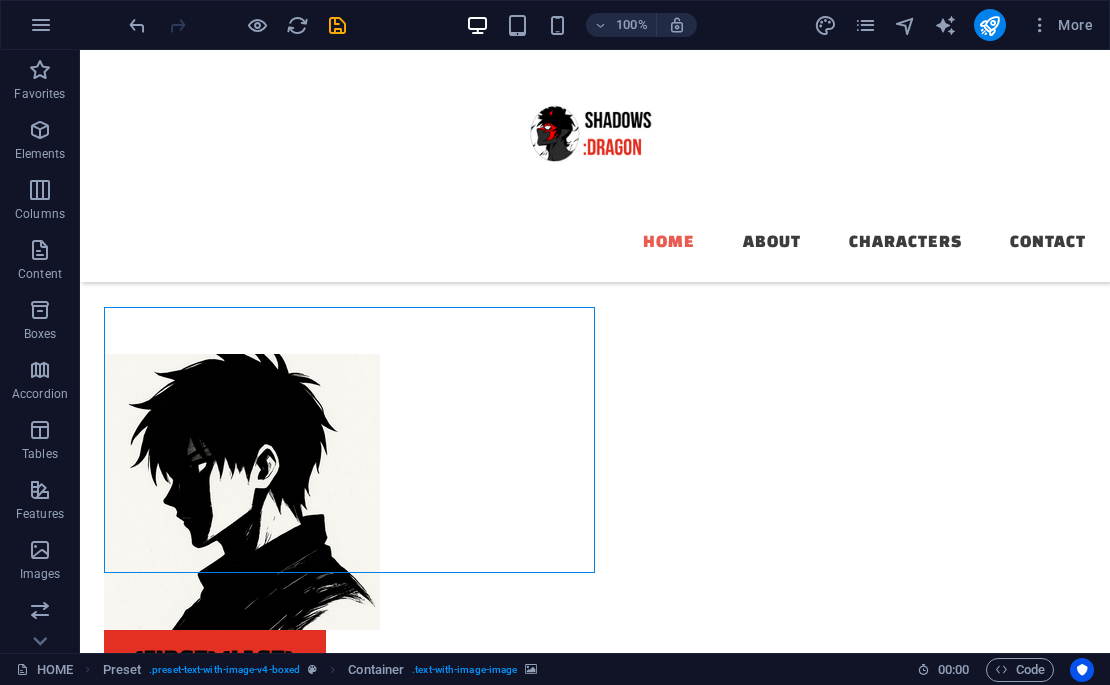 click at bounding box center [595, 2426] 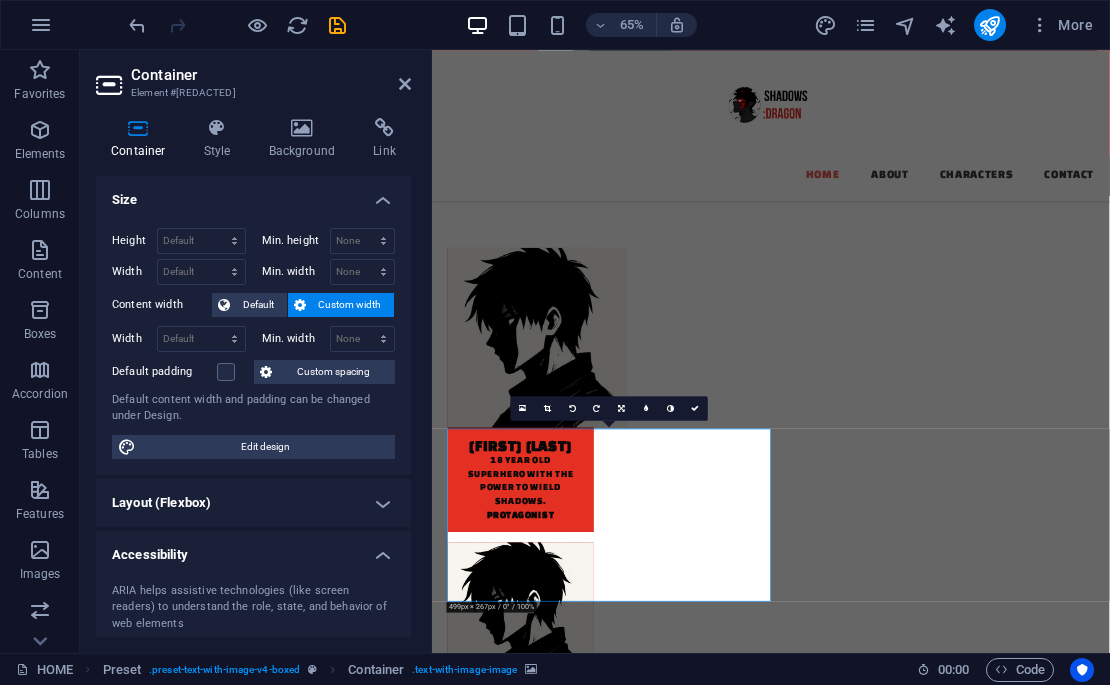 scroll, scrollTop: 1484, scrollLeft: 0, axis: vertical 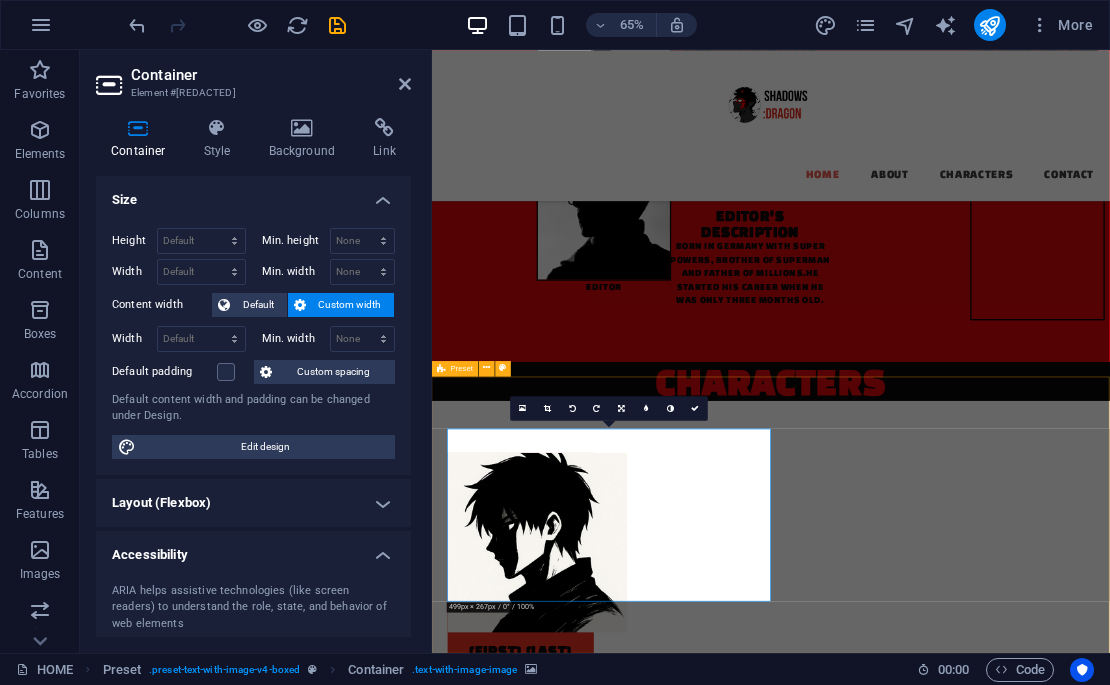 click at bounding box center (953, 2751) 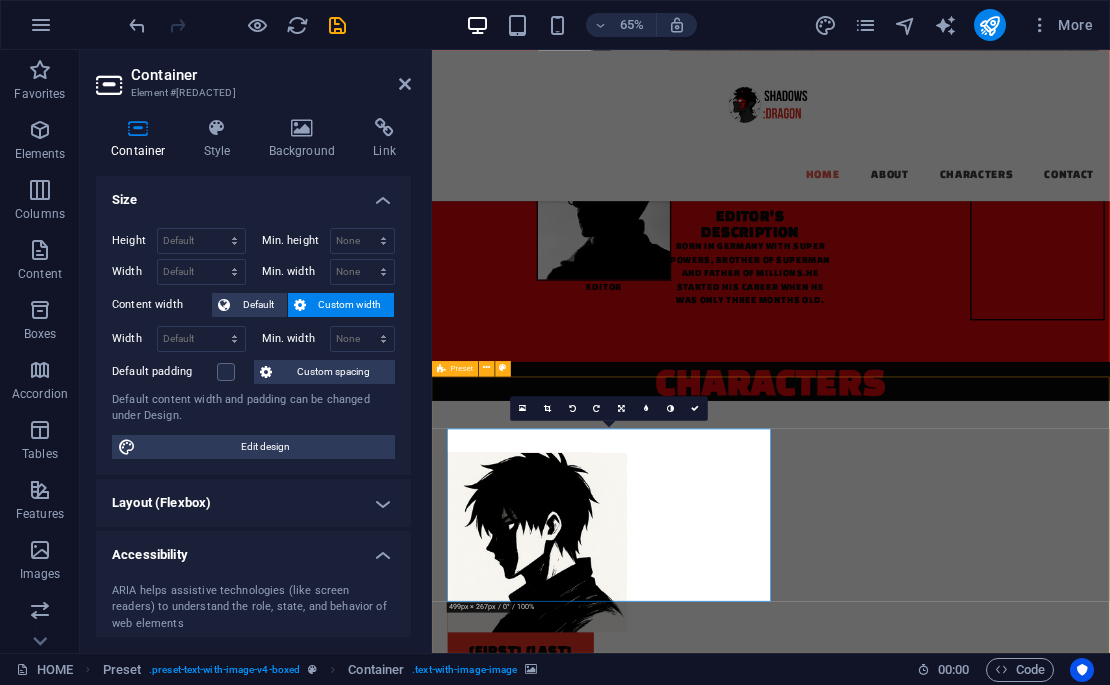 click at bounding box center (953, 2751) 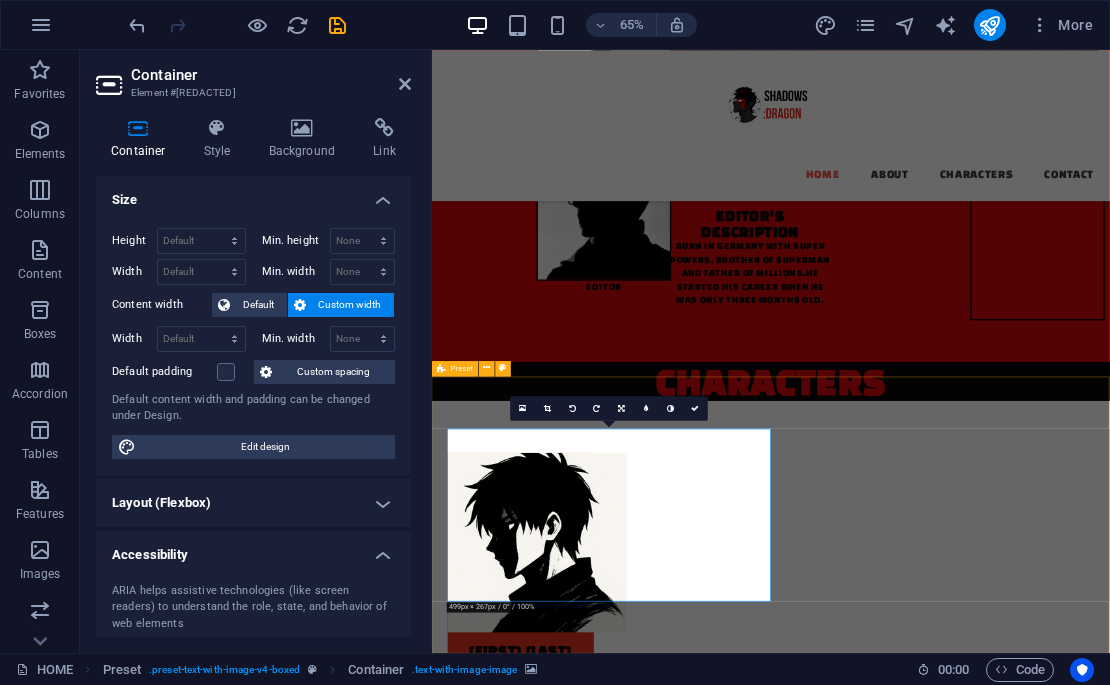 click at bounding box center [953, 2751] 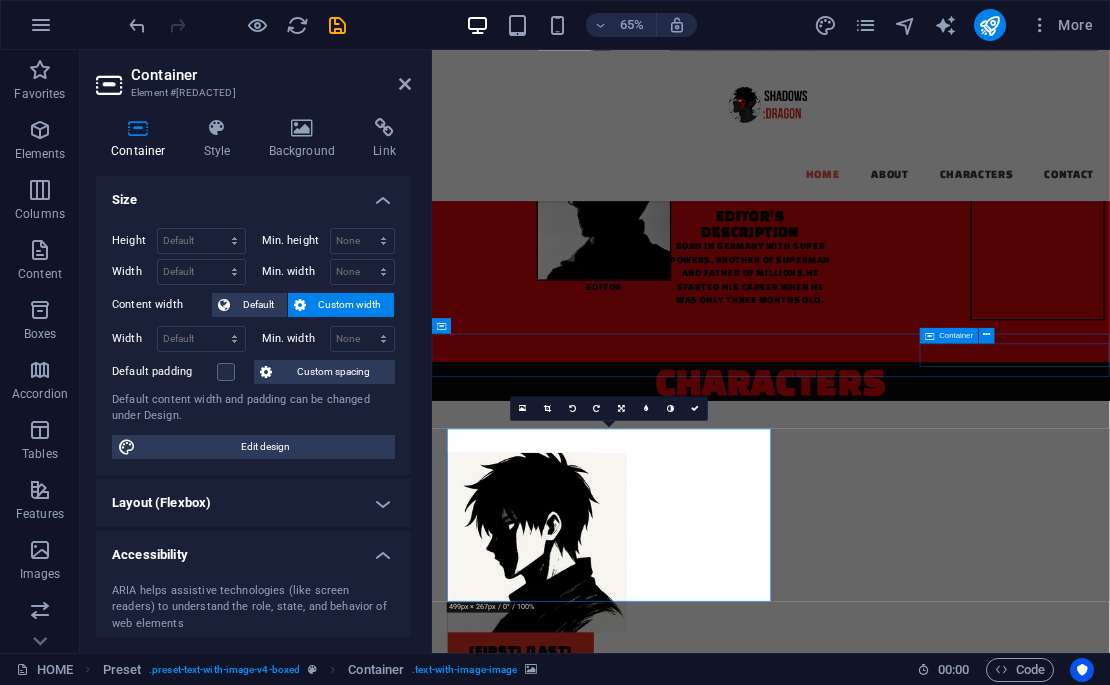 click at bounding box center (953, 2432) 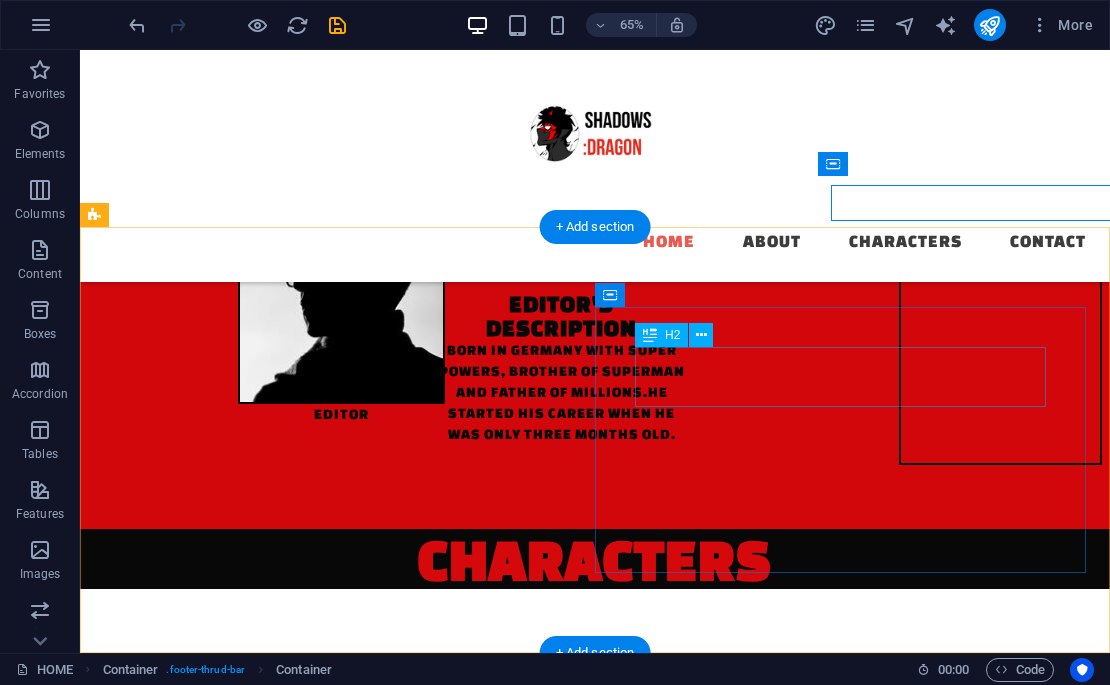 scroll, scrollTop: 1799, scrollLeft: 0, axis: vertical 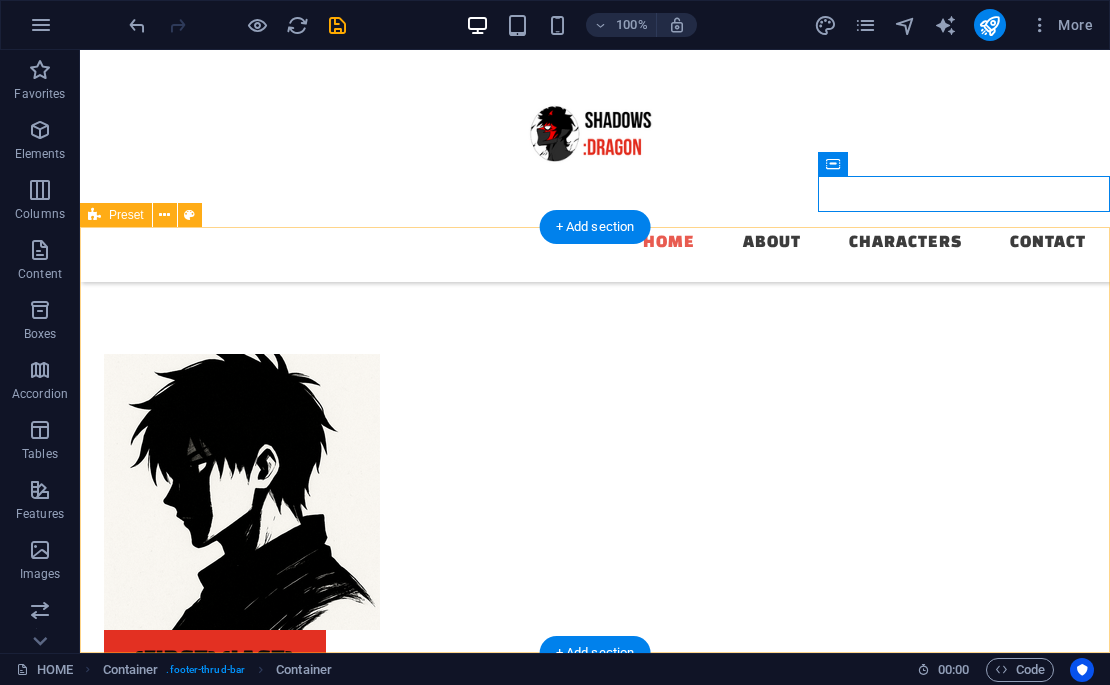 click on "CONTACT EMAIL:[EMAIL] [NUMBER] [STREET] [CITY], [STATE] [PHONE]" at bounding box center (595, 2584) 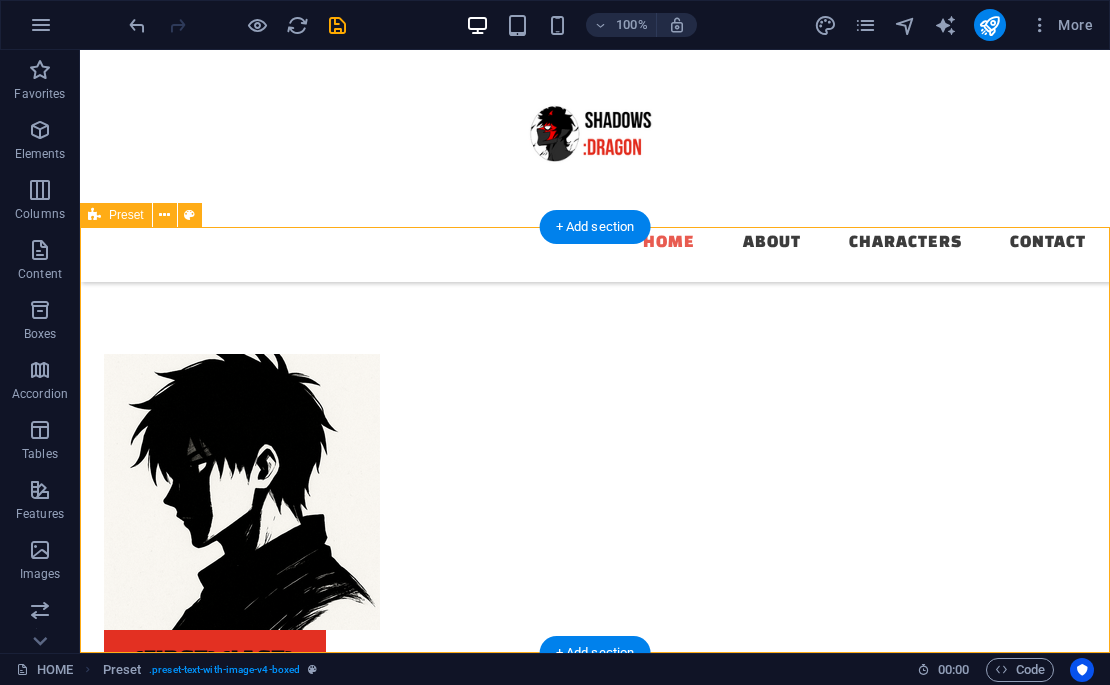 click on "CONTACT EMAIL:[EMAIL] [NUMBER] [STREET] [CITY], [STATE] [PHONE]" at bounding box center (595, 2584) 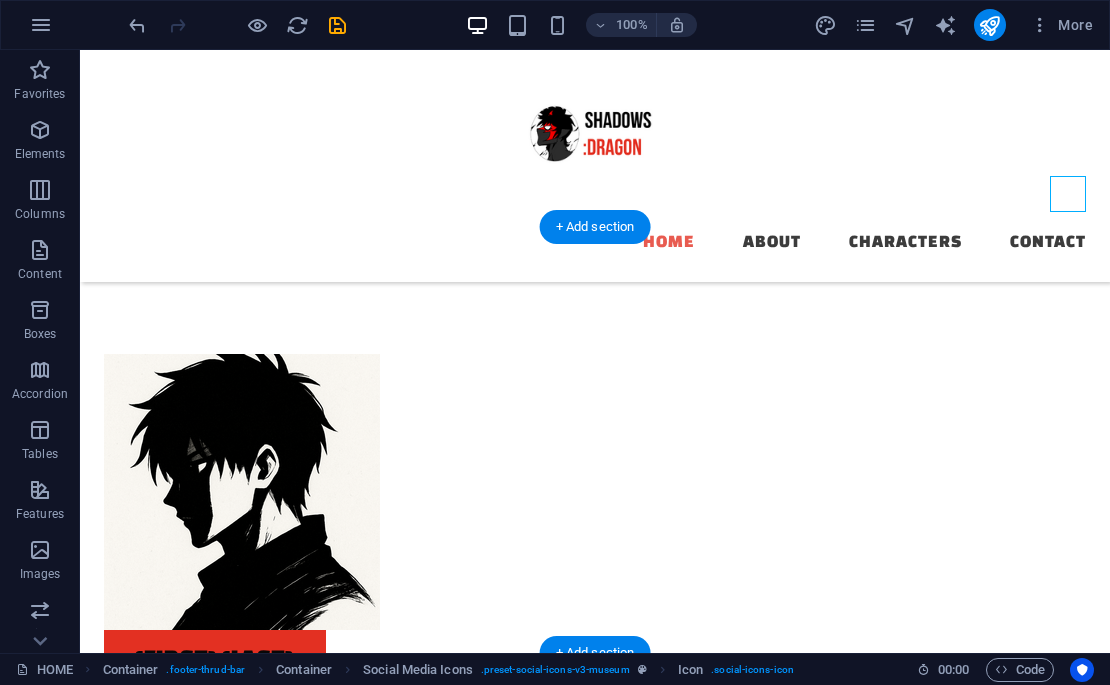 click at bounding box center [595, 2426] 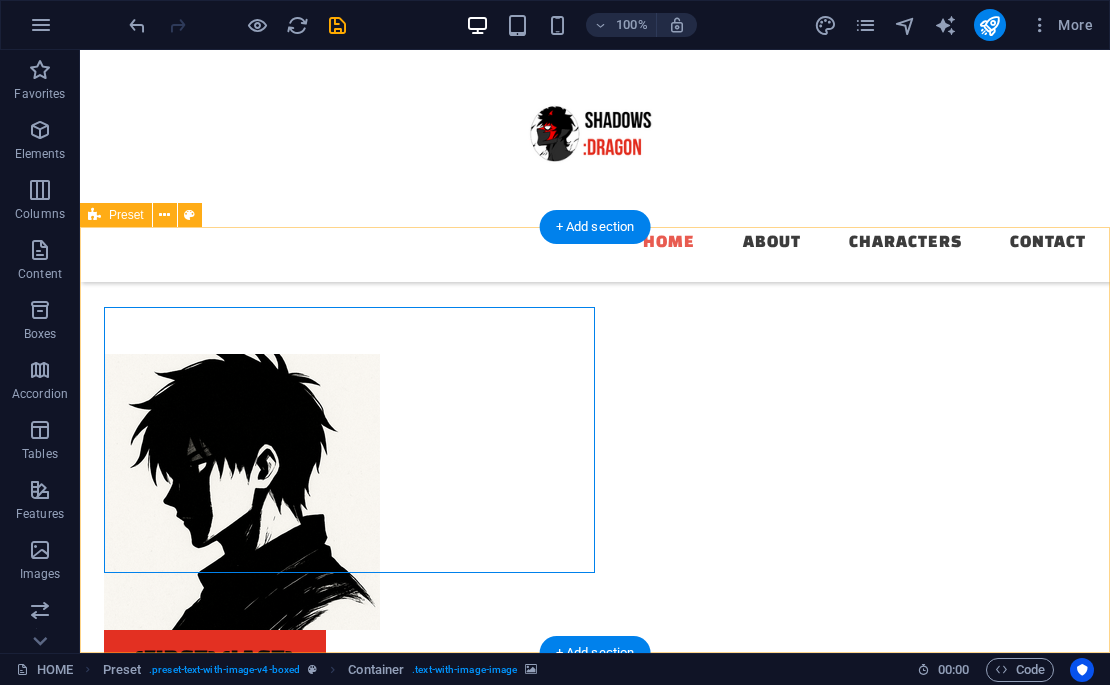 click on "CONTACT EMAIL:[EMAIL] [NUMBER] [STREET] [CITY], [STATE] [PHONE]" at bounding box center (595, 2584) 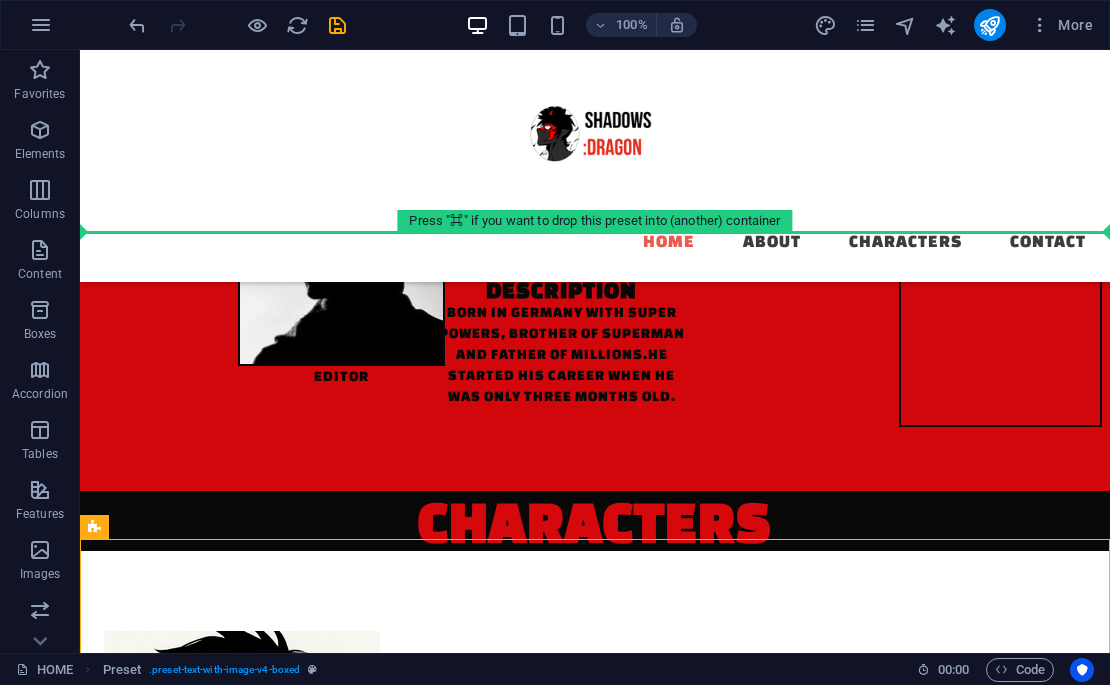 scroll, scrollTop: 1487, scrollLeft: 0, axis: vertical 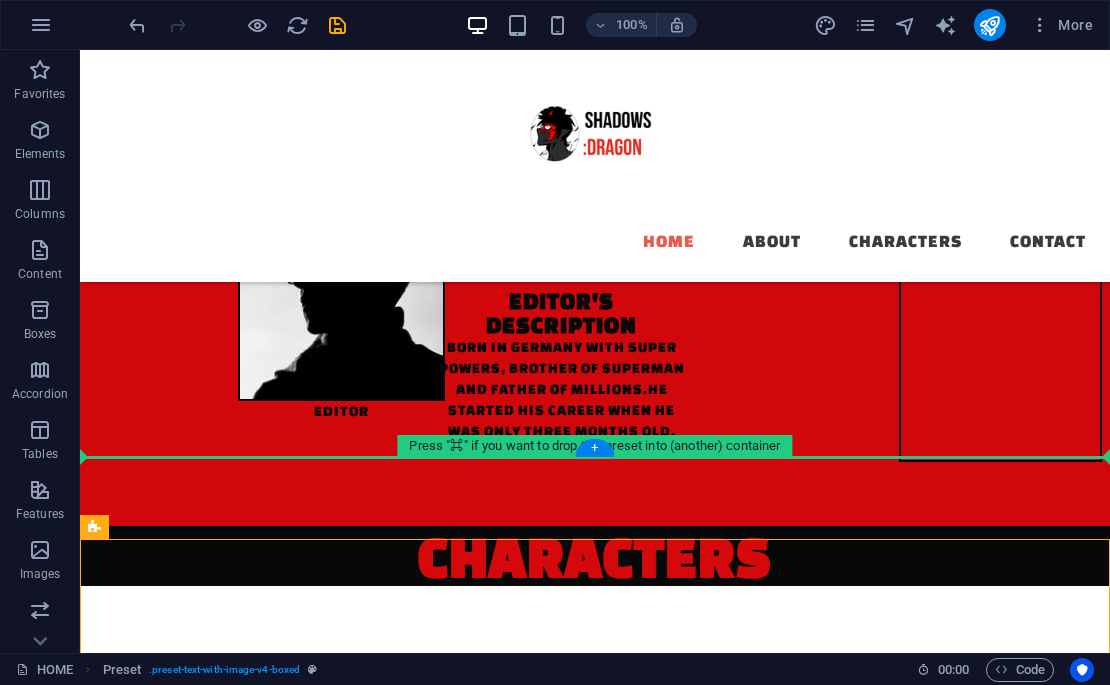drag, startPoint x: 102, startPoint y: 614, endPoint x: 153, endPoint y: 453, distance: 168.88458 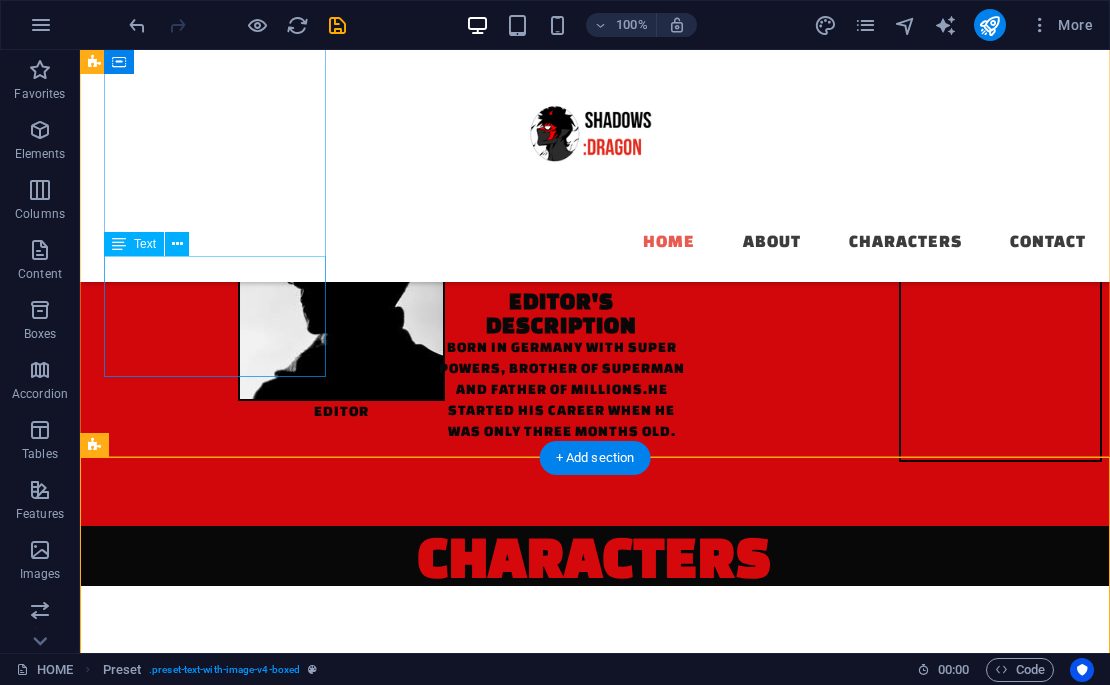 click on "18 year old superhero with the power to wield shadows. protagonist" at bounding box center [215, 1042] 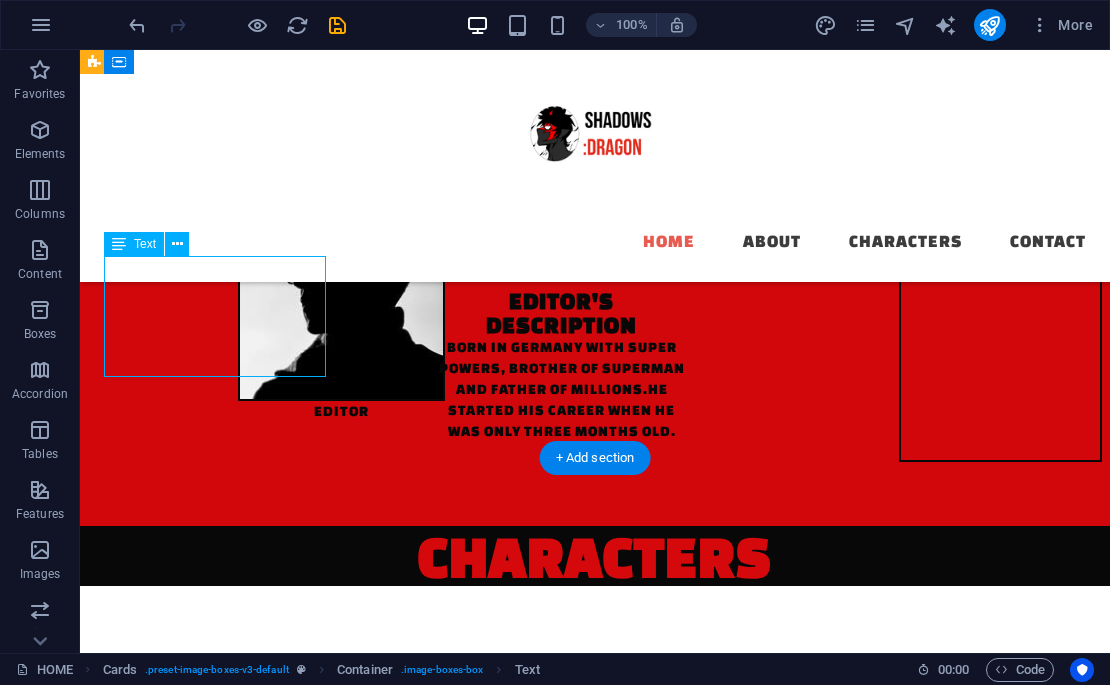 click on "18 year old superhero with the power to wield shadows. protagonist" at bounding box center [215, 1042] 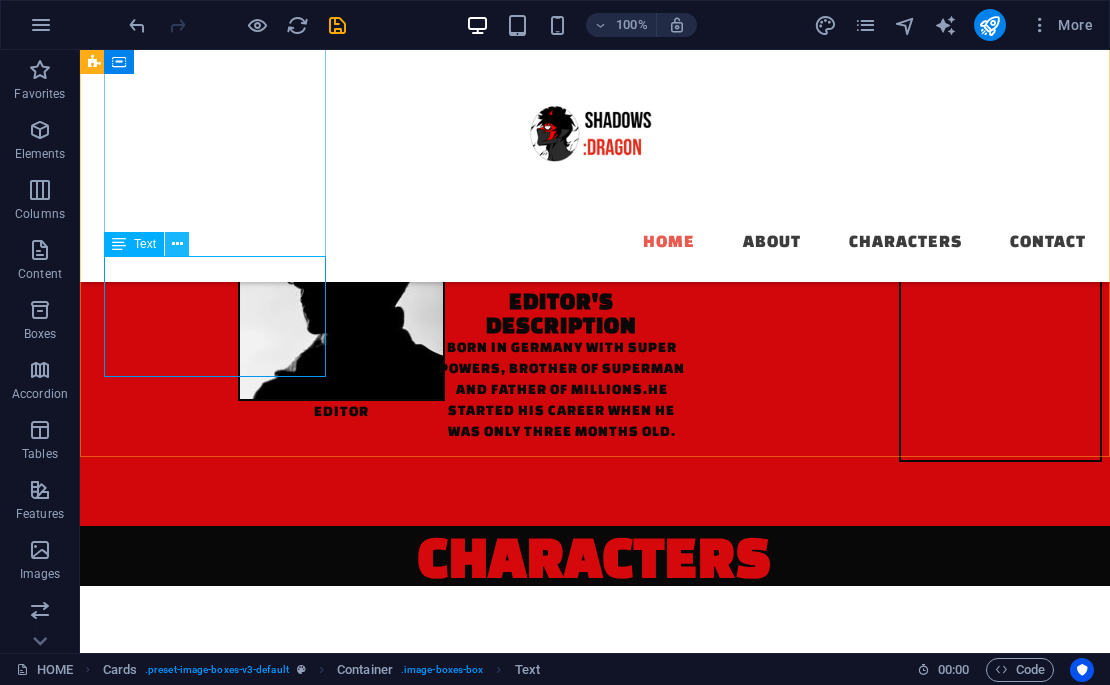 click at bounding box center [177, 244] 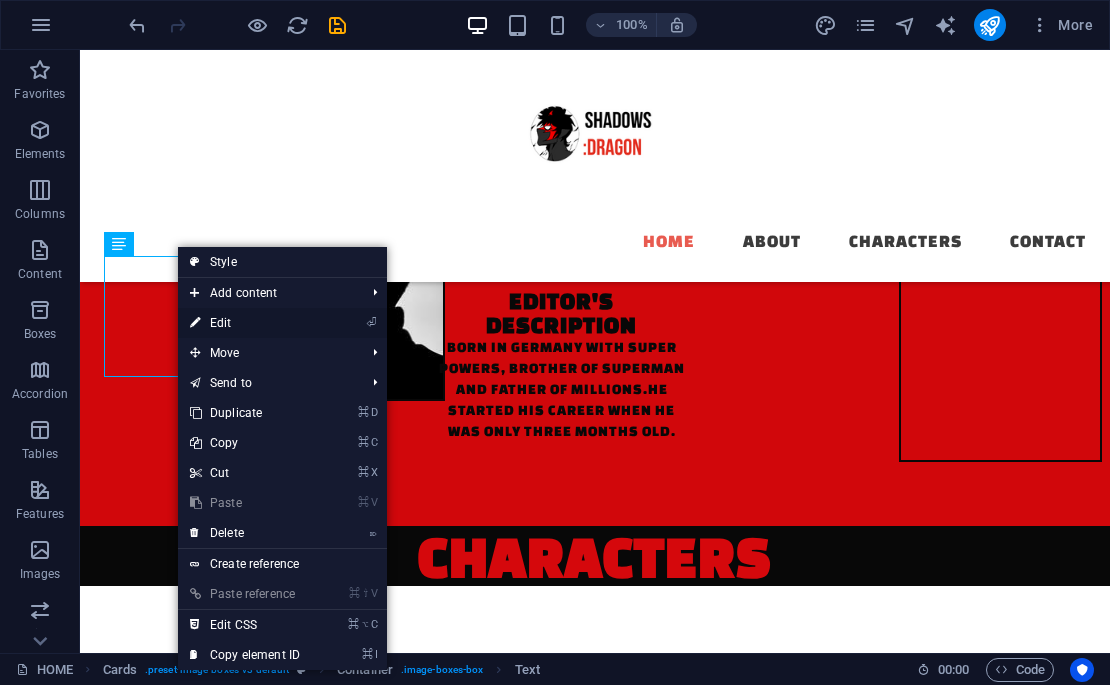 click on "⏎  Edit" at bounding box center [245, 323] 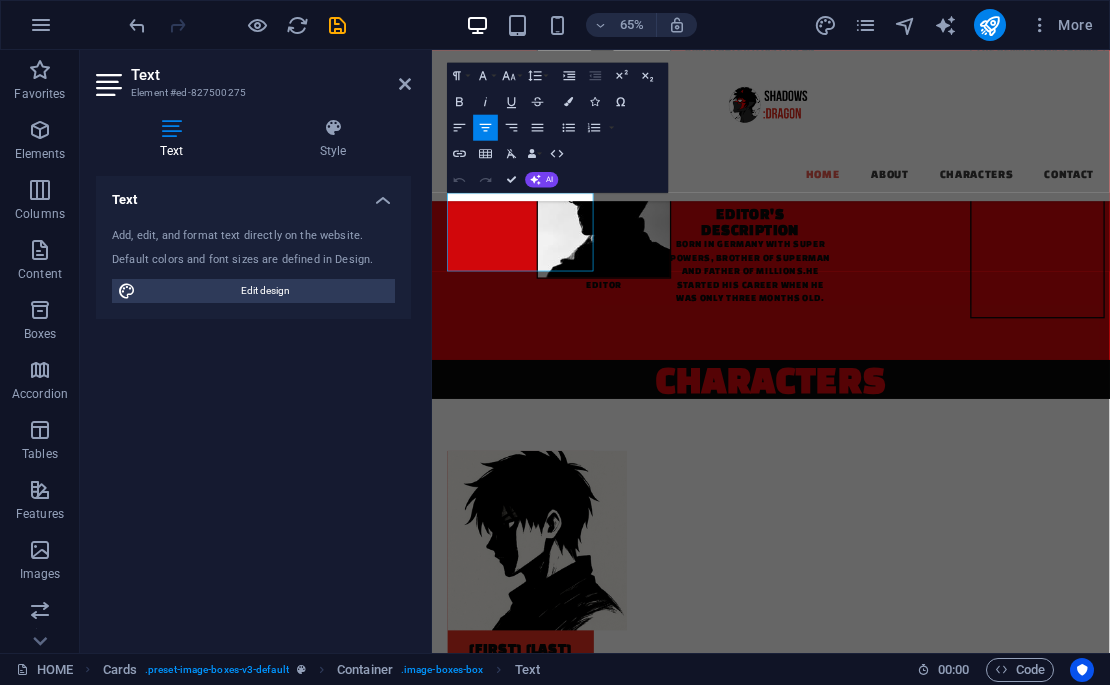 scroll, scrollTop: 1484, scrollLeft: 0, axis: vertical 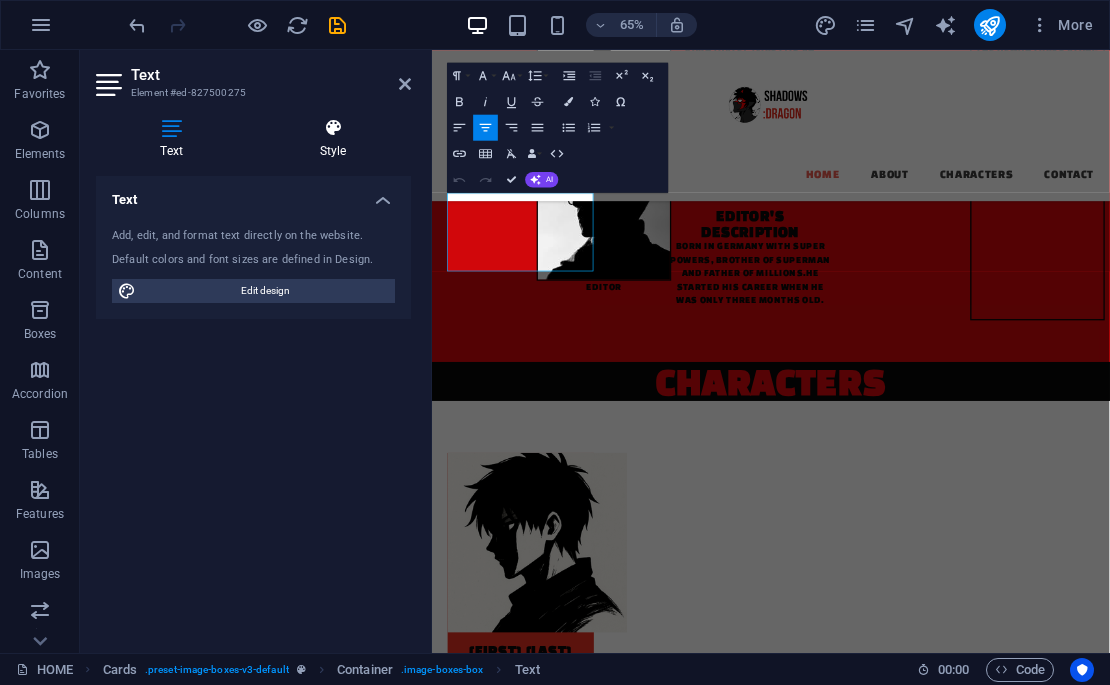 click at bounding box center [333, 128] 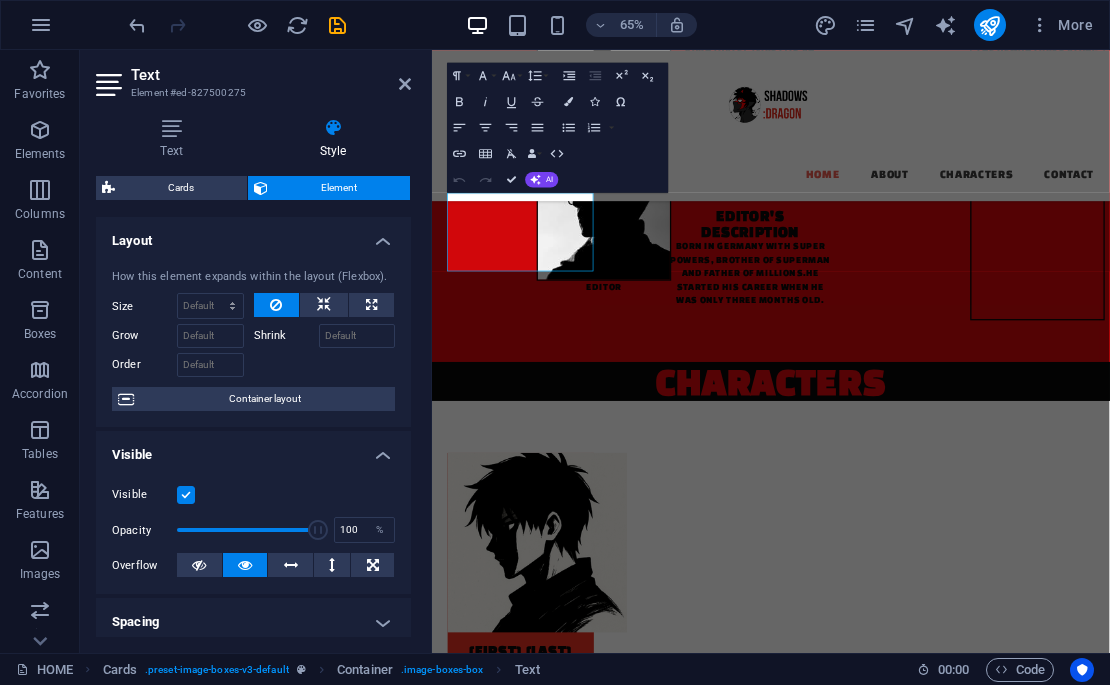 click on "Layout" at bounding box center (253, 235) 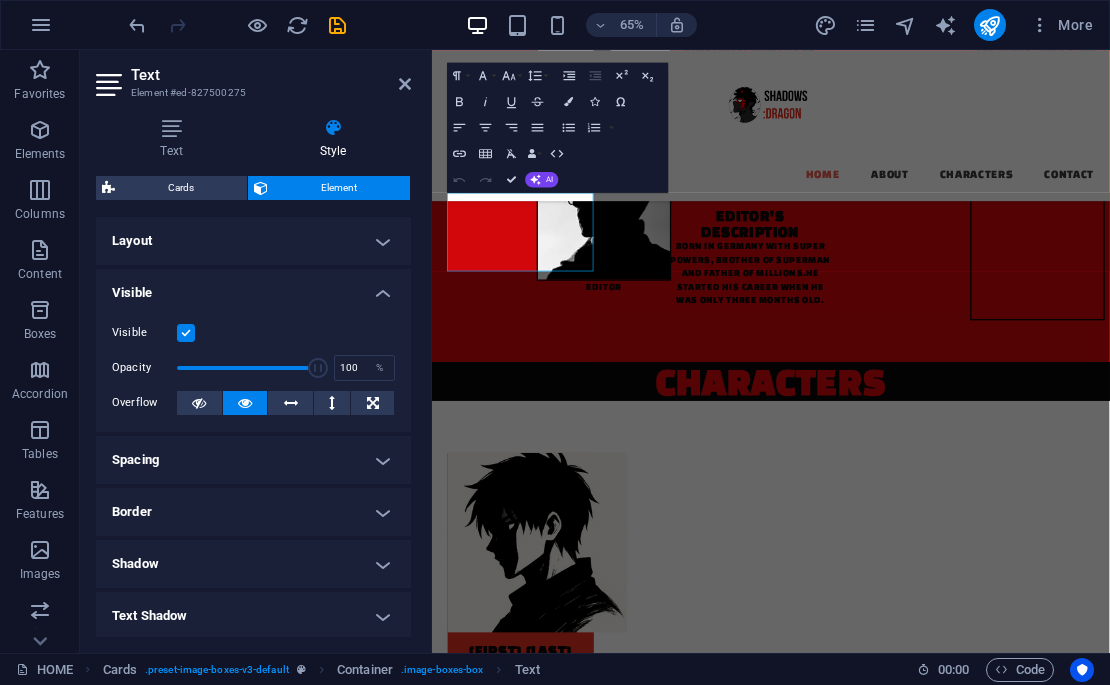 click on "Visible" at bounding box center (253, 287) 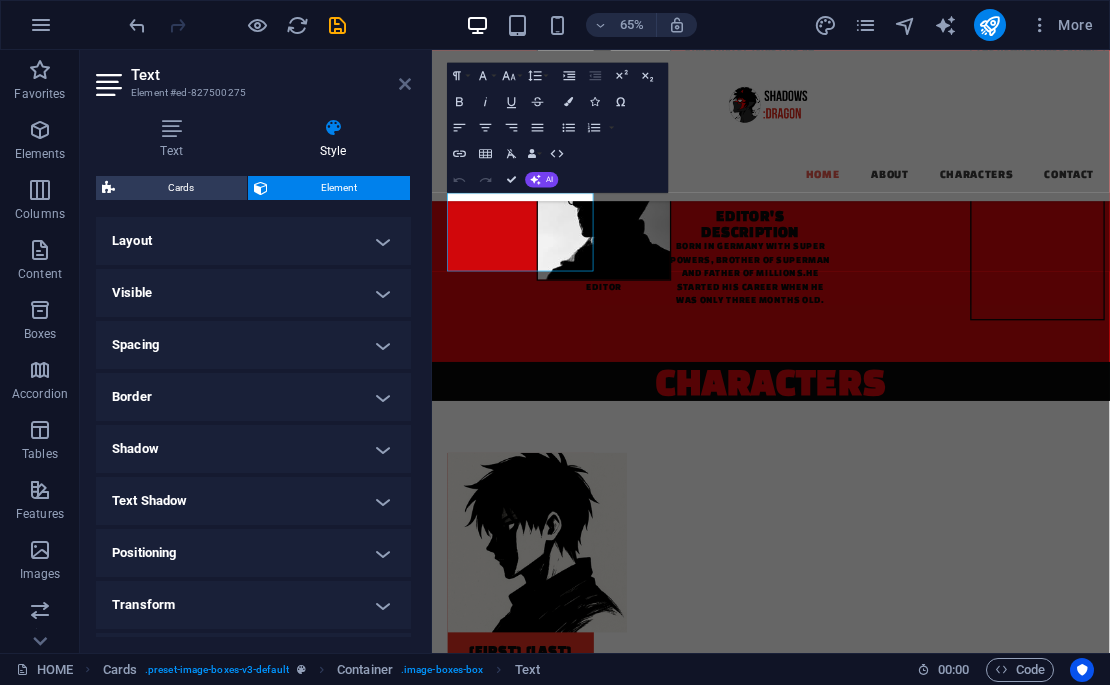 click at bounding box center (405, 84) 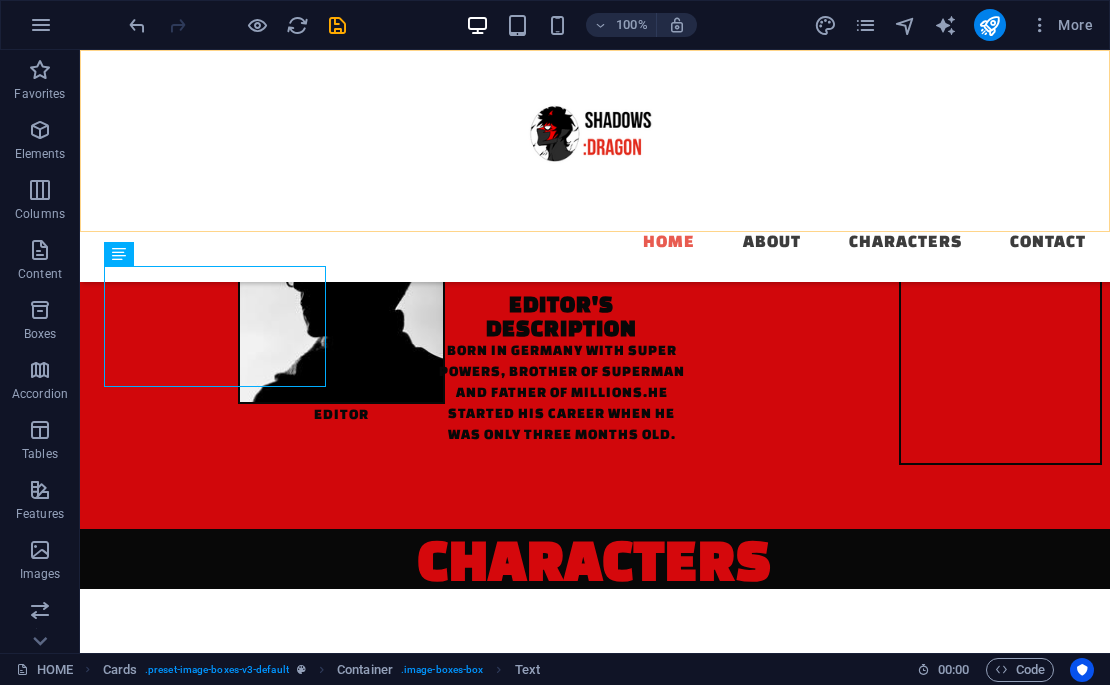 scroll, scrollTop: 1478, scrollLeft: 0, axis: vertical 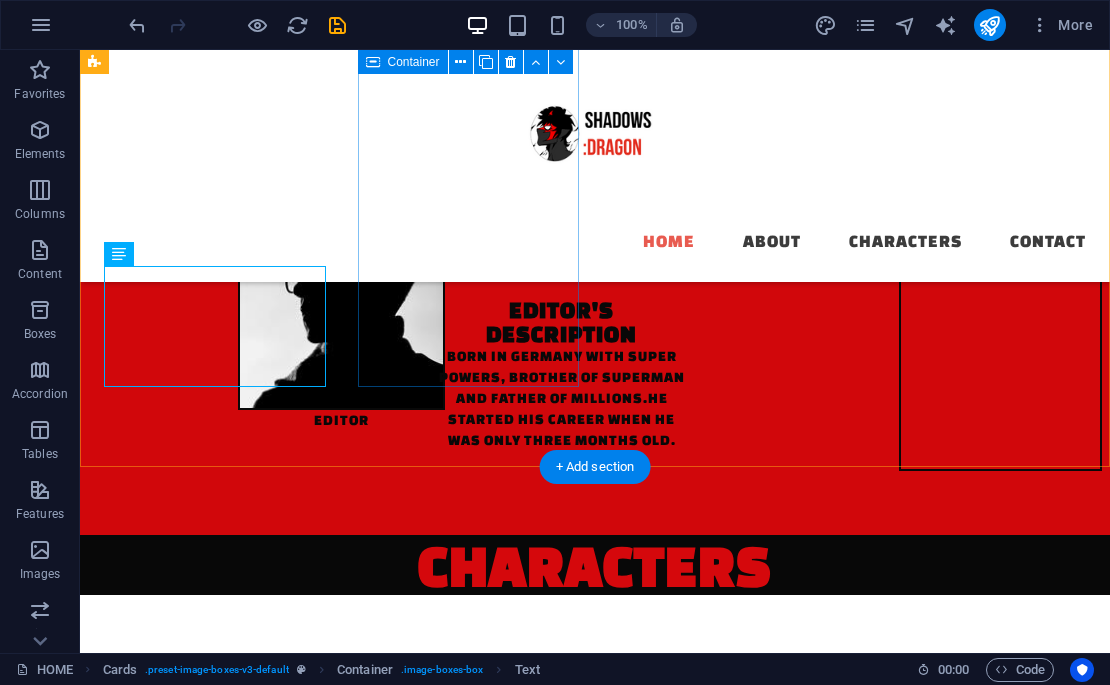 click on "??? CLASSIFIED SIDE CHARACTER" at bounding box center [215, 1288] 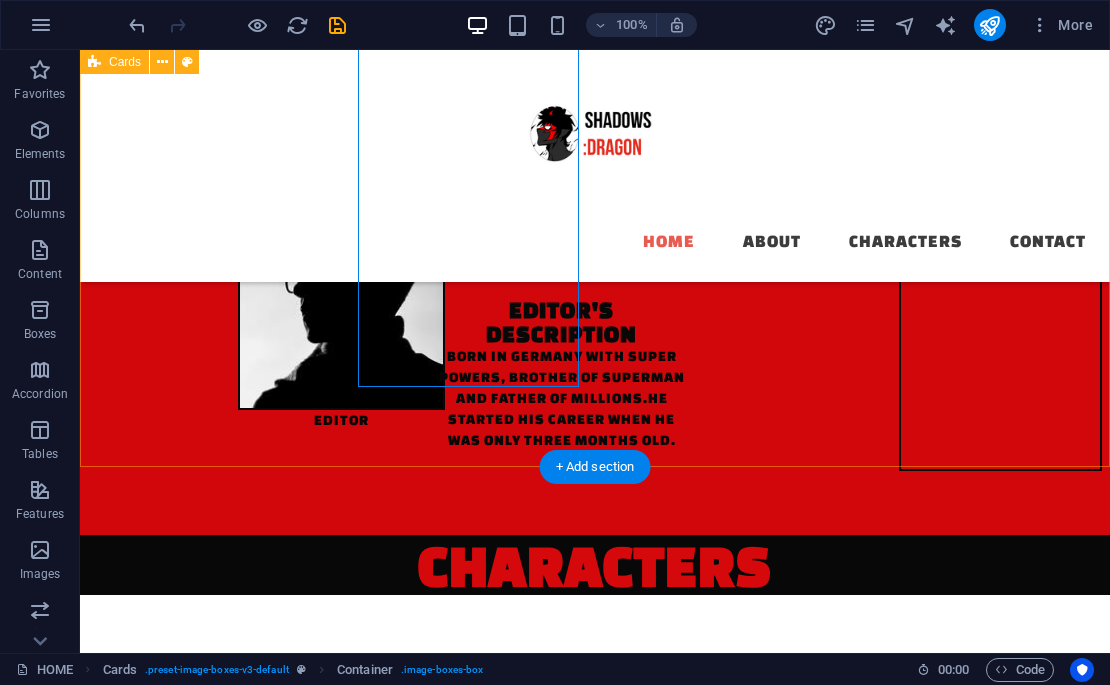 click on "[FIRST] [LAST] 18 year old superhero with the power to wield shadows. protagonist ??? CLASSIFIED SIDE CHARACTER ??? CLASSIFIED PROTAGONIST JIYU tHE DEMON WHO LURKS IN [FIRST]'S HEAD. CHAOS INCARNATE. SIDE CHARACTER" at bounding box center [595, 1418] 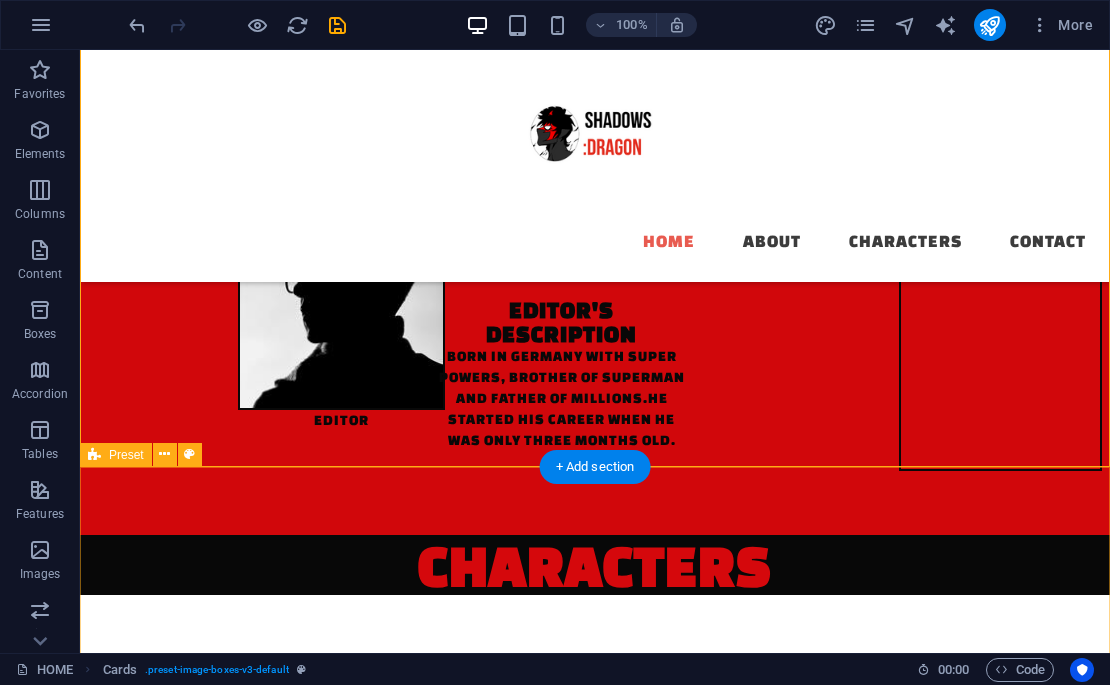 click on "CONTACT EMAIL:[EMAIL] [NUMBER] [STREET] [CITY], [STATE] [PHONE]" at bounding box center [595, 2611] 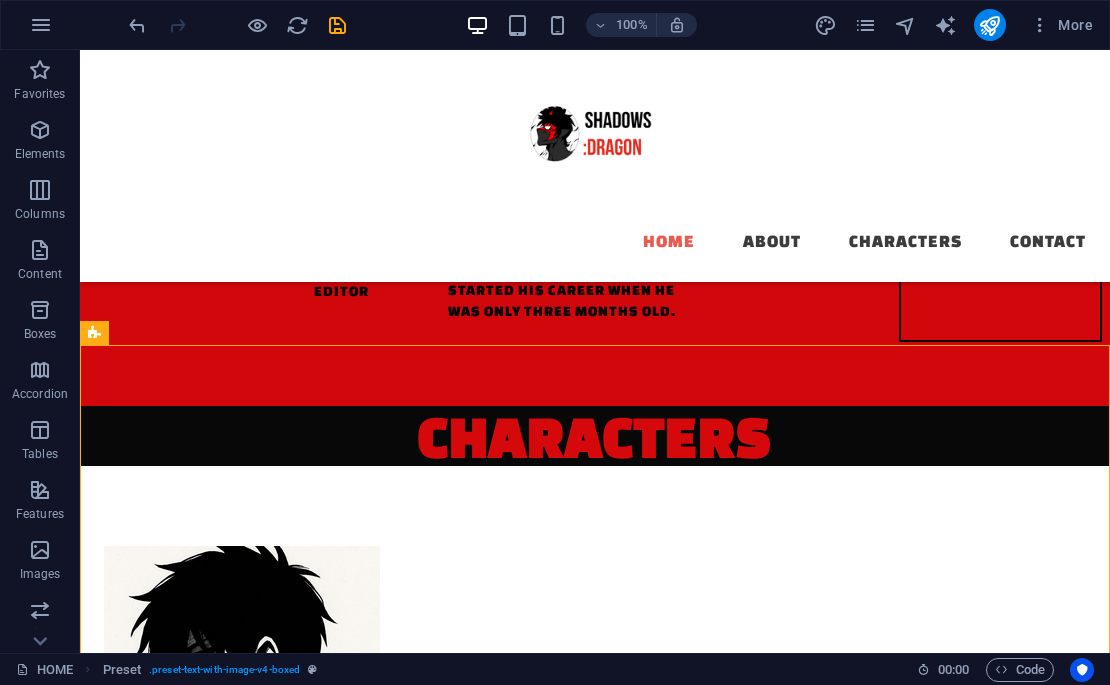 drag, startPoint x: 1093, startPoint y: 533, endPoint x: 1105, endPoint y: 603, distance: 71.021126 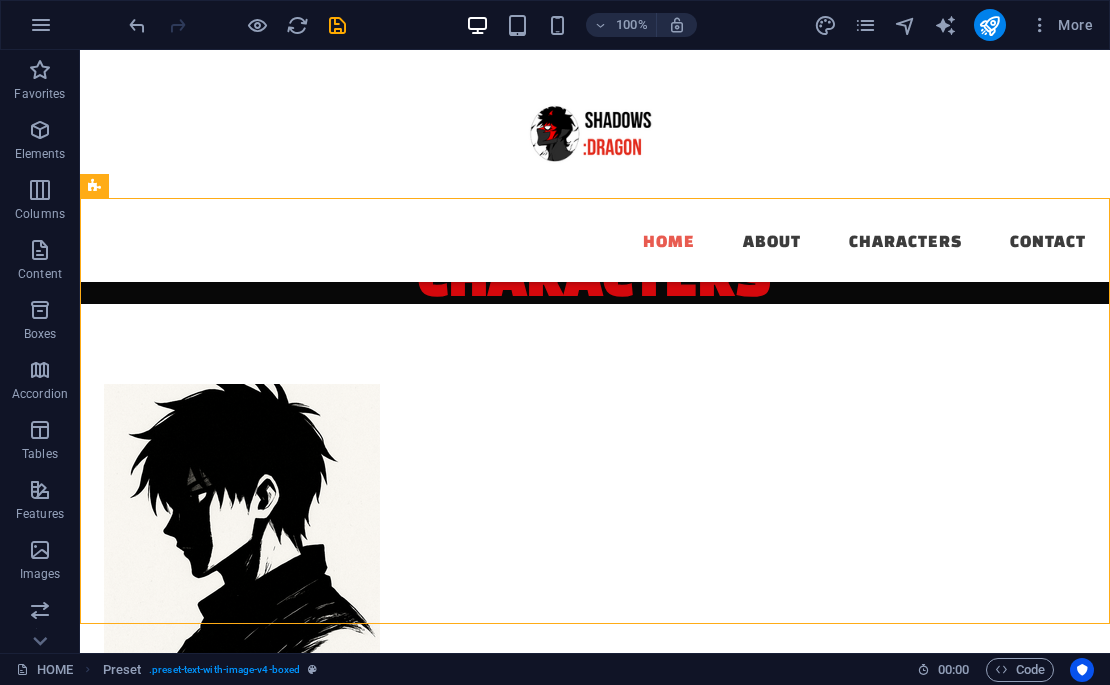 scroll, scrollTop: 1780, scrollLeft: 0, axis: vertical 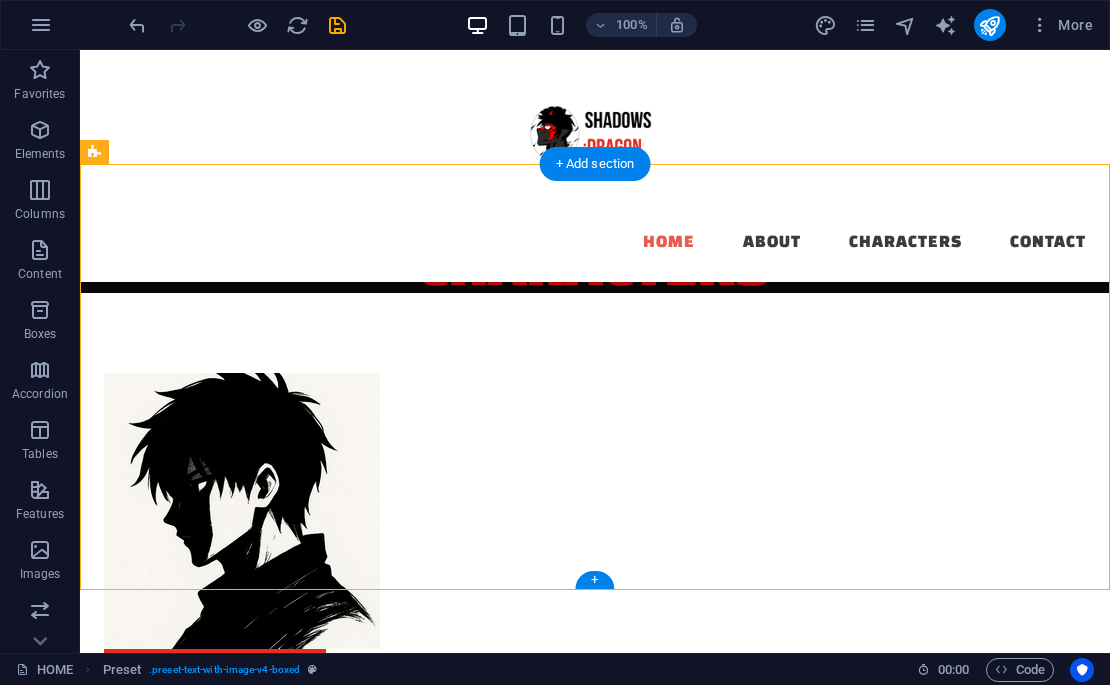 click on "CONTACT EMAIL:[EMAIL] [NUMBER] [STREET] [CITY], [STATE] [PHONE]" at bounding box center (595, 2309) 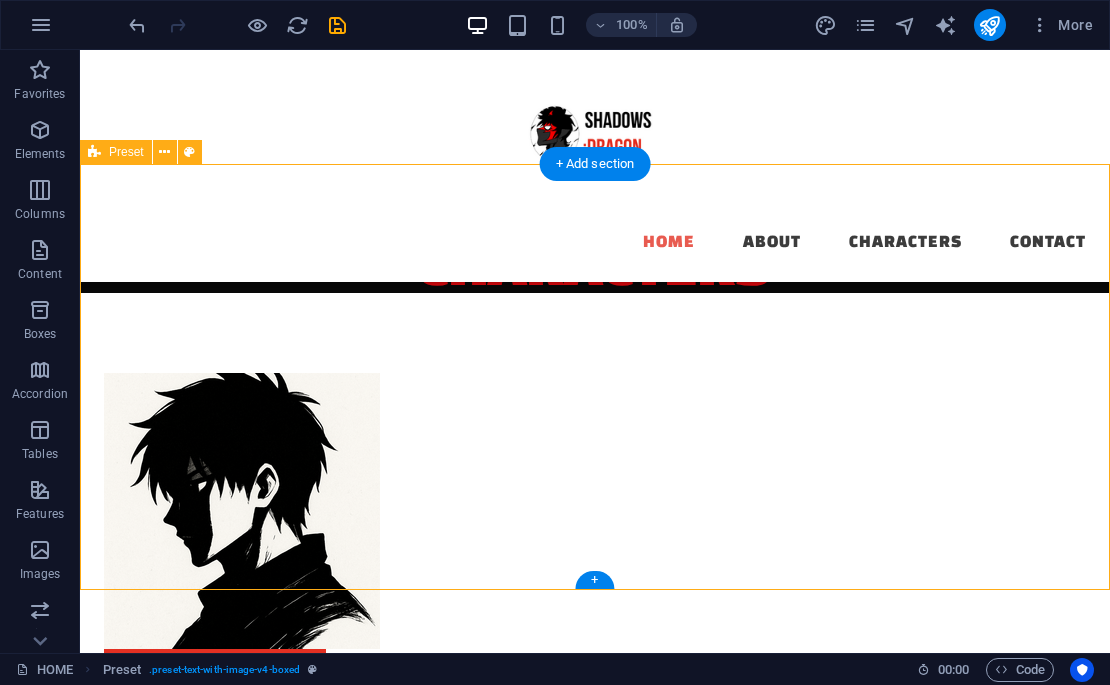 click on "CONTACT EMAIL:[EMAIL] [NUMBER] [STREET] [CITY], [STATE] [PHONE]" at bounding box center (595, 2309) 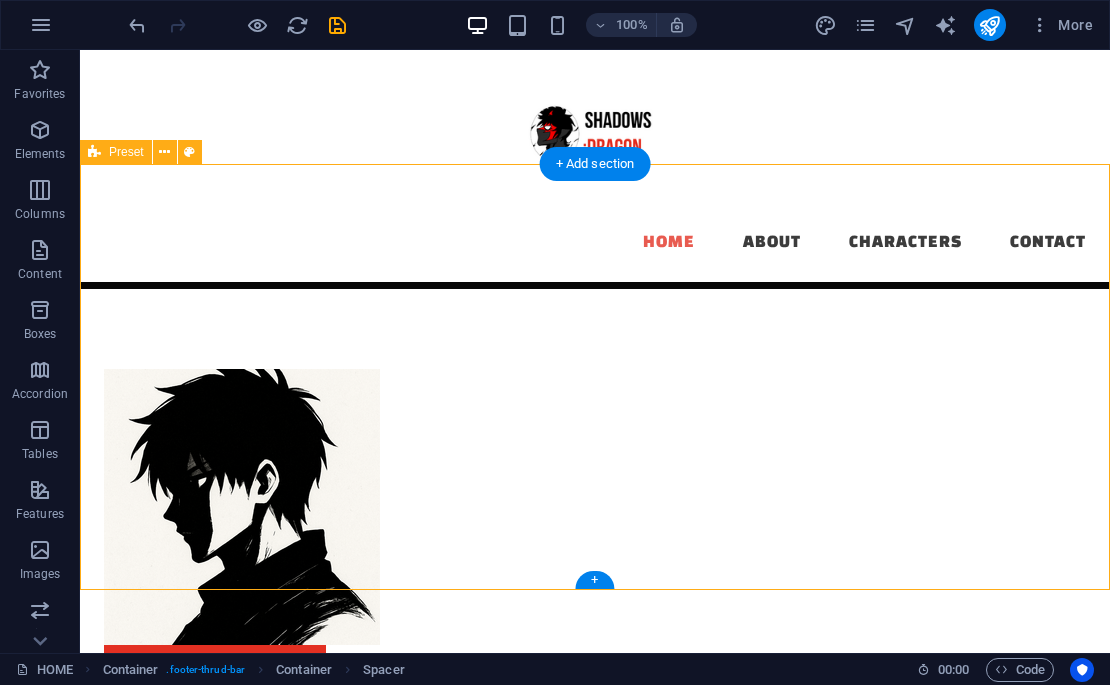 scroll, scrollTop: 1799, scrollLeft: 0, axis: vertical 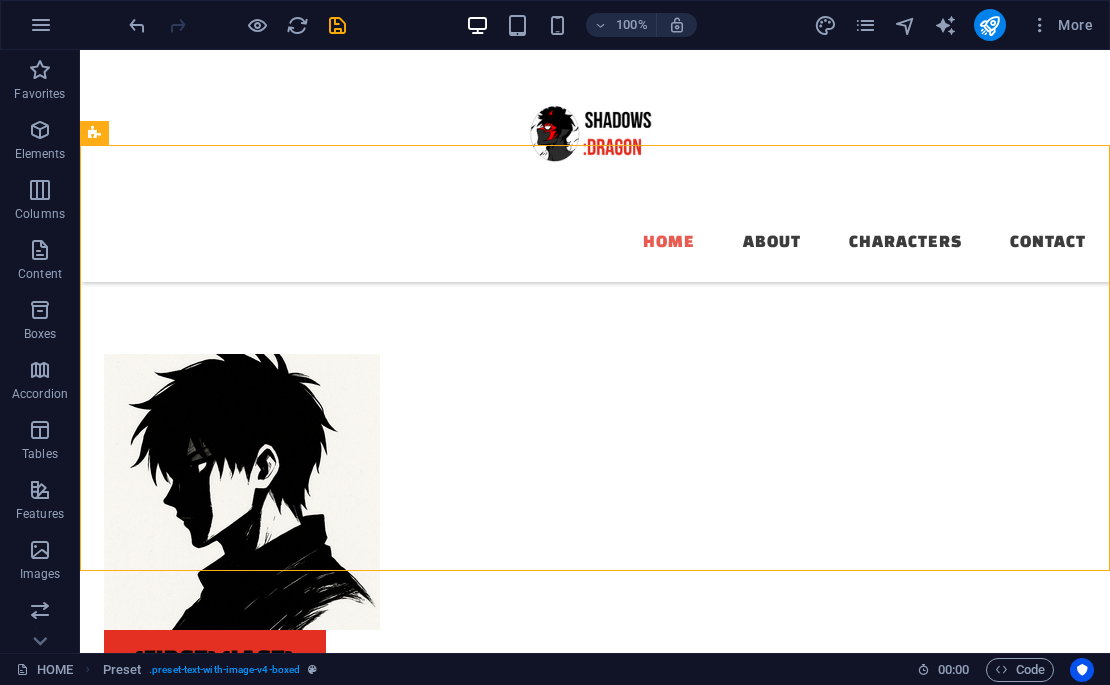 drag, startPoint x: 1090, startPoint y: 562, endPoint x: 1106, endPoint y: 615, distance: 55.362442 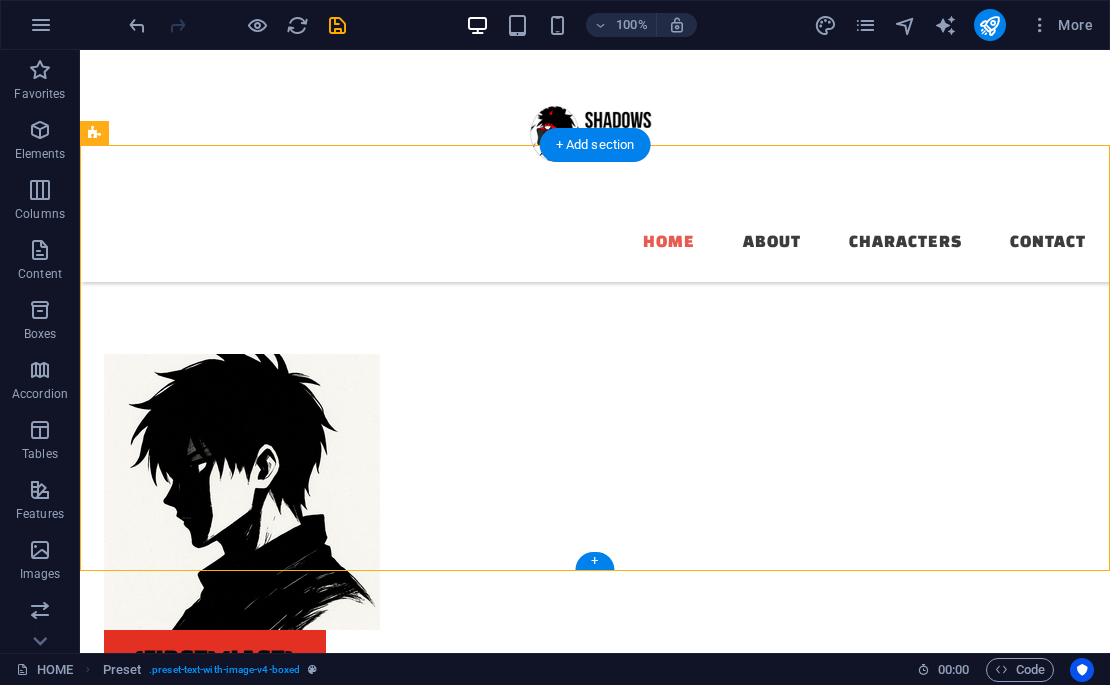 click on "CONTACT EMAIL:[EMAIL] [NUMBER] [STREET] [CITY], [STATE] [PHONE]" at bounding box center (595, 2290) 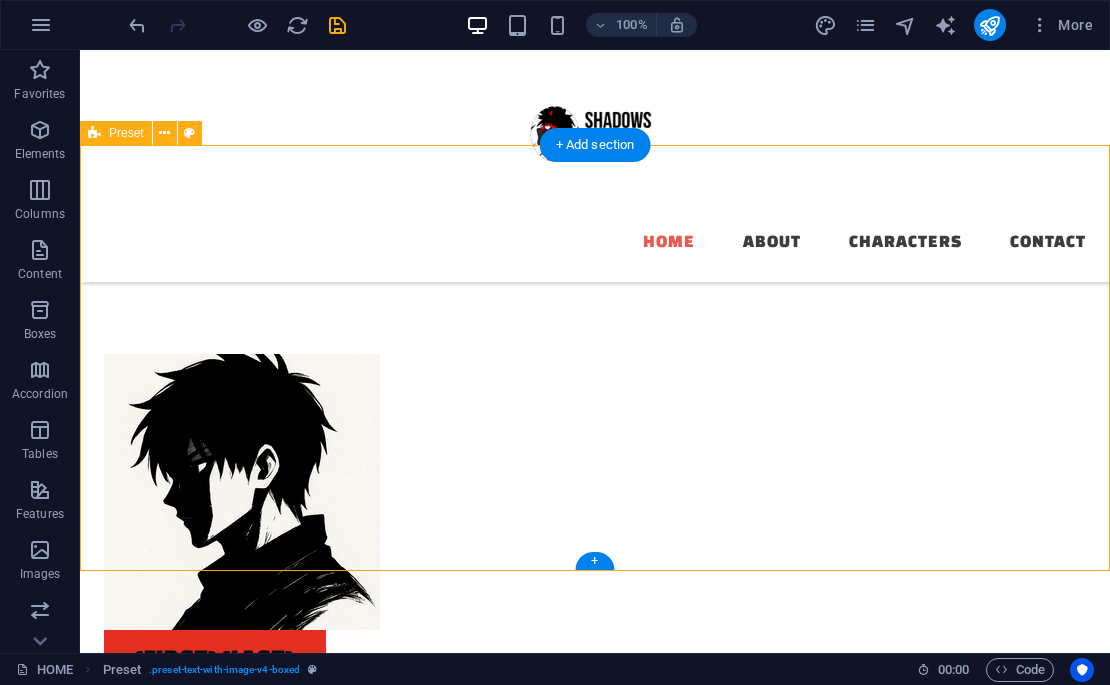click on "CONTACT EMAIL:[EMAIL] [NUMBER] [STREET] [CITY], [STATE] [PHONE]" at bounding box center [595, 2290] 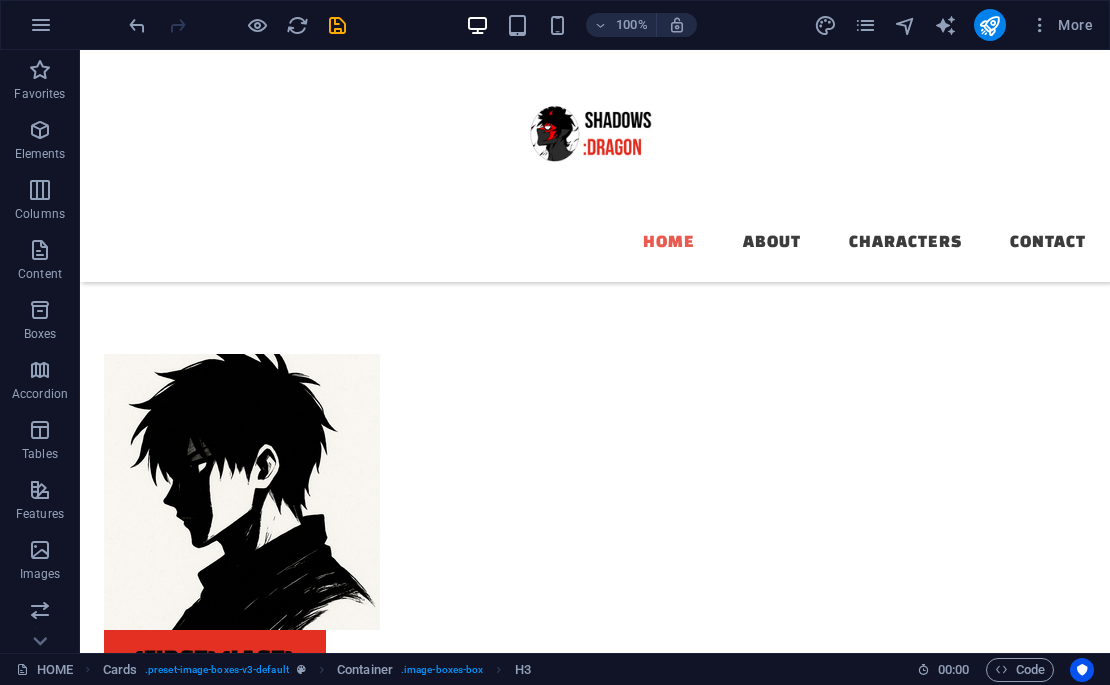 drag, startPoint x: 104, startPoint y: 428, endPoint x: 80, endPoint y: -18, distance: 446.64526 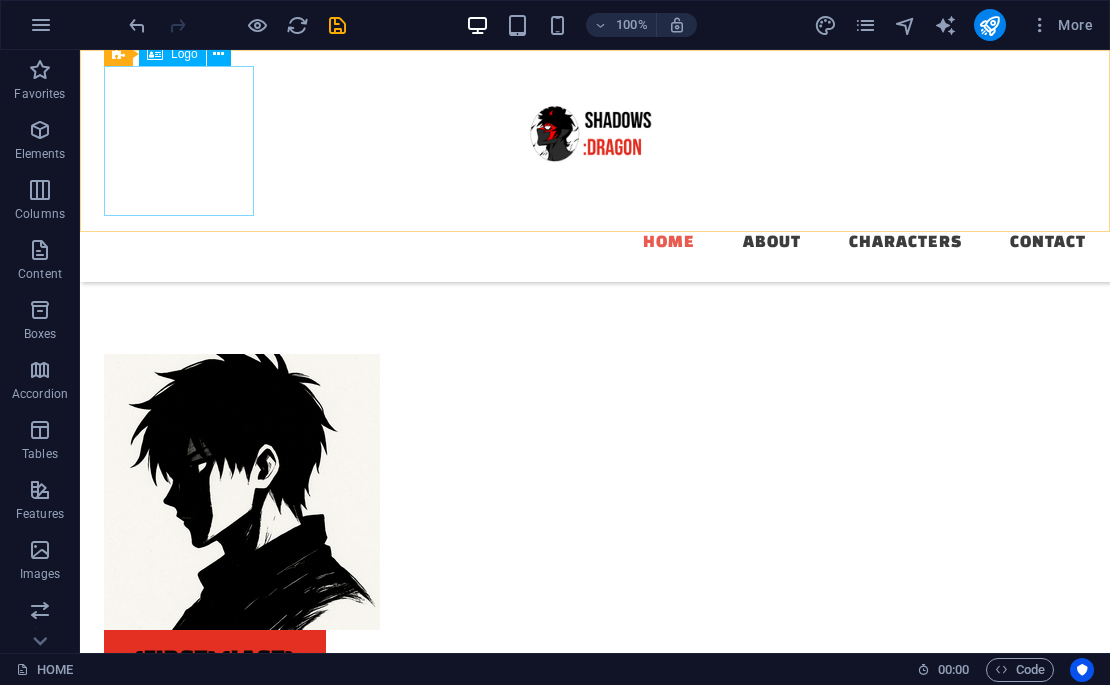 drag, startPoint x: 121, startPoint y: 574, endPoint x: 152, endPoint y: 158, distance: 417.15344 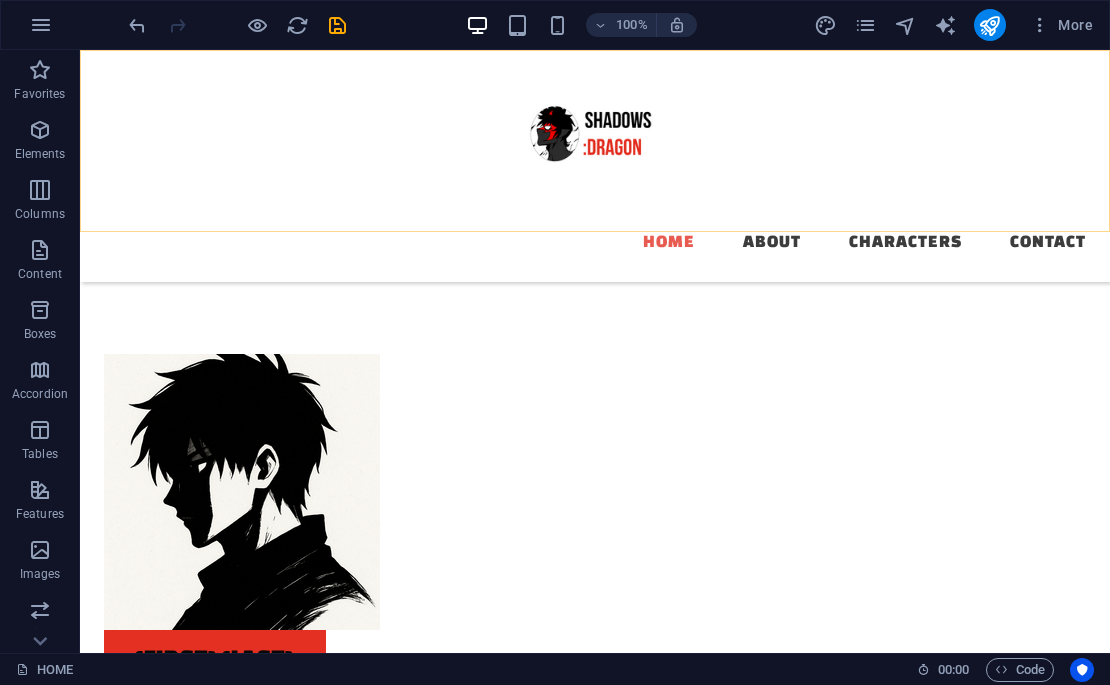 click on "HOME ABOUT CHARACTERS CONTACT" at bounding box center (595, 166) 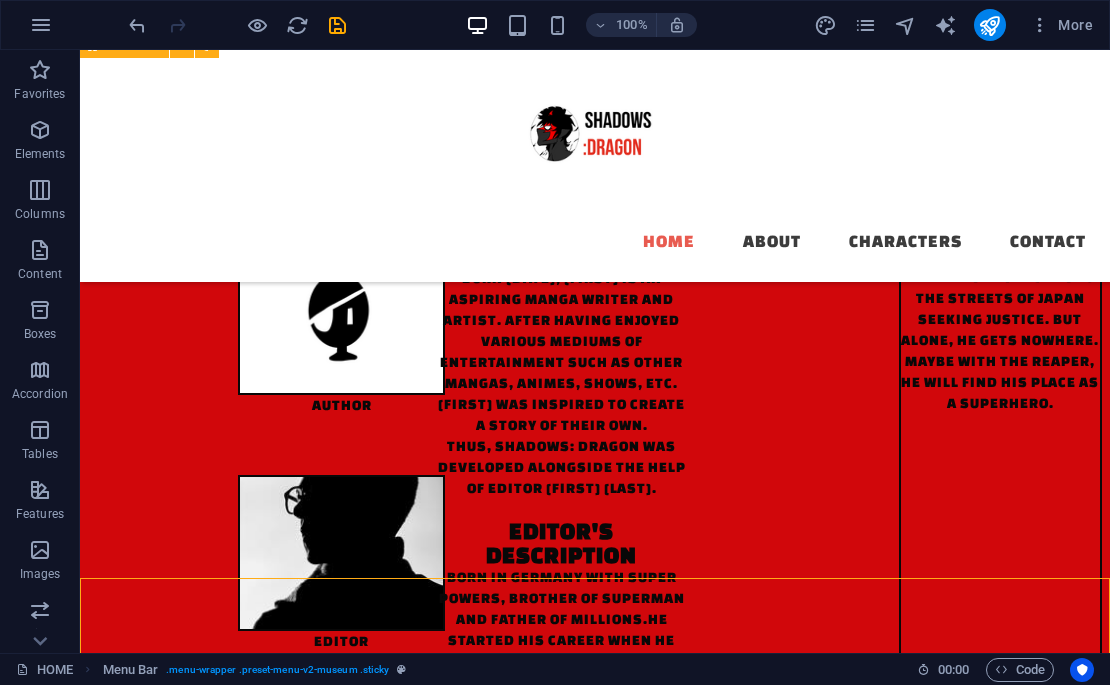 scroll, scrollTop: 1239, scrollLeft: 0, axis: vertical 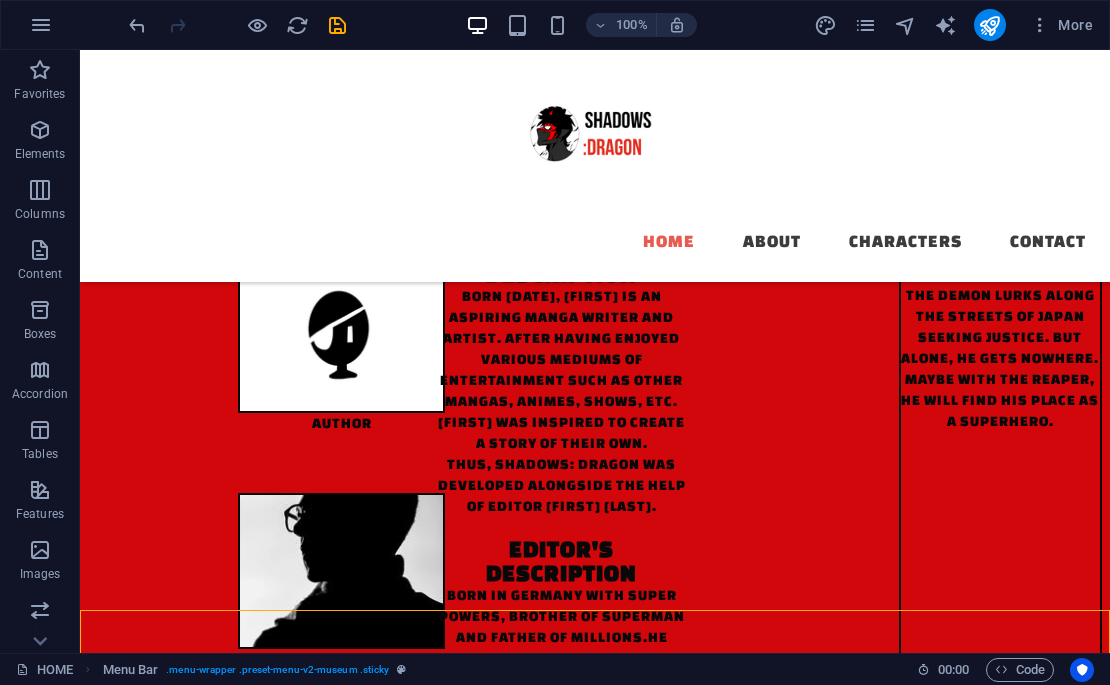 click on "HOME ABOUT CHARACTERS CONTACT" at bounding box center [595, 166] 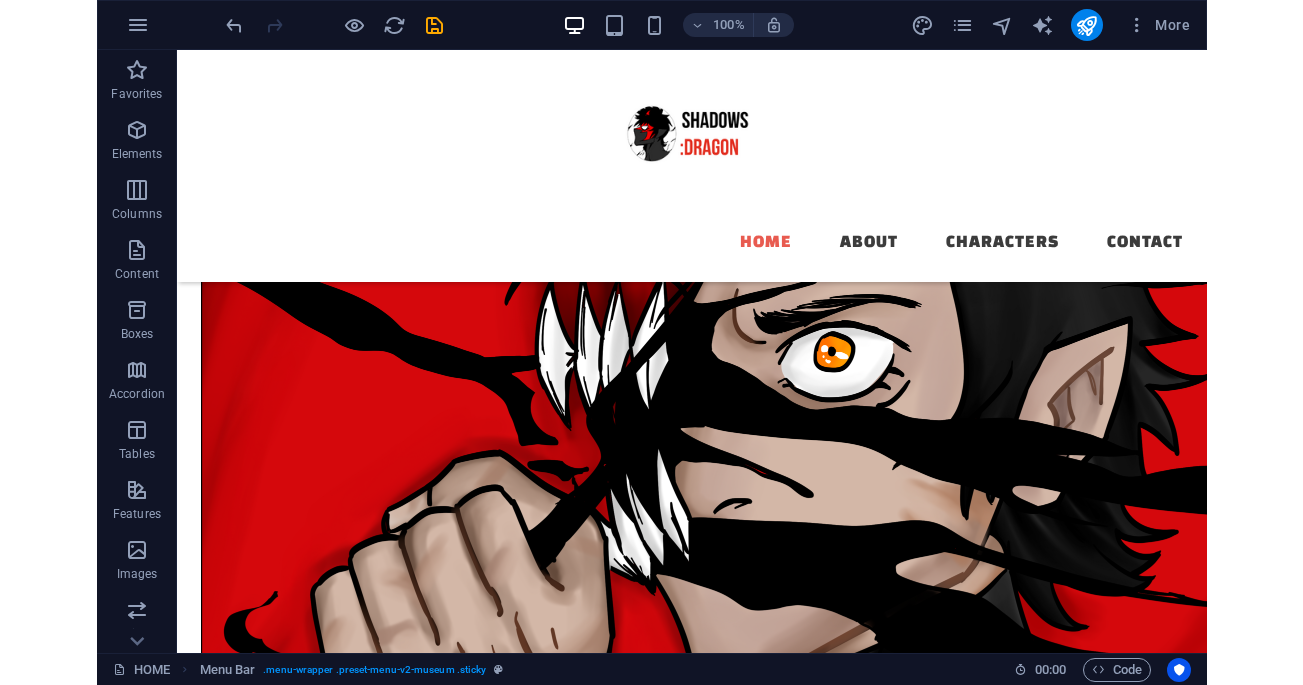 scroll, scrollTop: 519, scrollLeft: 0, axis: vertical 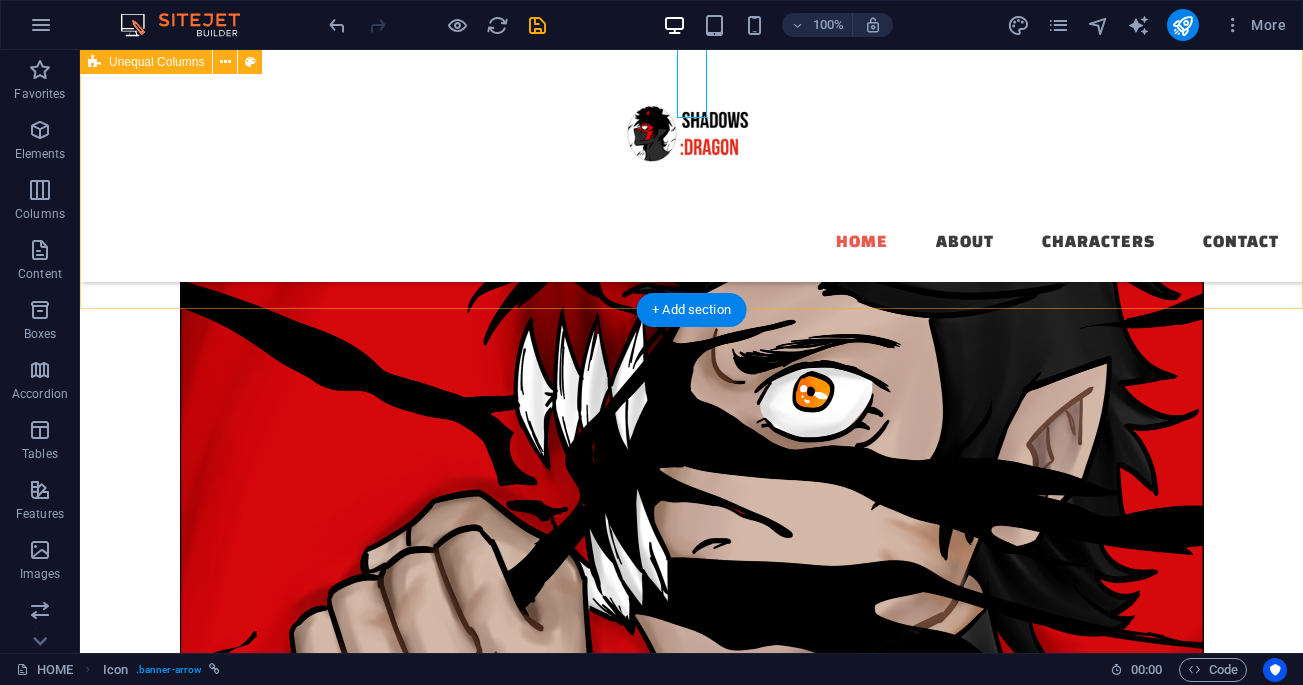 click on "CHAPTERS : #001 #002 #003 #004 #005 #006 #007 #008 #009 #010 [FIRST] [LAST] and [FIRST] [LAST] wield the power to manipulate shadows. [FIRST] aspires to be a hero. [FIRST] wishes for peace. A superhero, action, romance starts here. Volume  1 description: [FIRST] [LAST] wants to be a hero! An 18 year old man testing his way through Japan with only his might and an unwanted voice in his head- Jiyu. After meeting a fellow vigilante, The Reaper, [FIRST] finds his path towards" at bounding box center (691, 213) 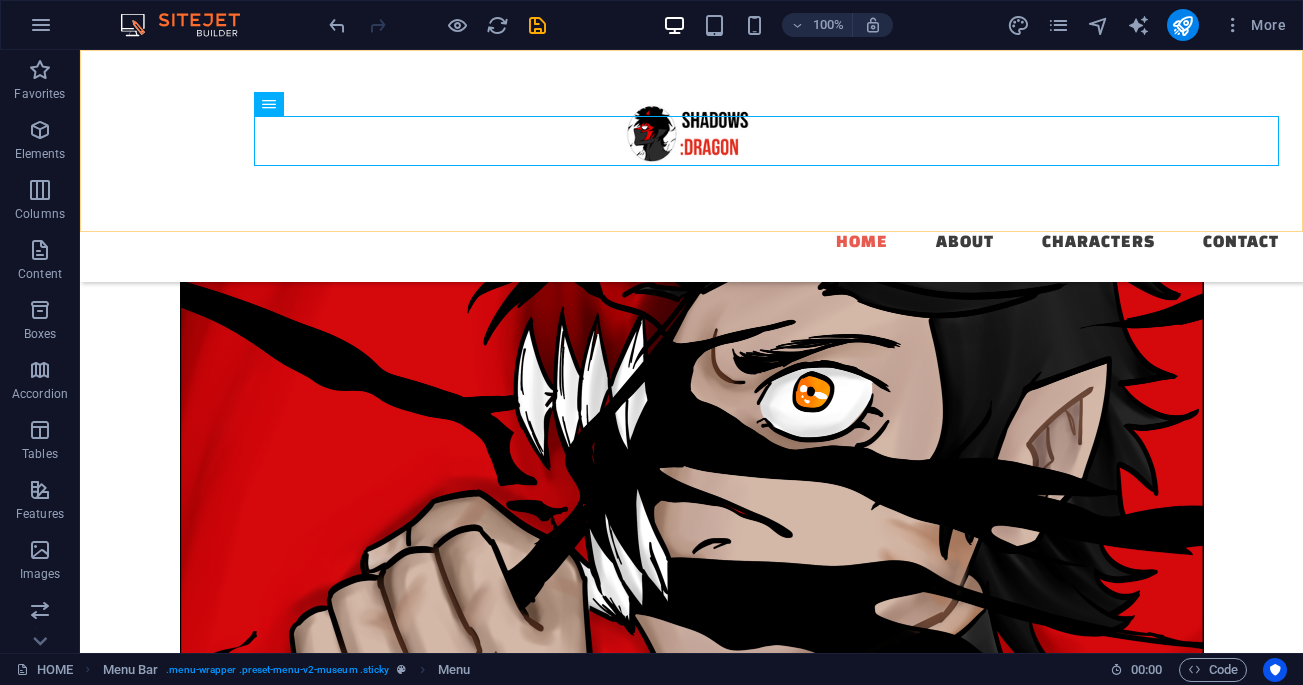 click on "HOME ABOUT CHARACTERS CONTACT" at bounding box center (691, 166) 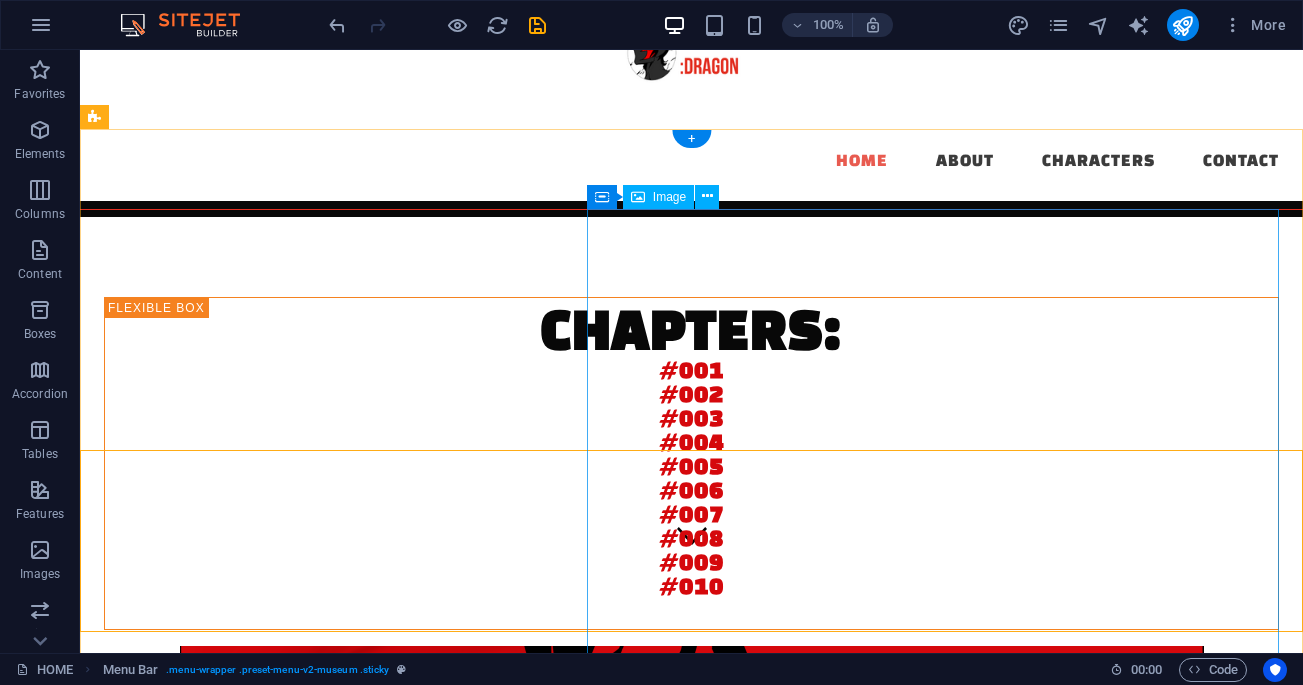 scroll, scrollTop: 79, scrollLeft: 0, axis: vertical 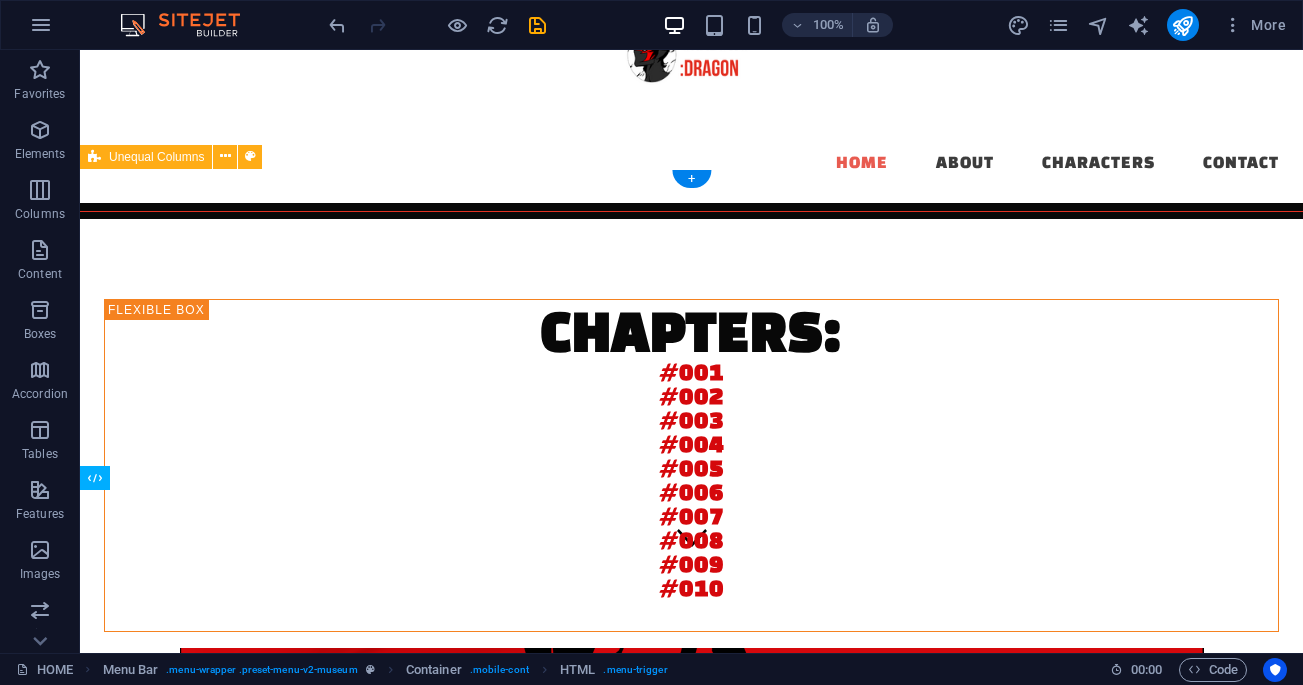 click on "CHAPTERS : #001 #002 #003 #004 #005 #006 #007 #008 #009 #010 [FIRST] [LAST] and [FIRST] [LAST] wield the power to manipulate shadows. [FIRST] aspires to be a hero. [FIRST] wishes for peace. A superhero, action, romance starts here. Volume  1 description: [FIRST] [LAST] wants to be a hero! An 18 year old man testing his way through Japan with only his might and an unwanted voice in his head- Jiyu. After meeting a fellow vigilante, The Reaper, [FIRST] finds his path towards" at bounding box center (691, 885) 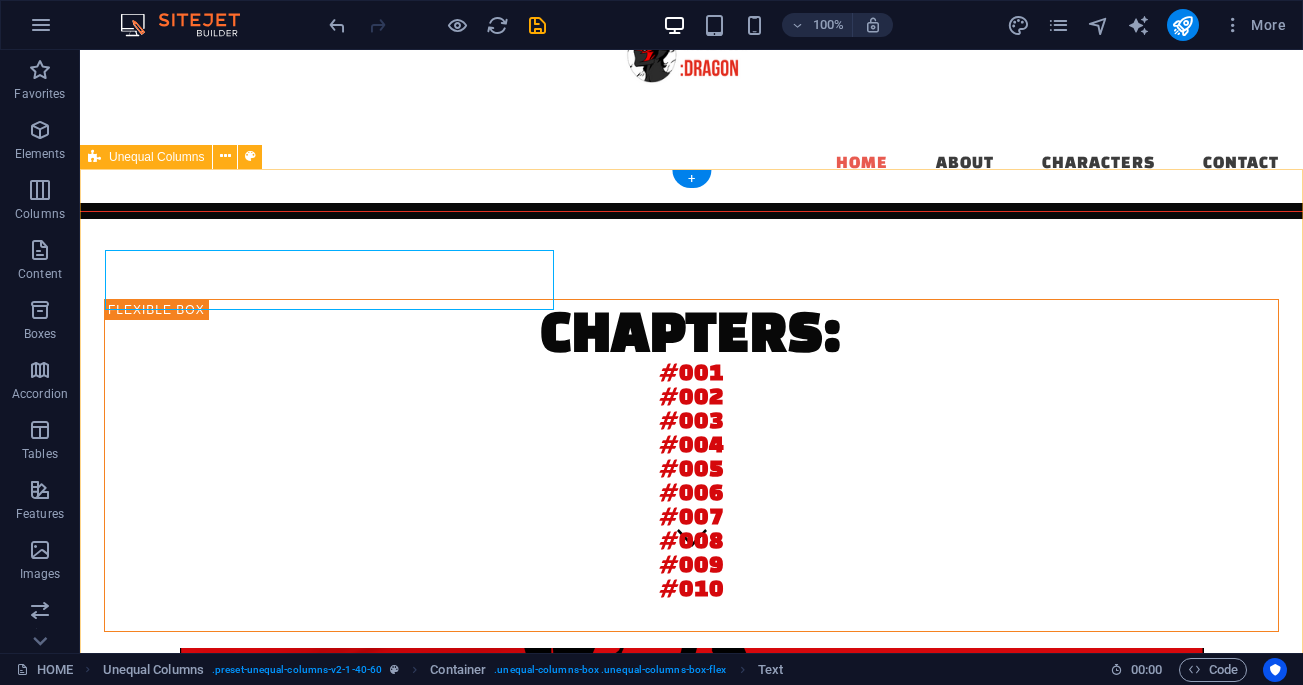click on "CHAPTERS : #001 #002 #003 #004 #005 #006 #007 #008 #009 #010 [FIRST] [LAST] and [FIRST] [LAST] wield the power to manipulate shadows. [FIRST] aspires to be a hero. [FIRST] wishes for peace. A superhero, action, romance starts here. Volume  1 description: [FIRST] [LAST] wants to be a hero! An 18 year old man testing his way through Japan with only his might and an unwanted voice in his head- Jiyu. After meeting a fellow vigilante, The Reaper, [FIRST] finds his path towards" at bounding box center (691, 885) 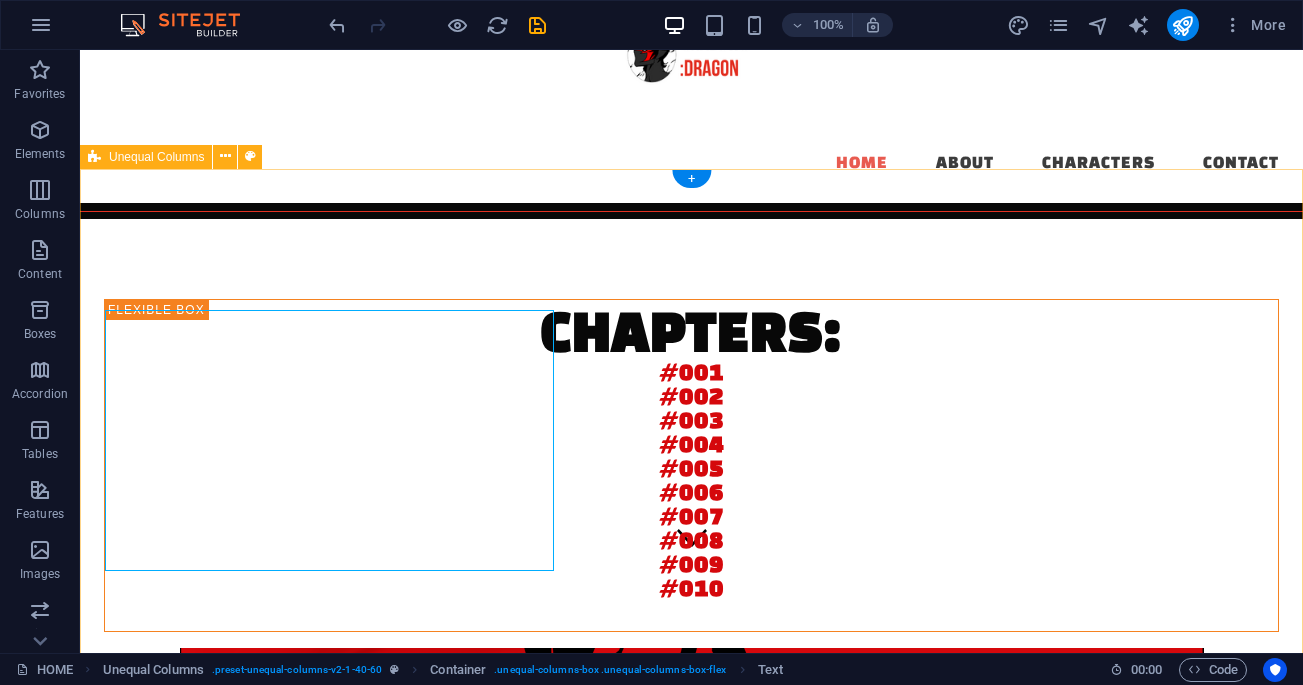 click on "CHAPTERS : #001 #002 #003 #004 #005 #006 #007 #008 #009 #010 [FIRST] [LAST] and [FIRST] [LAST] wield the power to manipulate shadows. [FIRST] aspires to be a hero. [FIRST] wishes for peace. A superhero, action, romance starts here. Volume  1 description: [FIRST] [LAST] wants to be a hero! An 18 year old man testing his way through Japan with only his might and an unwanted voice in his head- Jiyu. After meeting a fellow vigilante, The Reaper, [FIRST] finds his path towards" at bounding box center (691, 885) 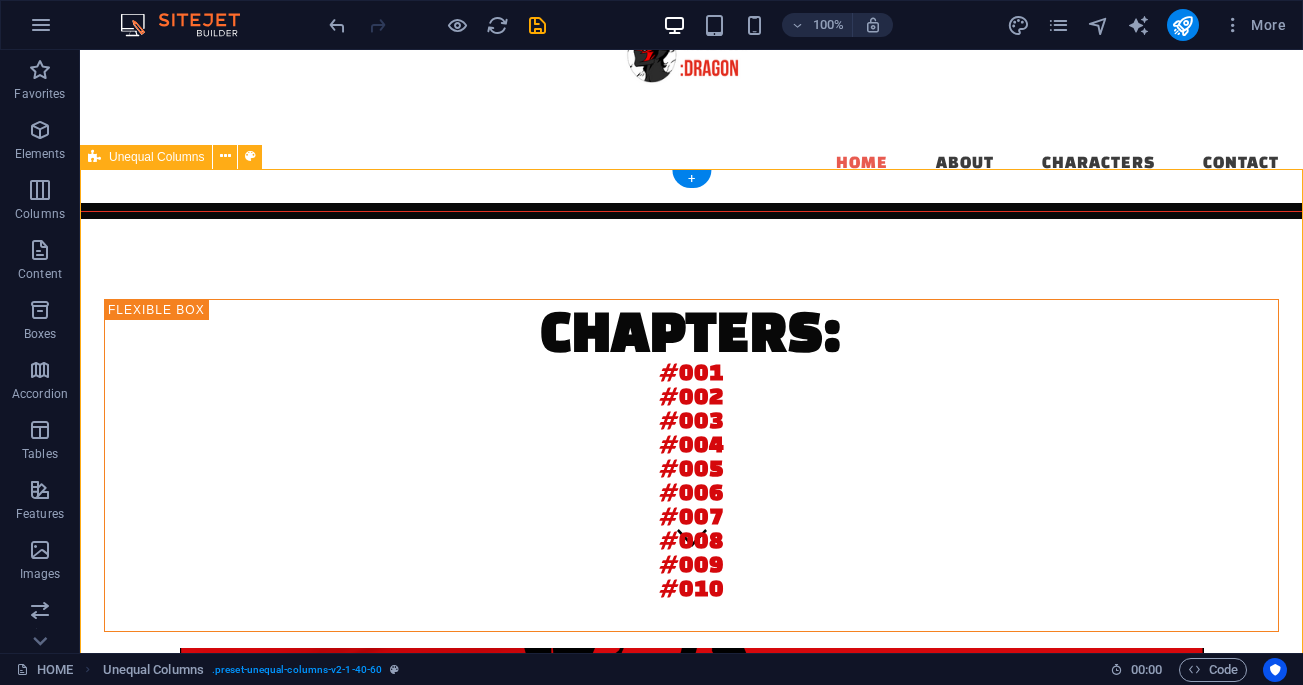 click on "CHAPTERS : #001 #002 #003 #004 #005 #006 #007 #008 #009 #010 [FIRST] [LAST] and [FIRST] [LAST] wield the power to manipulate shadows. [FIRST] aspires to be a hero. [FIRST] wishes for peace. A superhero, action, romance starts here. Volume  1 description: [FIRST] [LAST] wants to be a hero! An 18 year old man testing his way through Japan with only his might and an unwanted voice in his head- Jiyu. After meeting a fellow vigilante, The Reaper, [FIRST] finds his path towards" at bounding box center [691, 885] 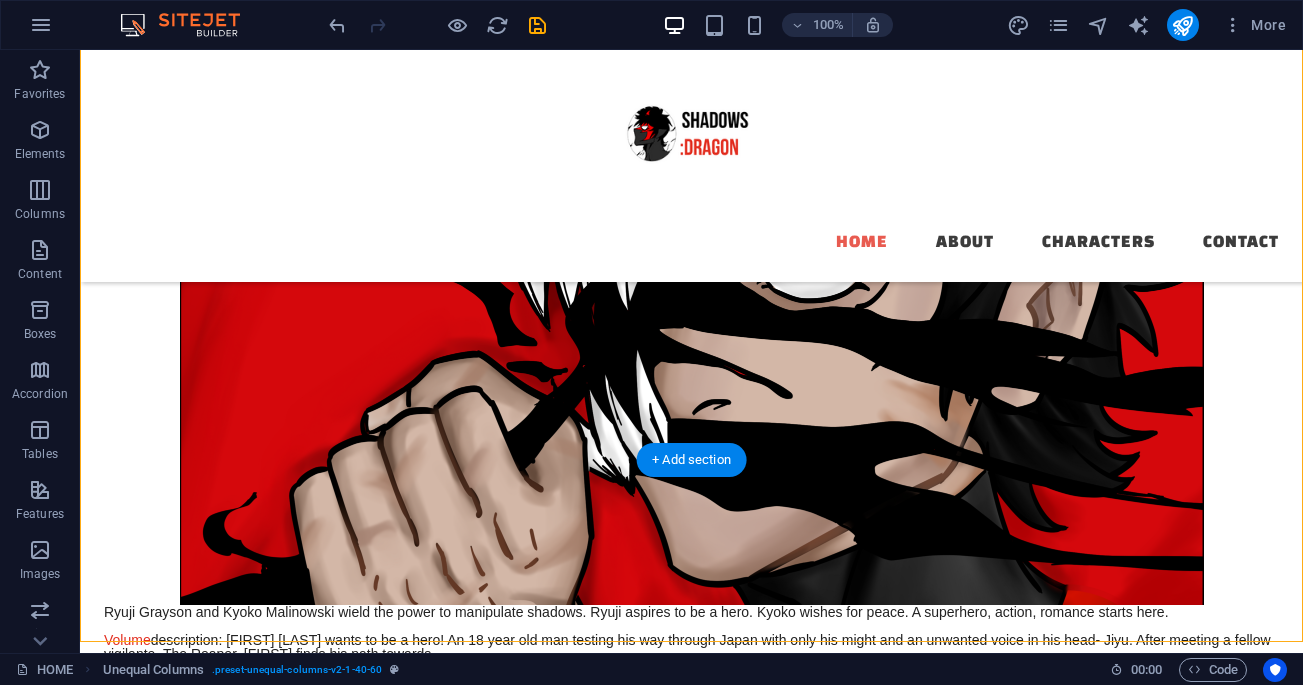 drag, startPoint x: 1194, startPoint y: 210, endPoint x: 1228, endPoint y: 649, distance: 440.31467 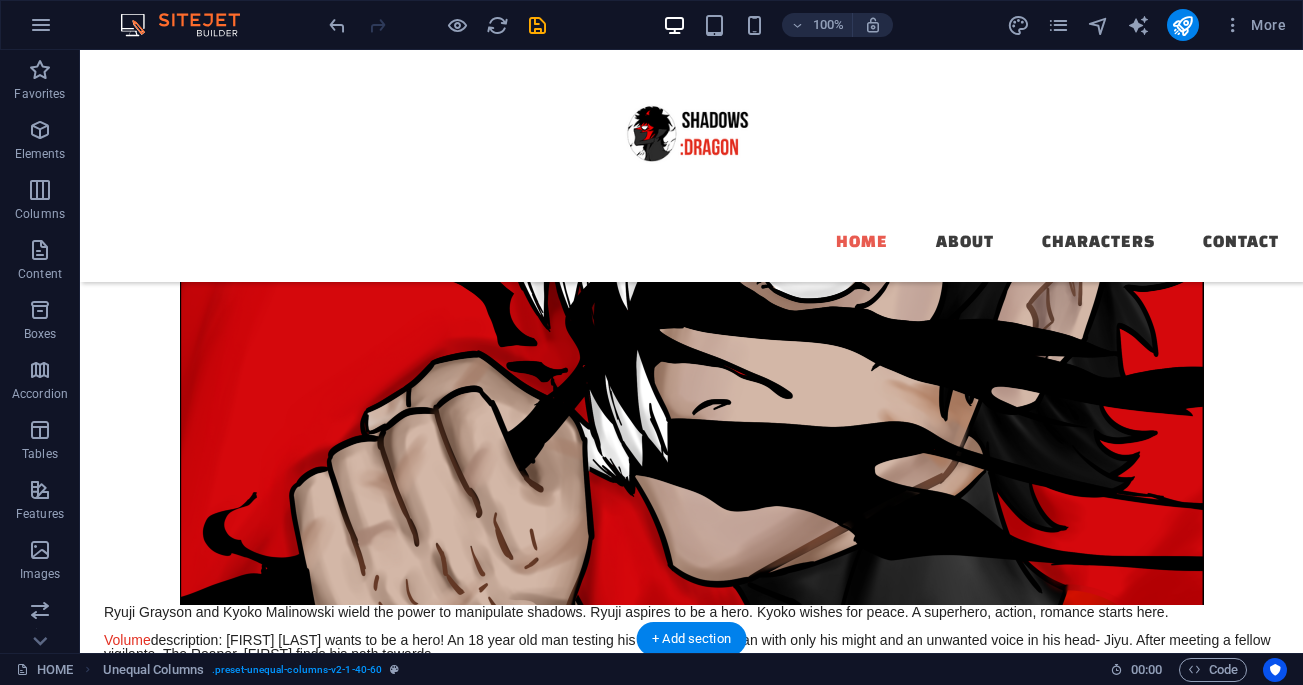scroll, scrollTop: 774, scrollLeft: 0, axis: vertical 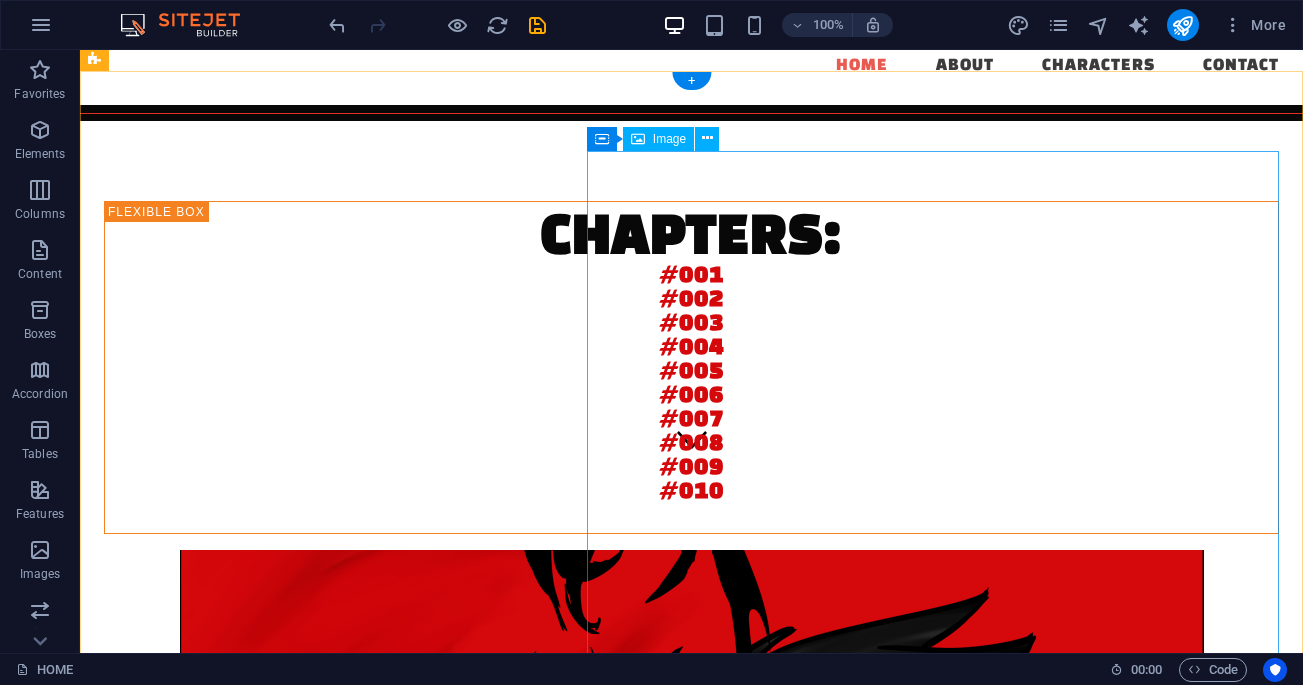 click at bounding box center [691, 934] 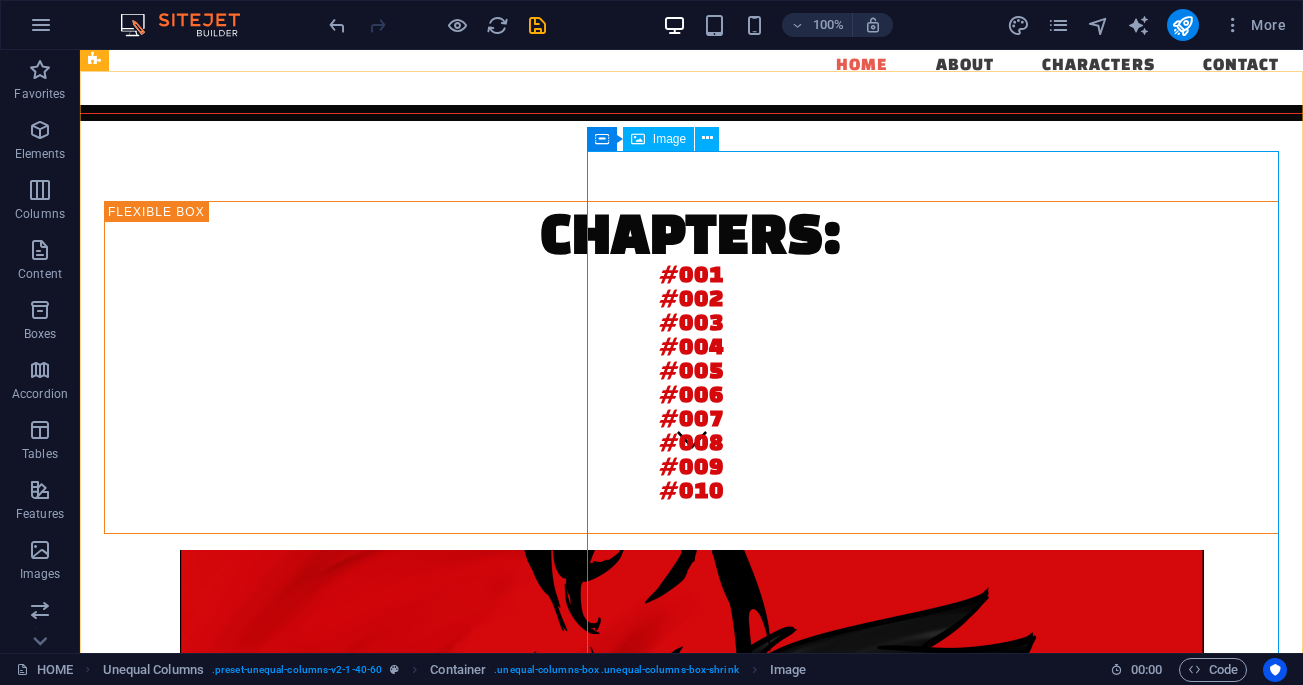 click on "Image" at bounding box center [669, 139] 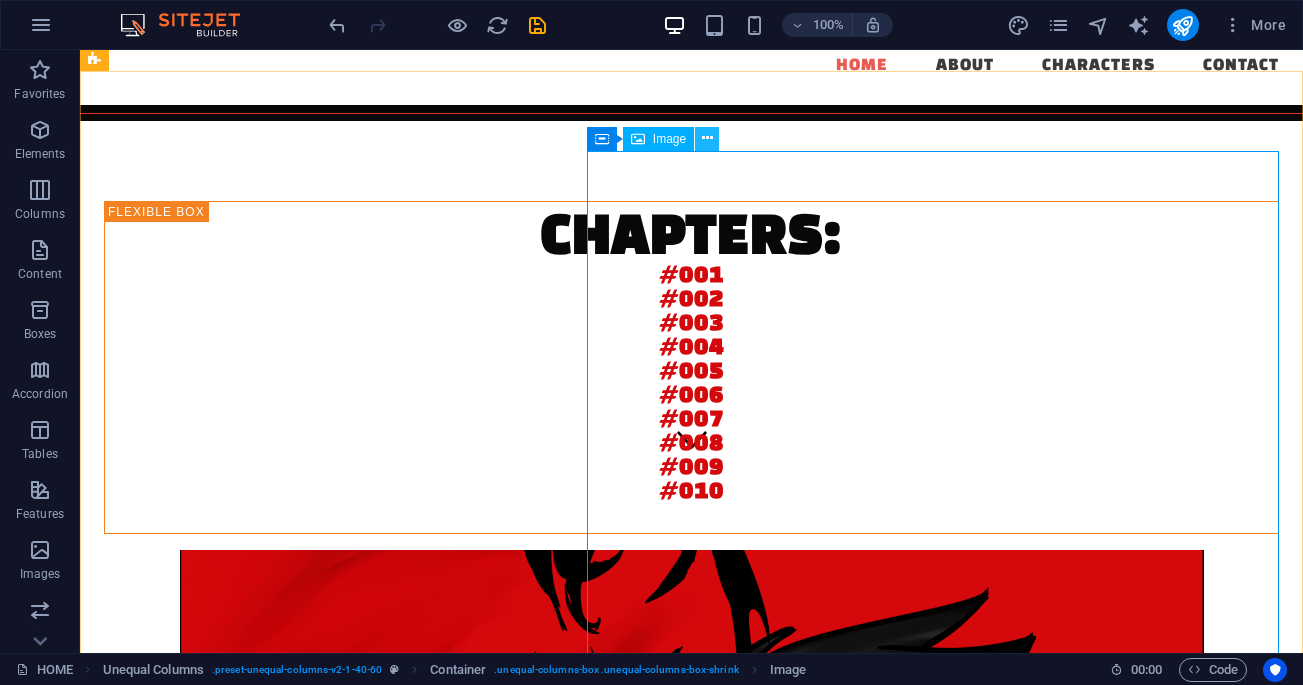 click at bounding box center [707, 138] 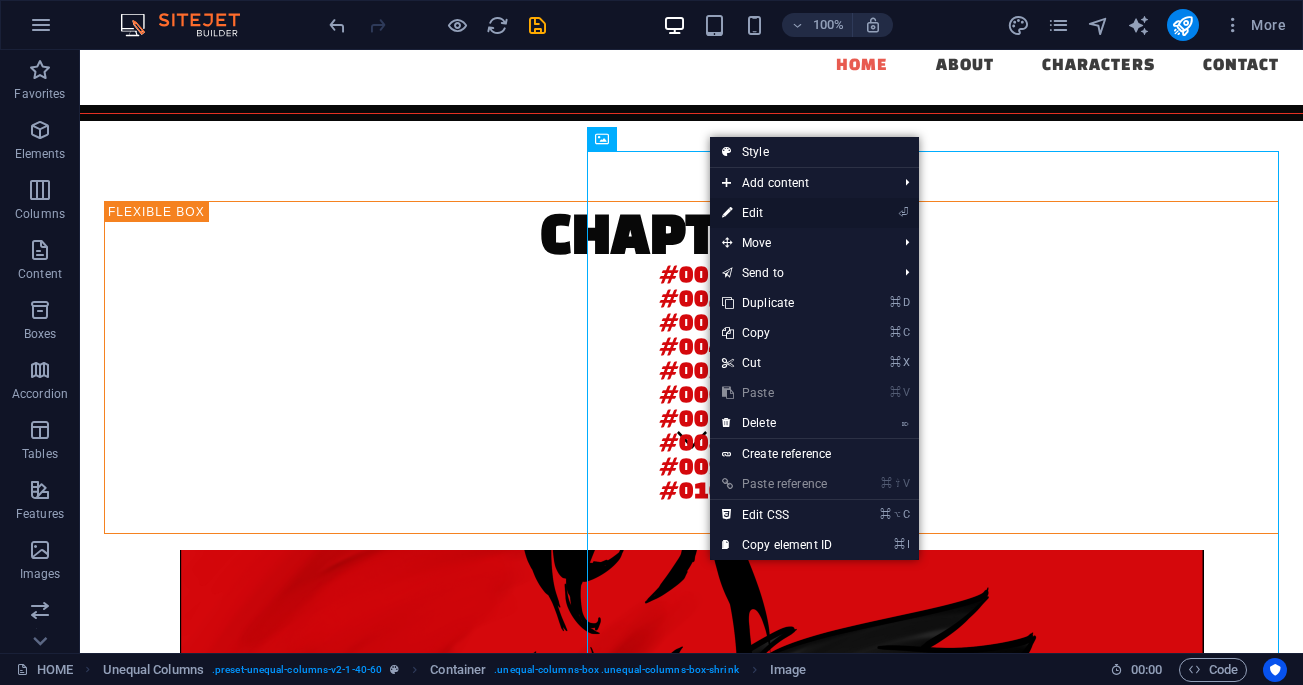 click on "⏎  Edit" at bounding box center [777, 213] 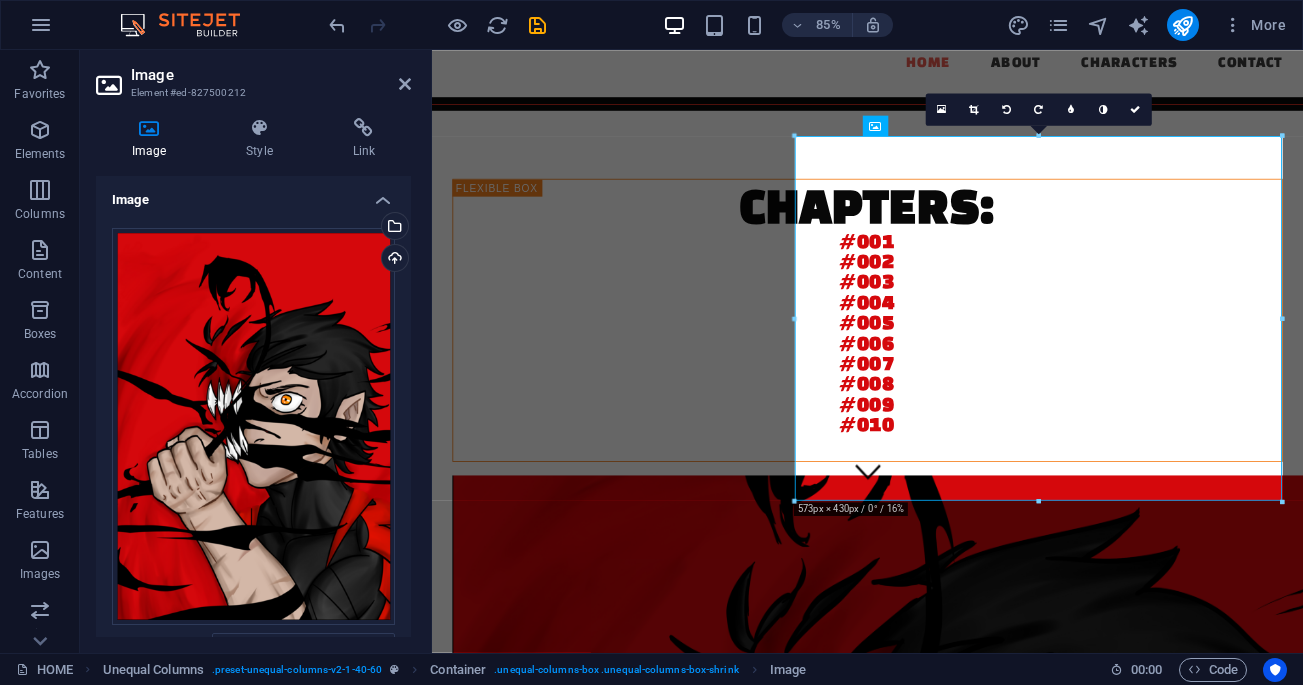 drag, startPoint x: 412, startPoint y: 372, endPoint x: 416, endPoint y: 443, distance: 71.11259 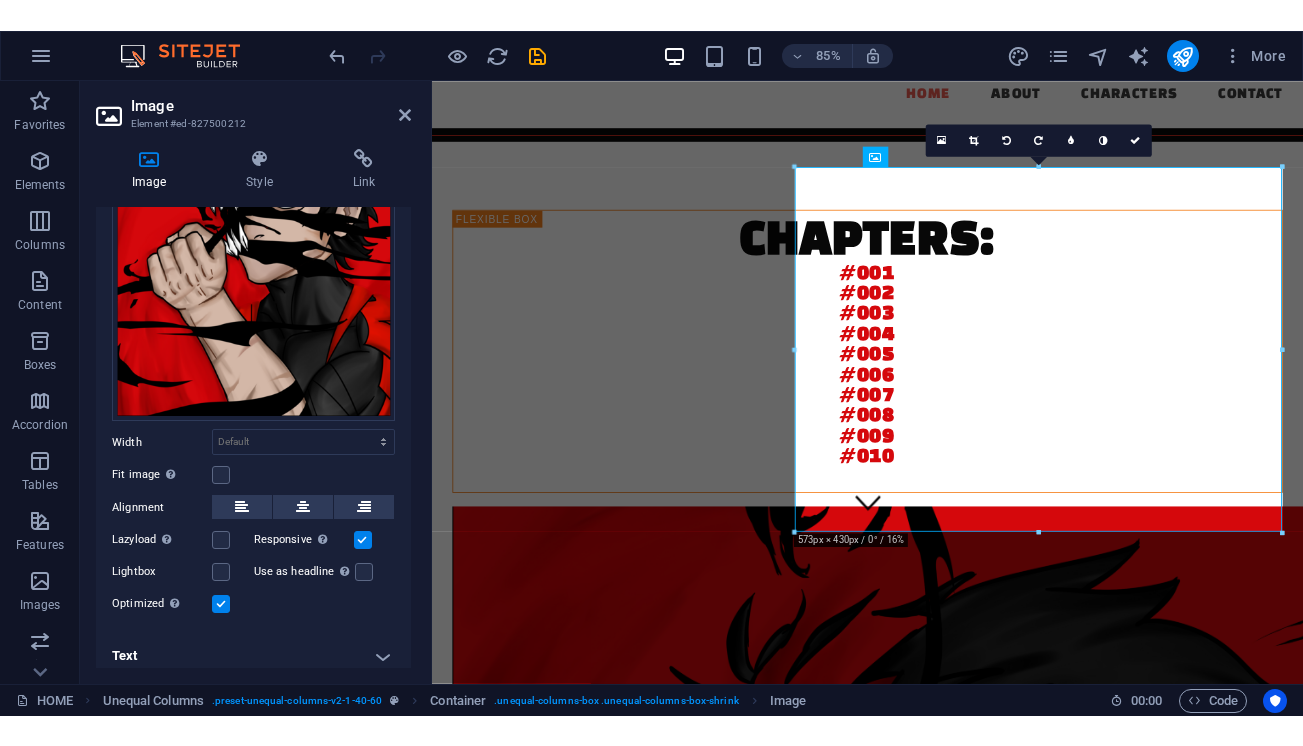 scroll, scrollTop: 241, scrollLeft: 0, axis: vertical 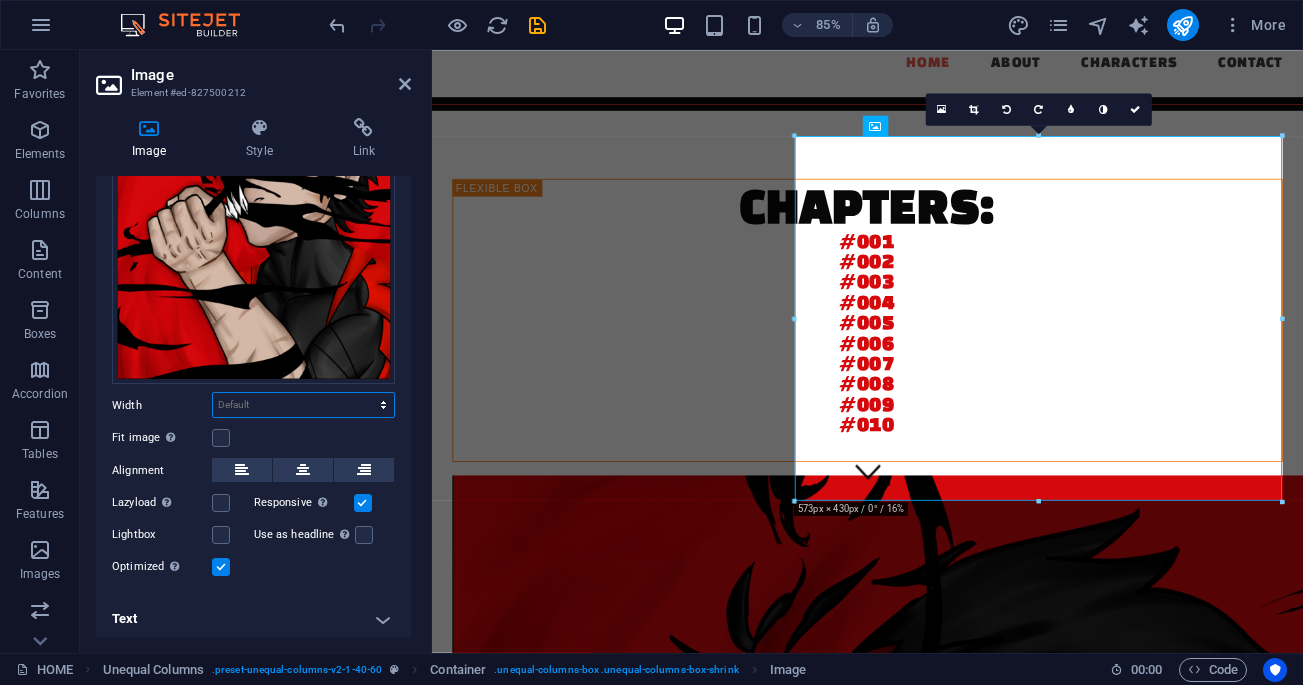 click on "Default auto px rem % em vh vw" at bounding box center (303, 405) 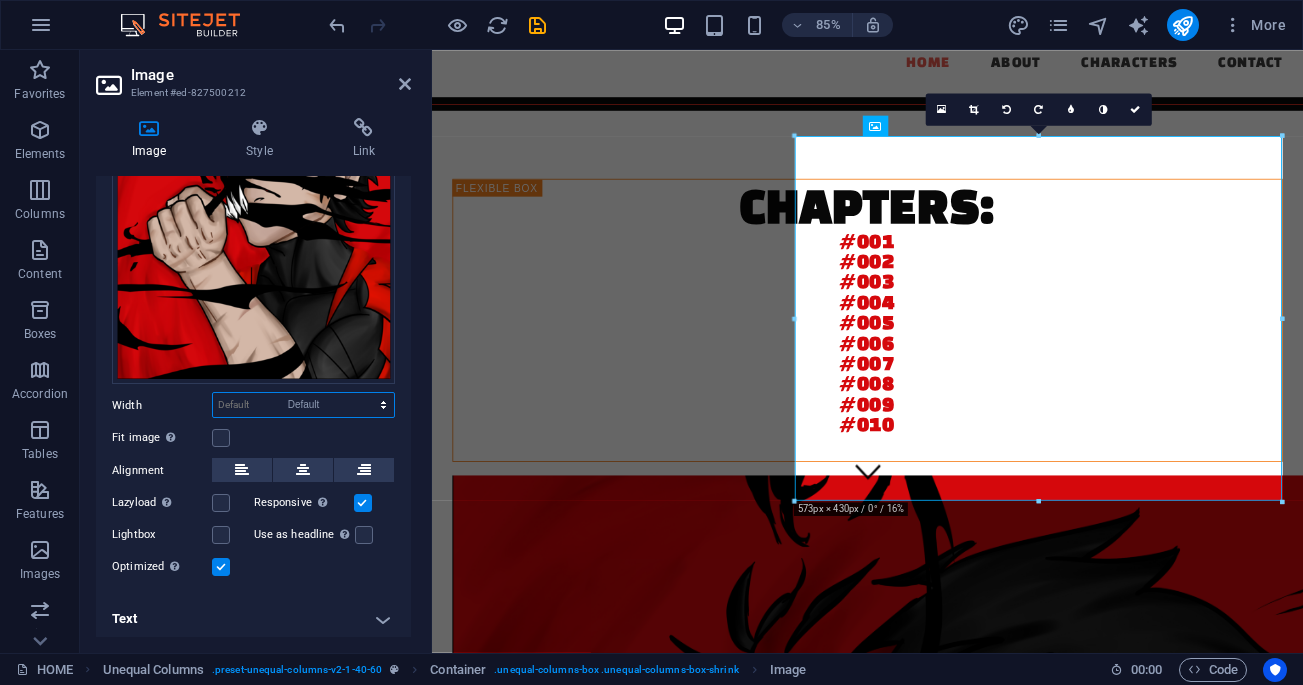 select on "DISABLED_OPTION_VALUE" 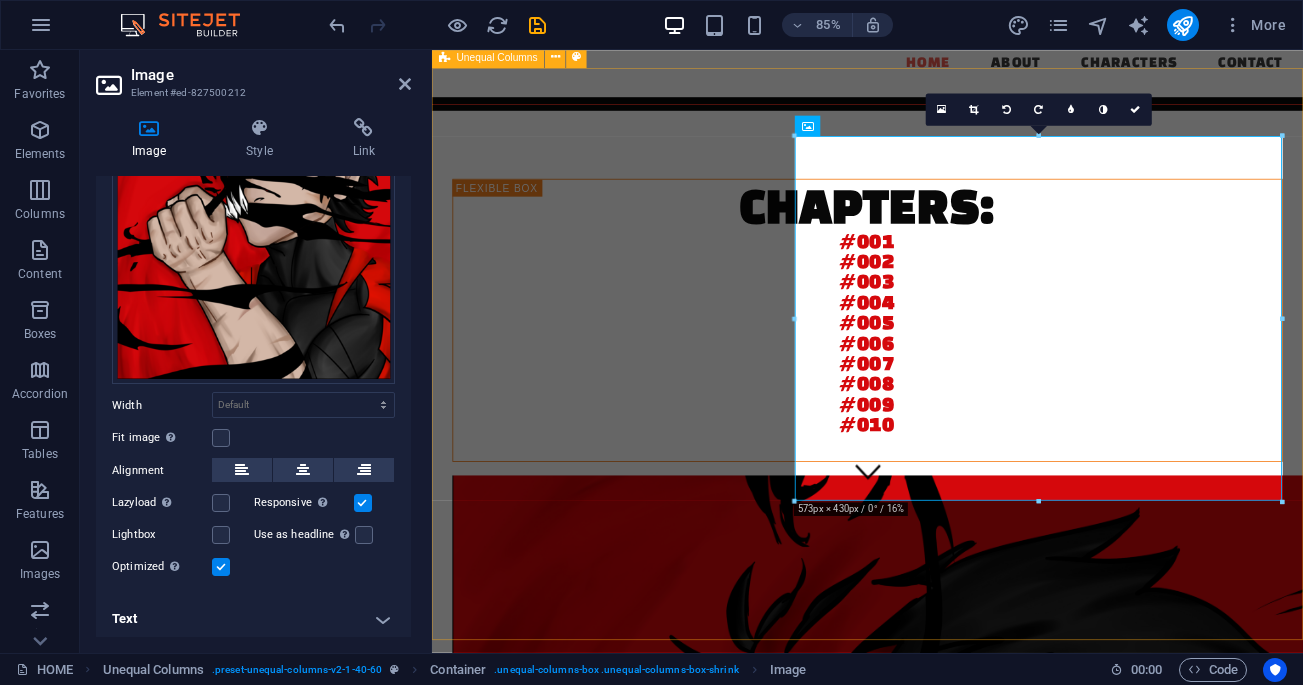 click on "CHAPTERS : #001 #002 #003 #004 #005 #006 #007 #008 #009 #010 [FIRST] [LAST] and [FIRST] [LAST] wield the power to manipulate shadows. [FIRST] aspires to be a hero. [FIRST] wishes for peace. A superhero, action, romance starts here. Volume  1 description: [FIRST] [LAST] wants to be a hero! An 18 year old man testing his way through Japan with only his might and an unwanted voice in his head- Jiyu. After meeting a fellow vigilante, The Reaper, [FIRST] finds his path towards" at bounding box center [944, 794] 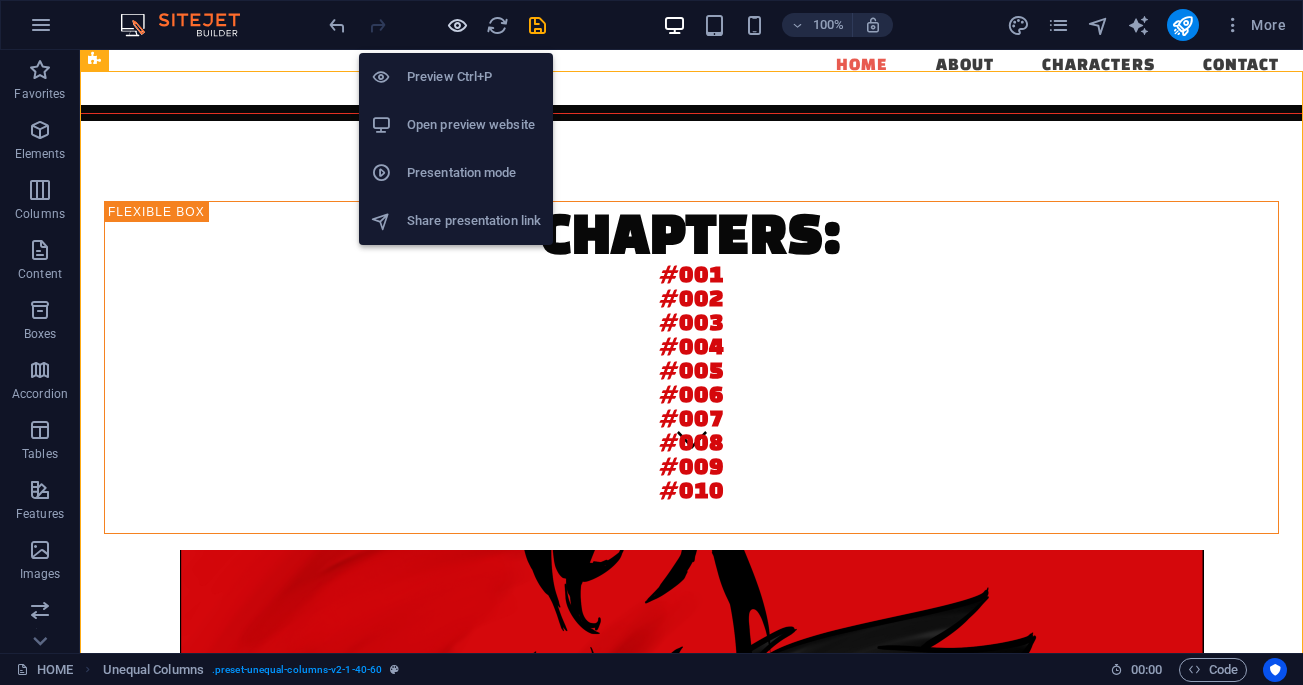 click at bounding box center (457, 25) 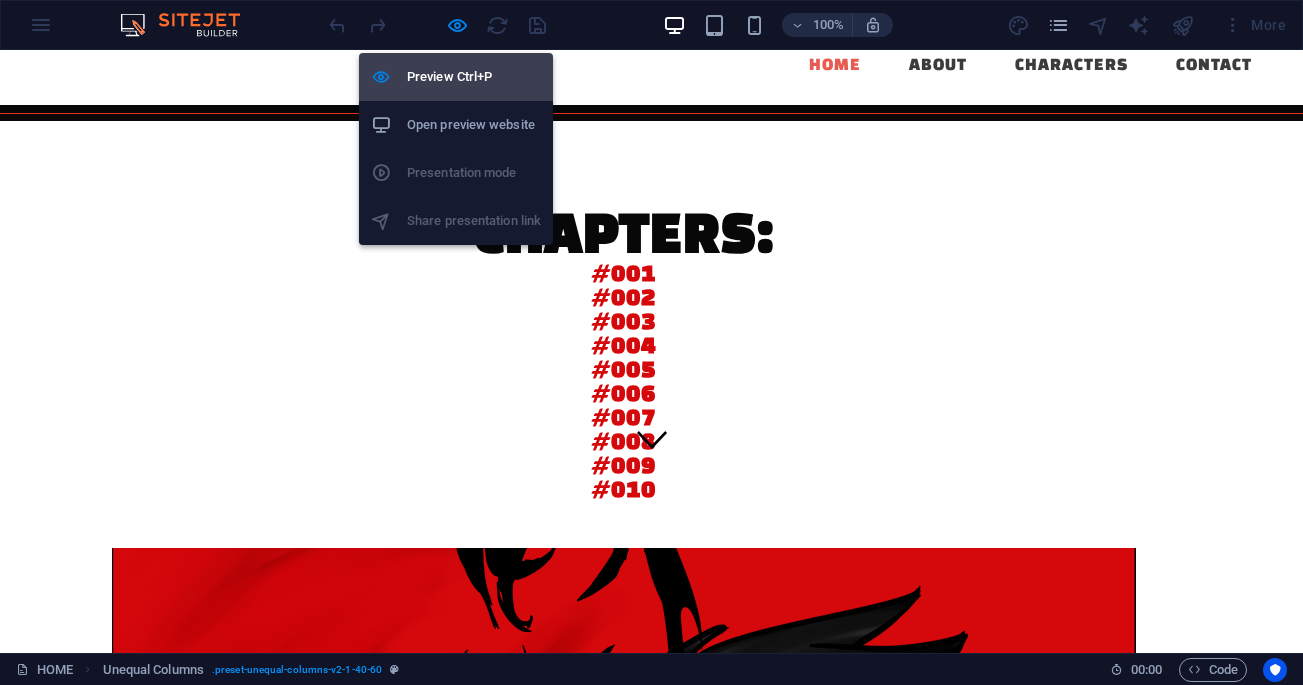 click on "Preview Ctrl+P" at bounding box center (474, 77) 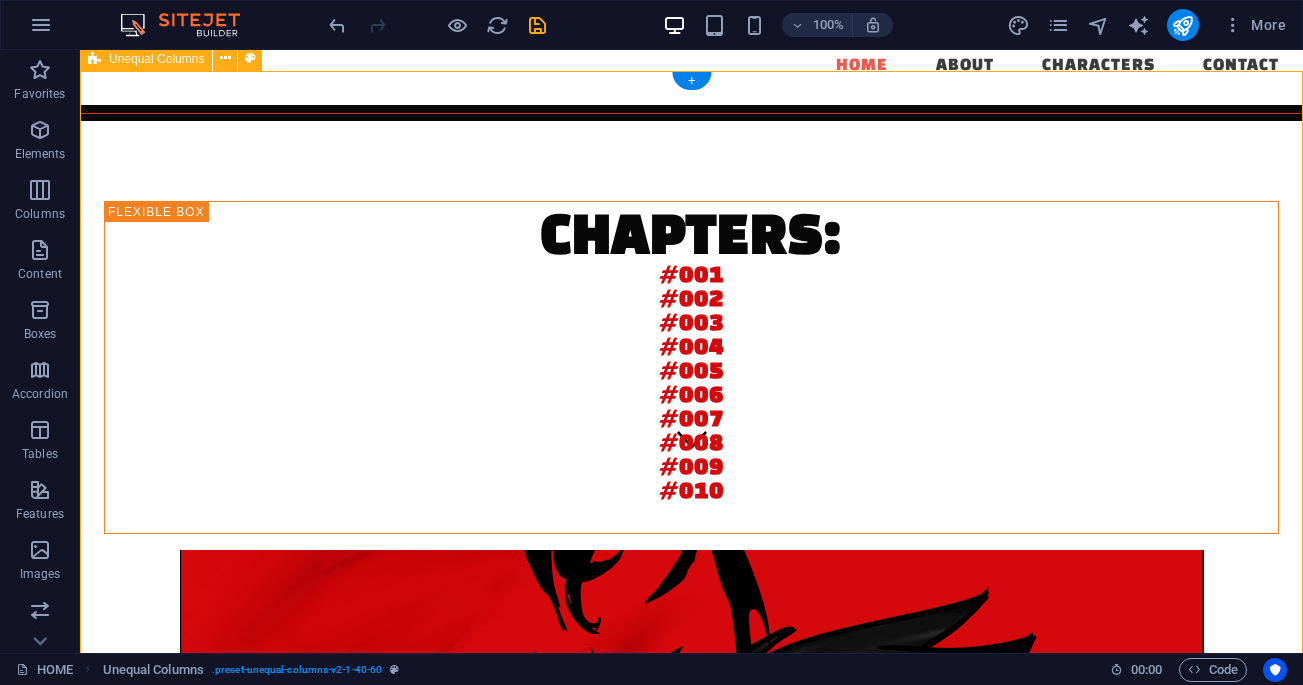 click on "CHAPTERS : #001 #002 #003 #004 #005 #006 #007 #008 #009 #010 [FIRST] [LAST] and [FIRST] [LAST] wield the power to manipulate shadows. [FIRST] aspires to be a hero. [FIRST] wishes for peace. A superhero, action, romance starts here. Volume  1 description: [FIRST] [LAST] wants to be a hero! An 18 year old man testing his way through Japan with only his might and an unwanted voice in his head- Jiyu. After meeting a fellow vigilante, The Reaper, [FIRST] finds his path towards" at bounding box center (691, 787) 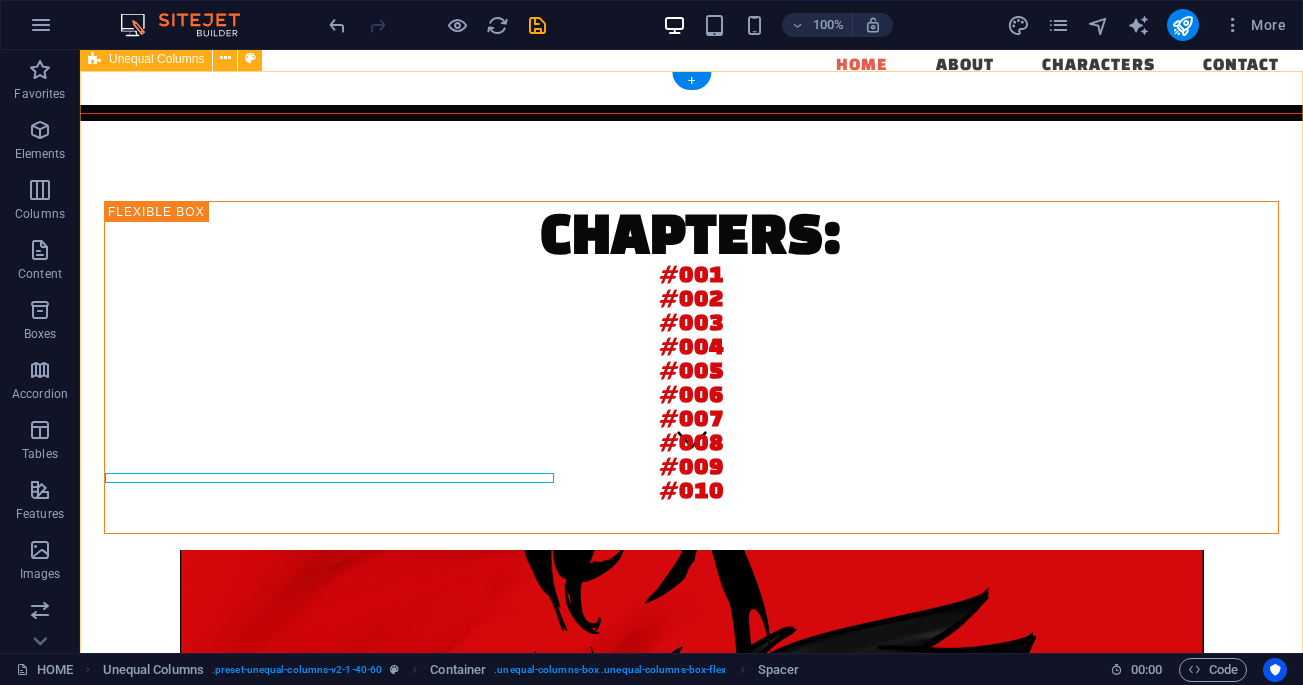 click on "CHAPTERS : #001 #002 #003 #004 #005 #006 #007 #008 #009 #010 [FIRST] [LAST] and [FIRST] [LAST] wield the power to manipulate shadows. [FIRST] aspires to be a hero. [FIRST] wishes for peace. A superhero, action, romance starts here. Volume  1 description: [FIRST] [LAST] wants to be a hero! An 18 year old man testing his way through Japan with only his might and an unwanted voice in his head- Jiyu. After meeting a fellow vigilante, The Reaper, [FIRST] finds his path towards" at bounding box center [691, 787] 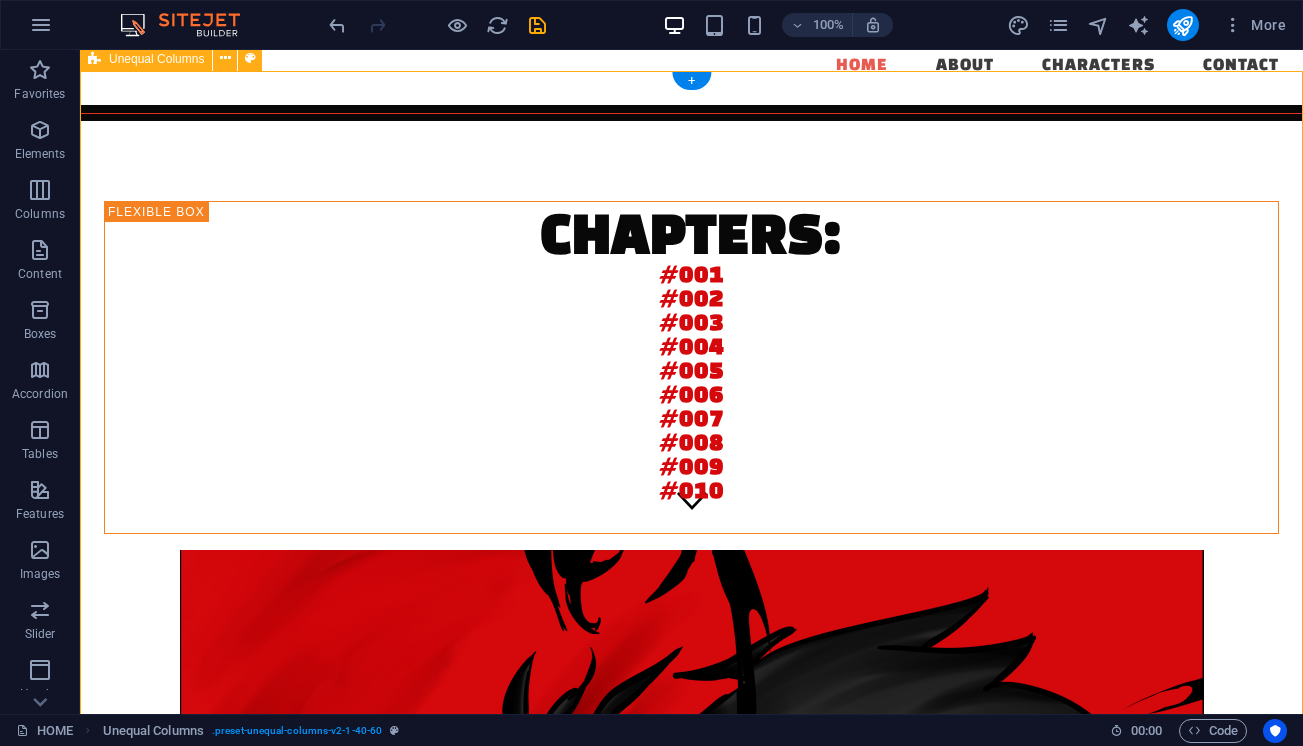 click on "CHAPTERS : #001 #002 #003 #004 #005 #006 #007 #008 #009 #010 [FIRST] [LAST] and [FIRST] [LAST] wield the power to manipulate shadows. [FIRST] aspires to be a hero. [FIRST] wishes for peace. A superhero, action, romance starts here. Volume  1 description: [FIRST] [LAST] wants to be a hero! An 18 year old man testing his way through Japan with only his might and an unwanted voice in his head- Jiyu. After meeting a fellow vigilante, The Reaper, [FIRST] finds his path towards" at bounding box center (691, 787) 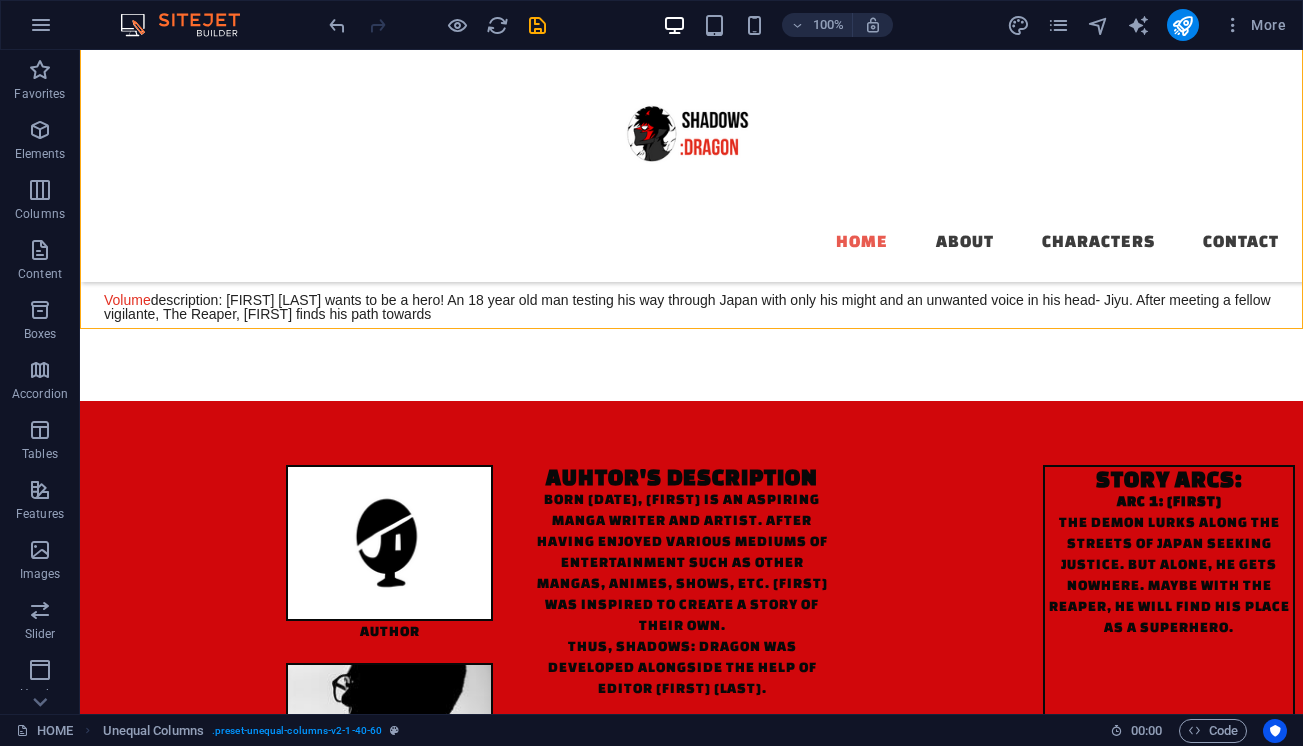 drag, startPoint x: 1294, startPoint y: 689, endPoint x: 1297, endPoint y: 712, distance: 23.194826 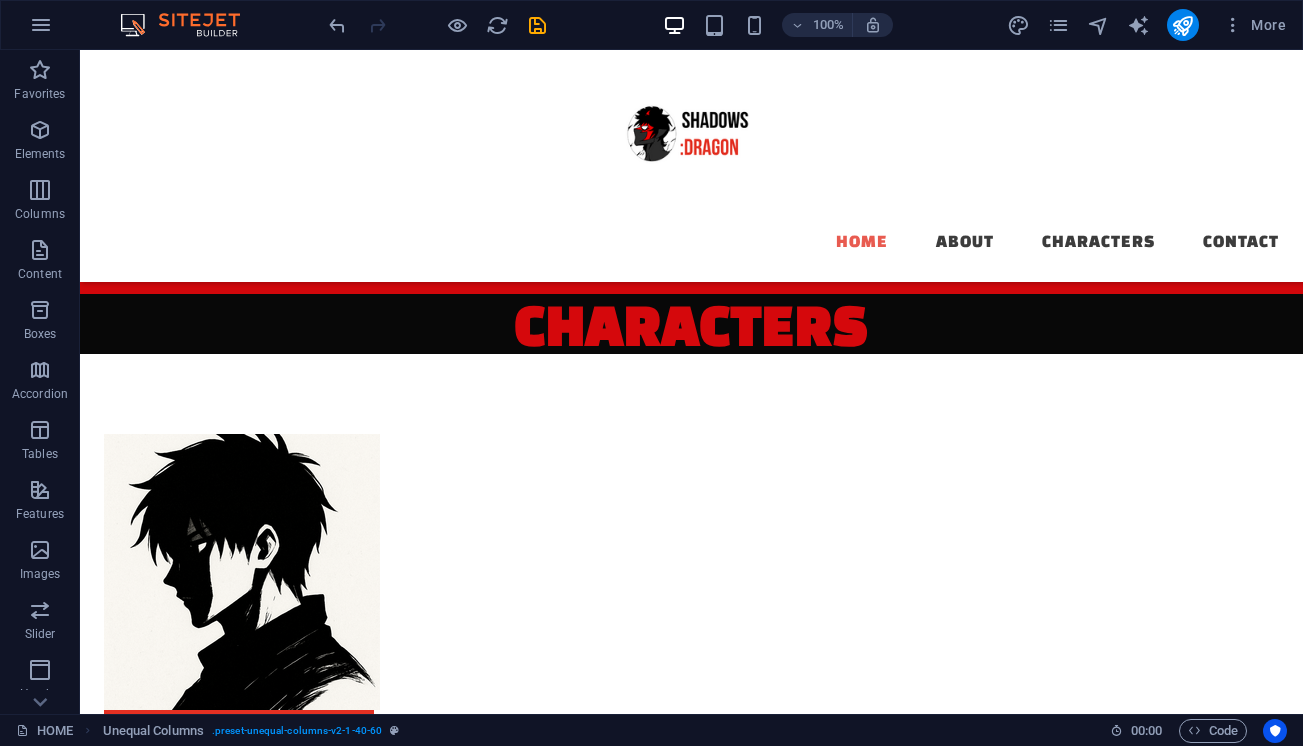 scroll, scrollTop: 1777, scrollLeft: 0, axis: vertical 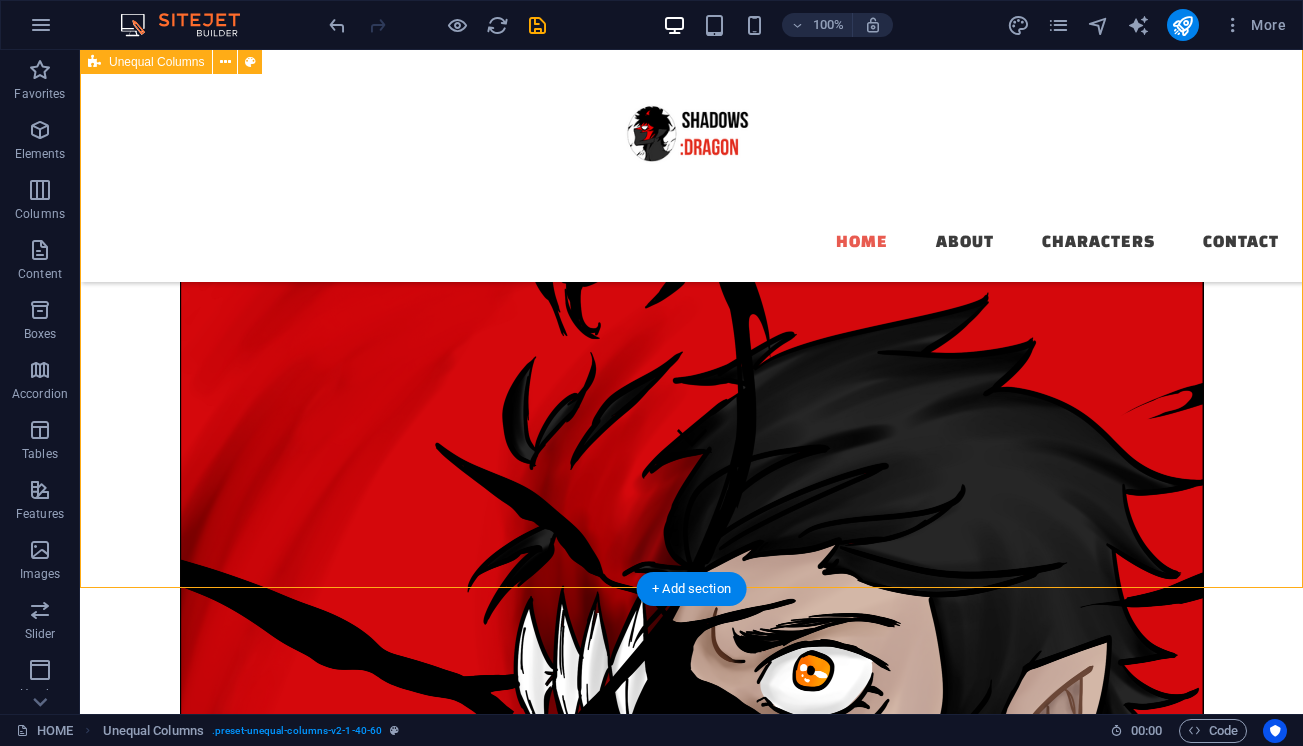 click on "CHAPTERS : #001 #002 #003 #004 #005 #006 #007 #008 #009 #010 [FIRST] [LAST] and [FIRST] [LAST] wield the power to manipulate shadows. [FIRST] aspires to be a hero. [FIRST] wishes for peace. A superhero, action, romance starts here. Volume  1 description: [FIRST] [LAST] wants to be a hero! An 18 year old man testing his way through Japan with only his might and an unwanted voice in his head- Jiyu. After meeting a fellow vigilante, The Reaper, [FIRST] finds his path towards" at bounding box center (691, 492) 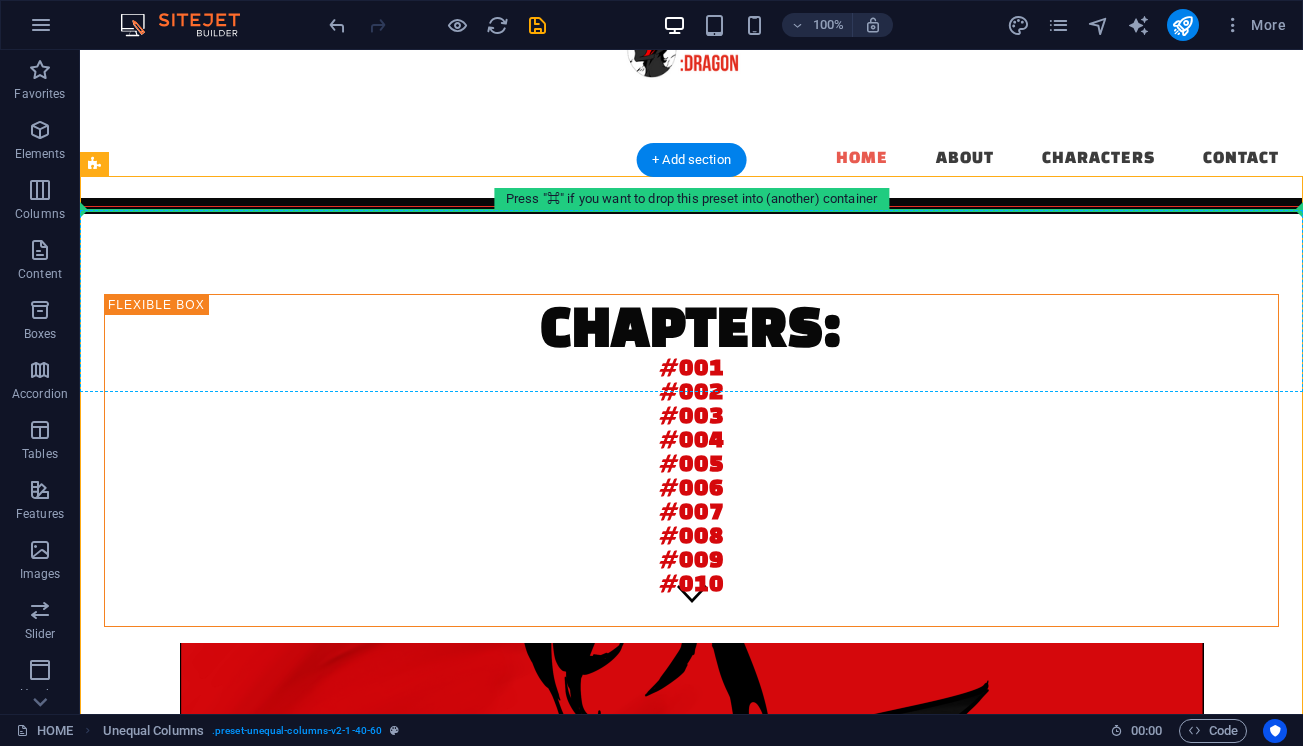 scroll, scrollTop: 53, scrollLeft: 0, axis: vertical 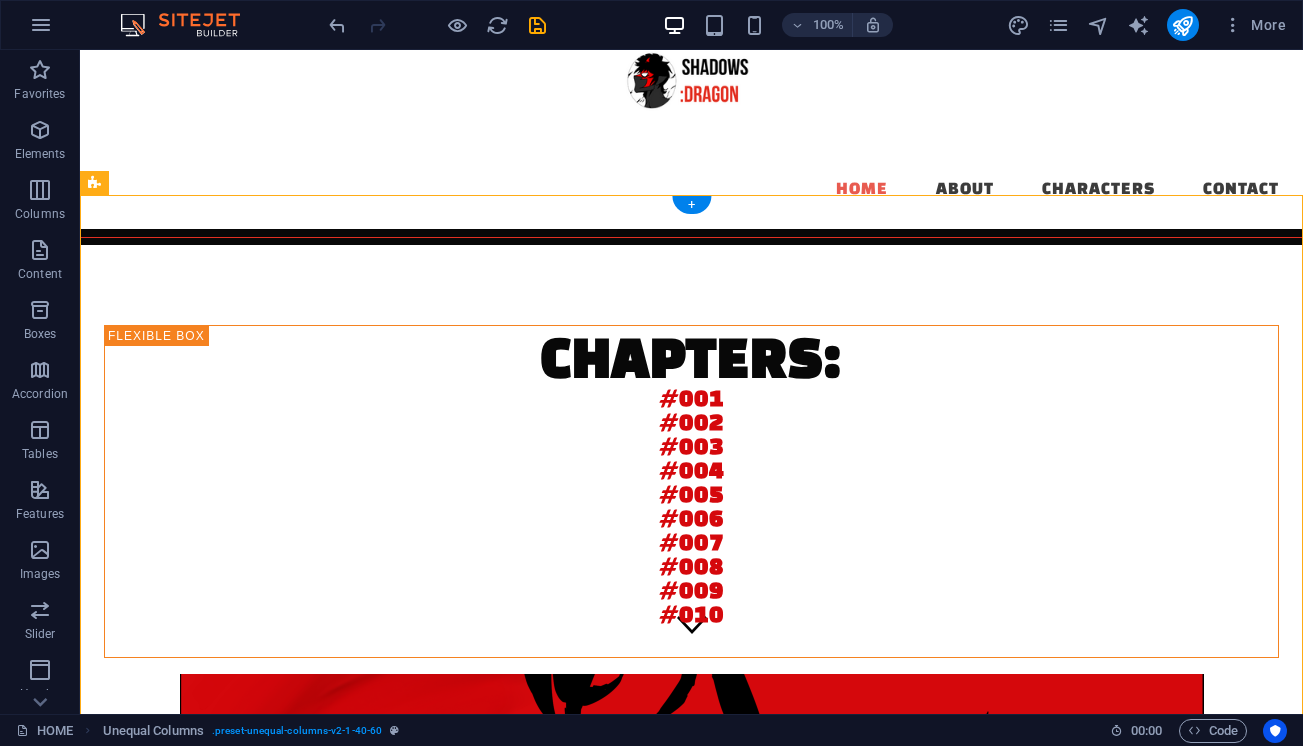 drag, startPoint x: 1295, startPoint y: 460, endPoint x: 1281, endPoint y: 301, distance: 159.61516 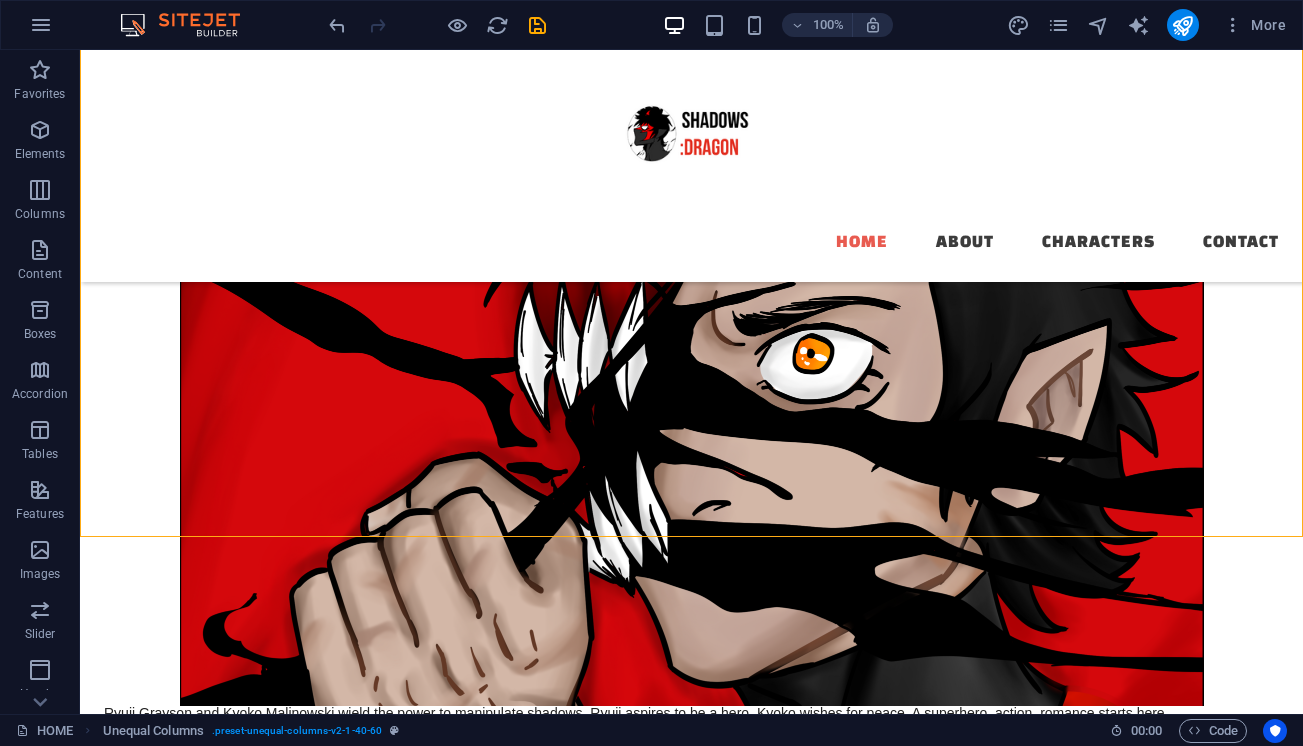 click on "Skip to main content
HOME ABOUT CHARACTERS CONTACT CHAPTERS : #001 #002 #003 #004 #005 #006 #007 #008 #009 #010 [FIRST] [LAST] and [FIRST] [LAST] wield the power to manipulate shadows. [FIRST] aspires to be a hero. [FIRST] wishes for peace. A superhero, action, romance starts here. Volume  1 description: [FIRST] [LAST] wants to be a hero! An 18 year old man testing his way through Japan with only his might and an unwanted voice in his head- Jiyu. After meeting a fellow vigilante, The Reaper, [FIRST] finds his path towards AUTHOR EDITOR   AUHTOR'S DESCRIPTION Born [DATE], [FIRST] is an aspiring manga writer and artist. after having enjoyed various mediums of ENTERTAINMENT such as other mangas, animes, shows, etc. [FIRST] was inspired to create a story of their own.  thus, shadows: dragon was developed alongside the help of editor [FIRST] [LAST]. EDITOR'S DESCRIPTION BORN IN GERMANY WITH SUPER POWERS, BROTHER OF SUPERMAN AND FATHER OF MILLIONS.HE STARTED HIS CAREER WHEN HE WAS ONLY THREE MONTHS OLD. ??? ???" at bounding box center [691, 1862] 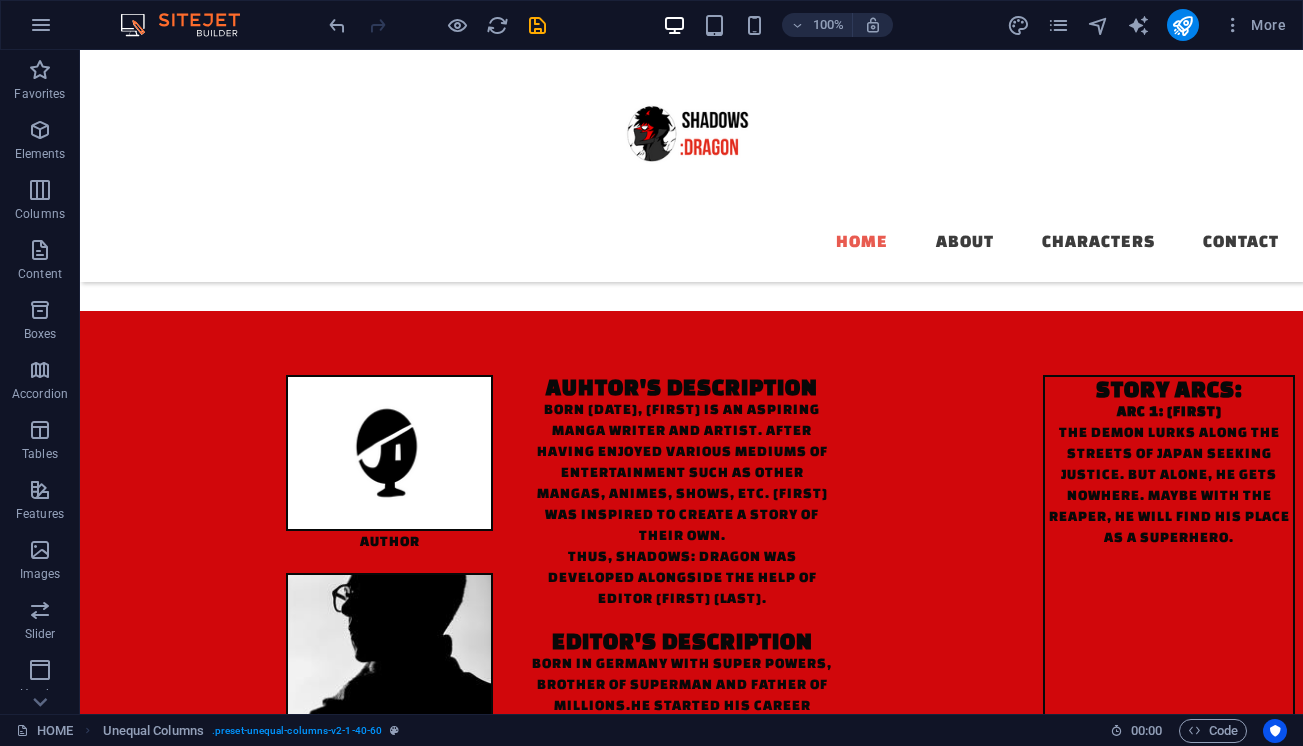 scroll, scrollTop: 1089, scrollLeft: 0, axis: vertical 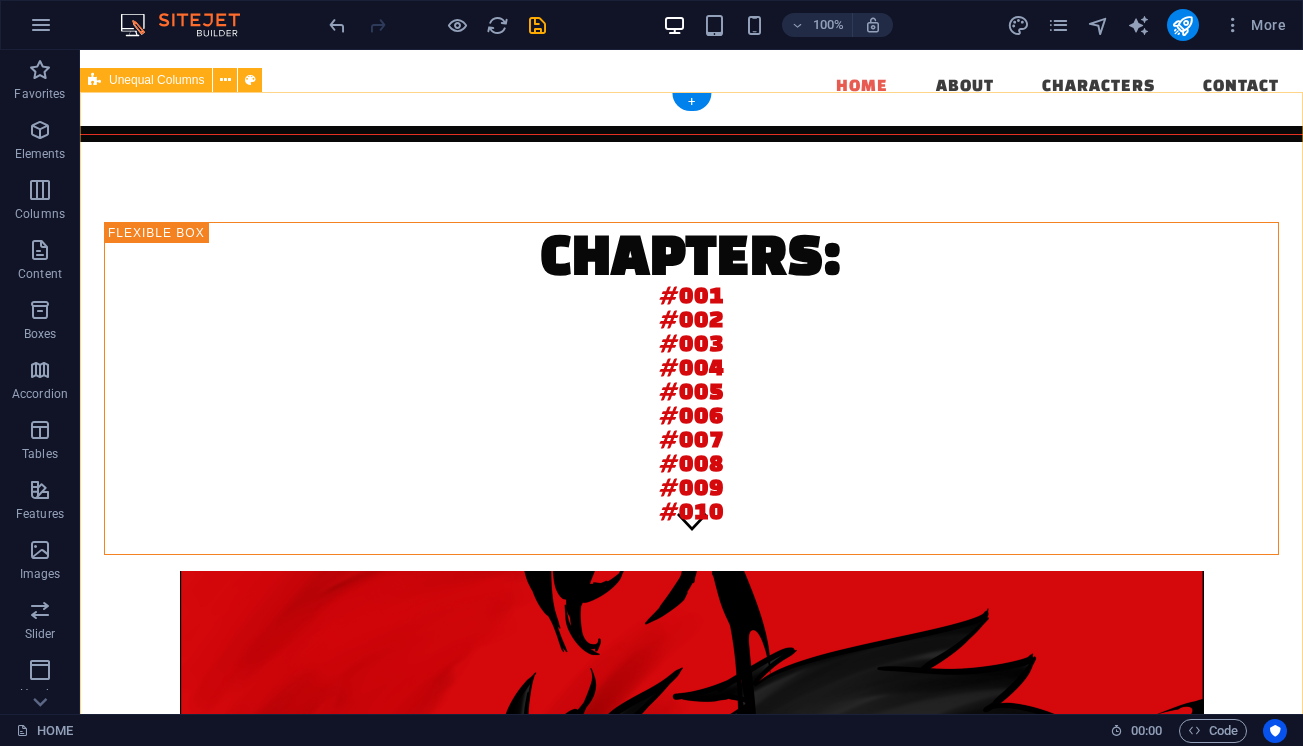 click on "CHAPTERS : #001 #002 #003 #004 #005 #006 #007 #008 #009 #010 [FIRST] [LAST] and [FIRST] [LAST] wield the power to manipulate shadows. [FIRST] aspires to be a hero. [FIRST] wishes for peace. A superhero, action, romance starts here. Volume  1 description: [FIRST] [LAST] wants to be a hero! An 18 year old man testing his way through Japan with only his might and an unwanted voice in his head- Jiyu. After meeting a fellow vigilante, The Reaper, [FIRST] finds his path towards" at bounding box center [691, 808] 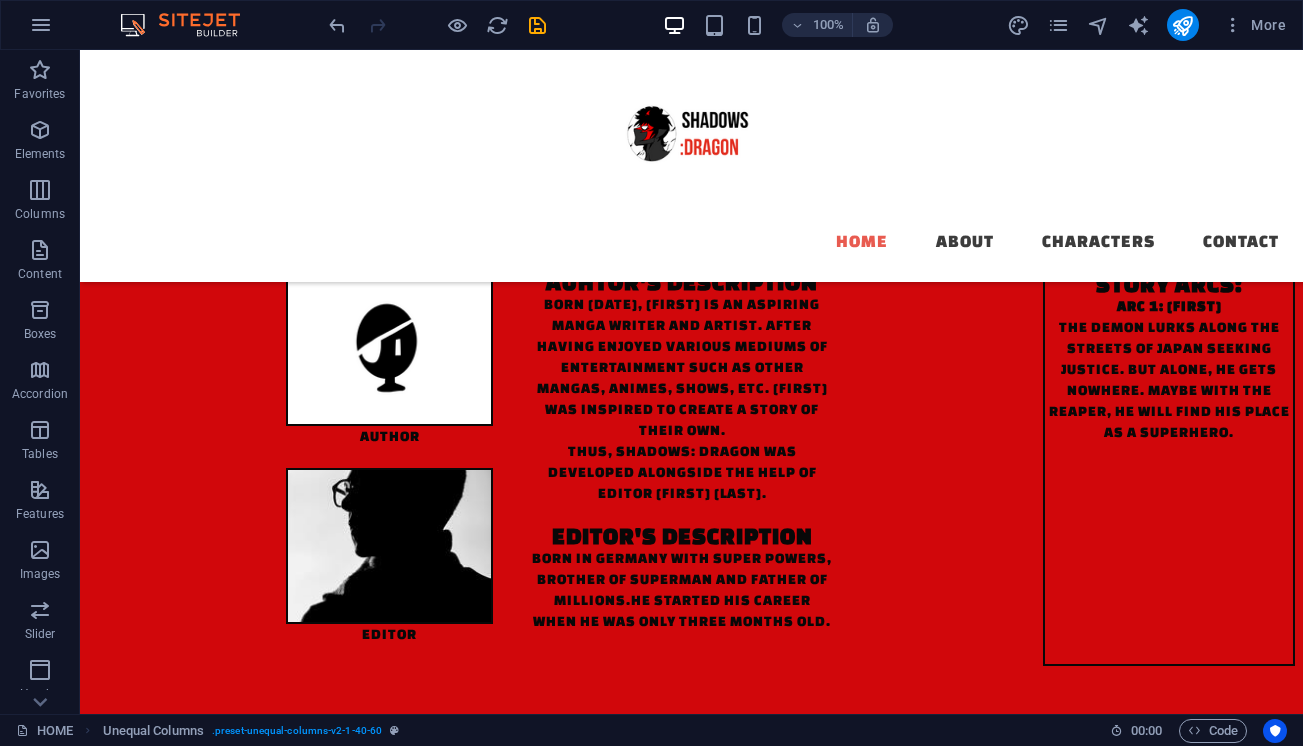 drag, startPoint x: 1283, startPoint y: 663, endPoint x: 1291, endPoint y: 704, distance: 41.773197 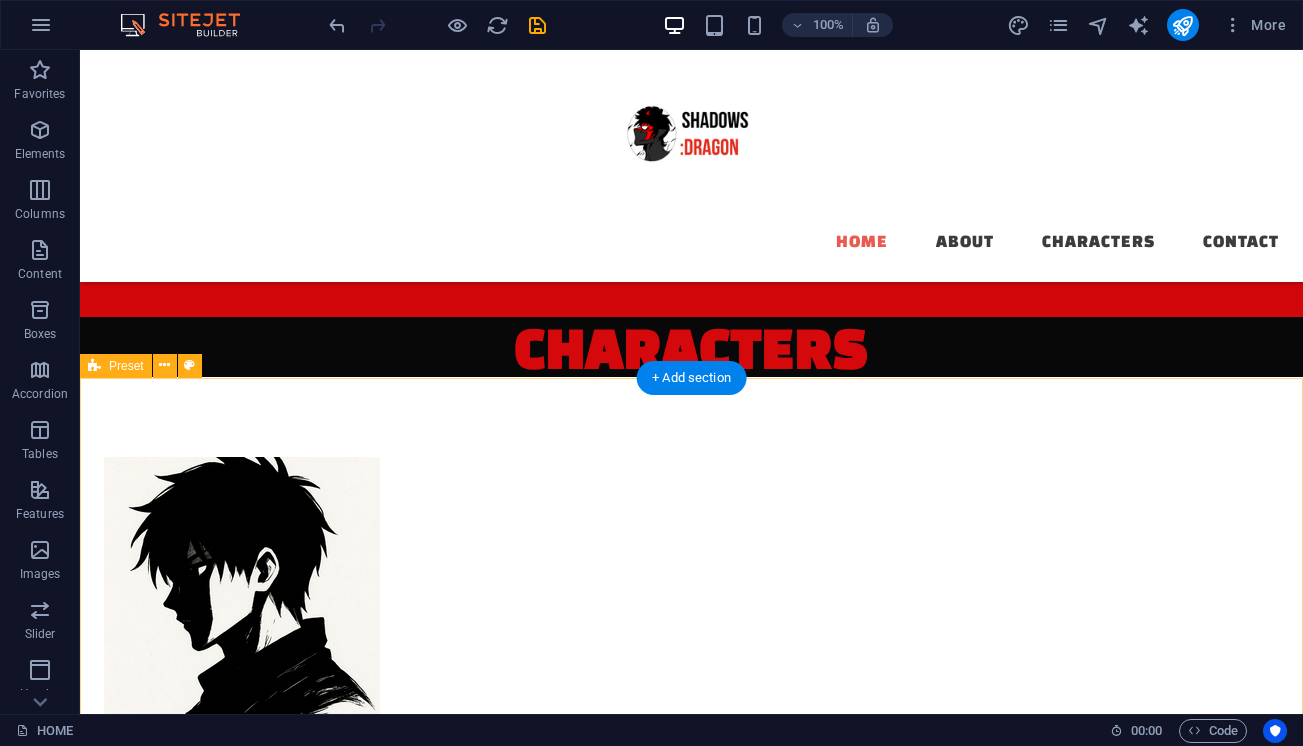 click on "CONTACT EMAIL:[EMAIL] [NUMBER] [STREET] [CITY], [STATE] [PHONE]" at bounding box center (691, 2517) 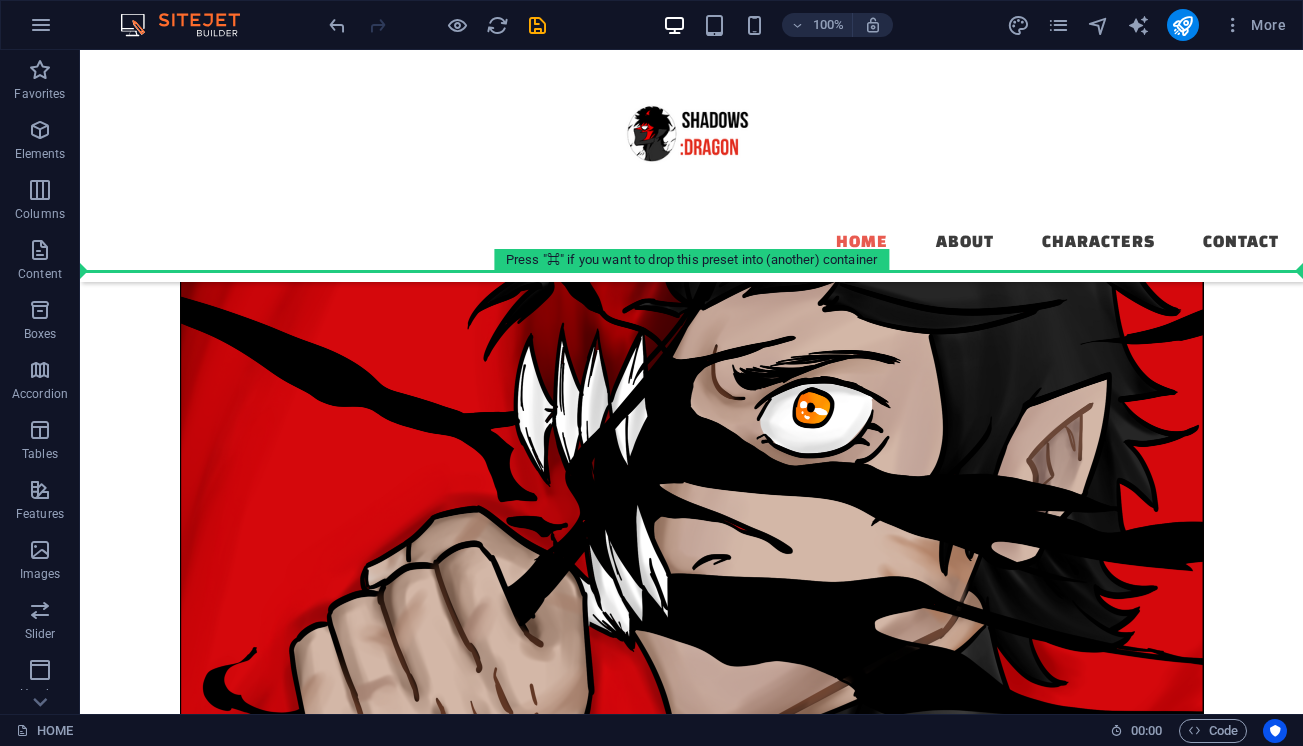 scroll, scrollTop: 360, scrollLeft: 0, axis: vertical 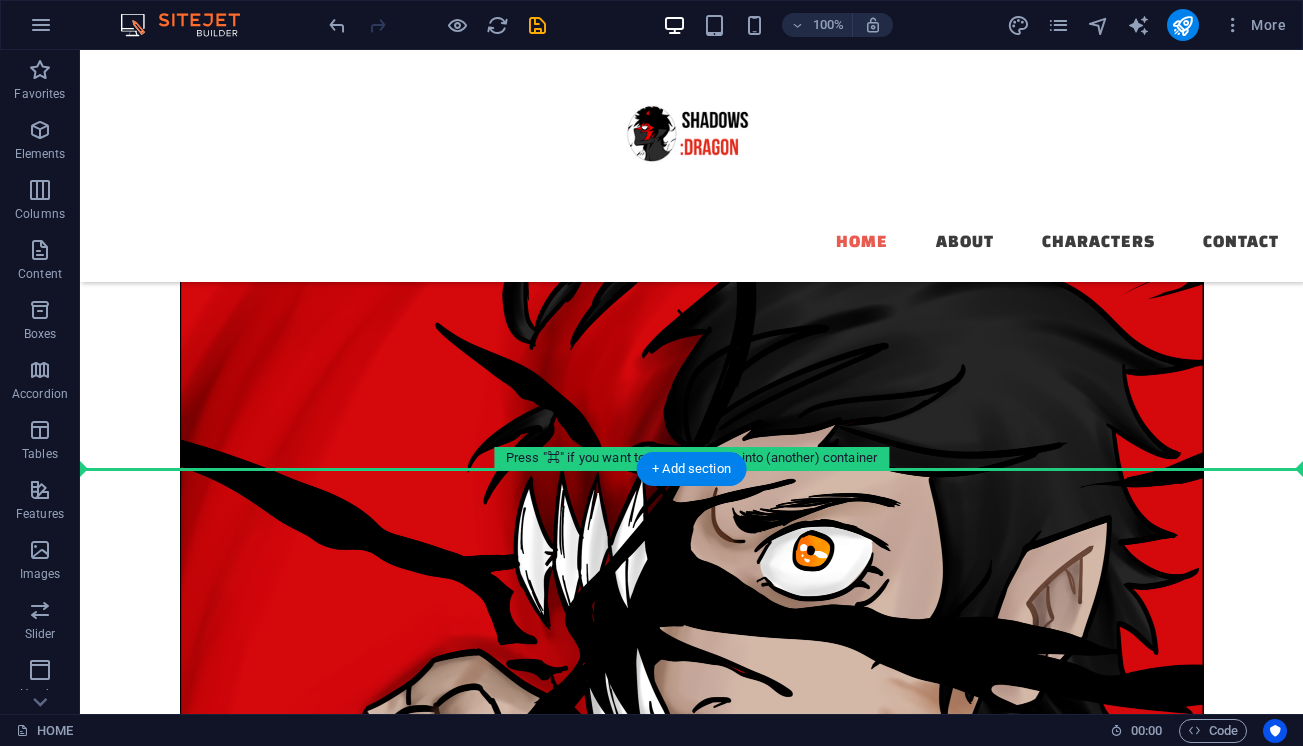 drag, startPoint x: 1296, startPoint y: 391, endPoint x: 1268, endPoint y: 490, distance: 102.88343 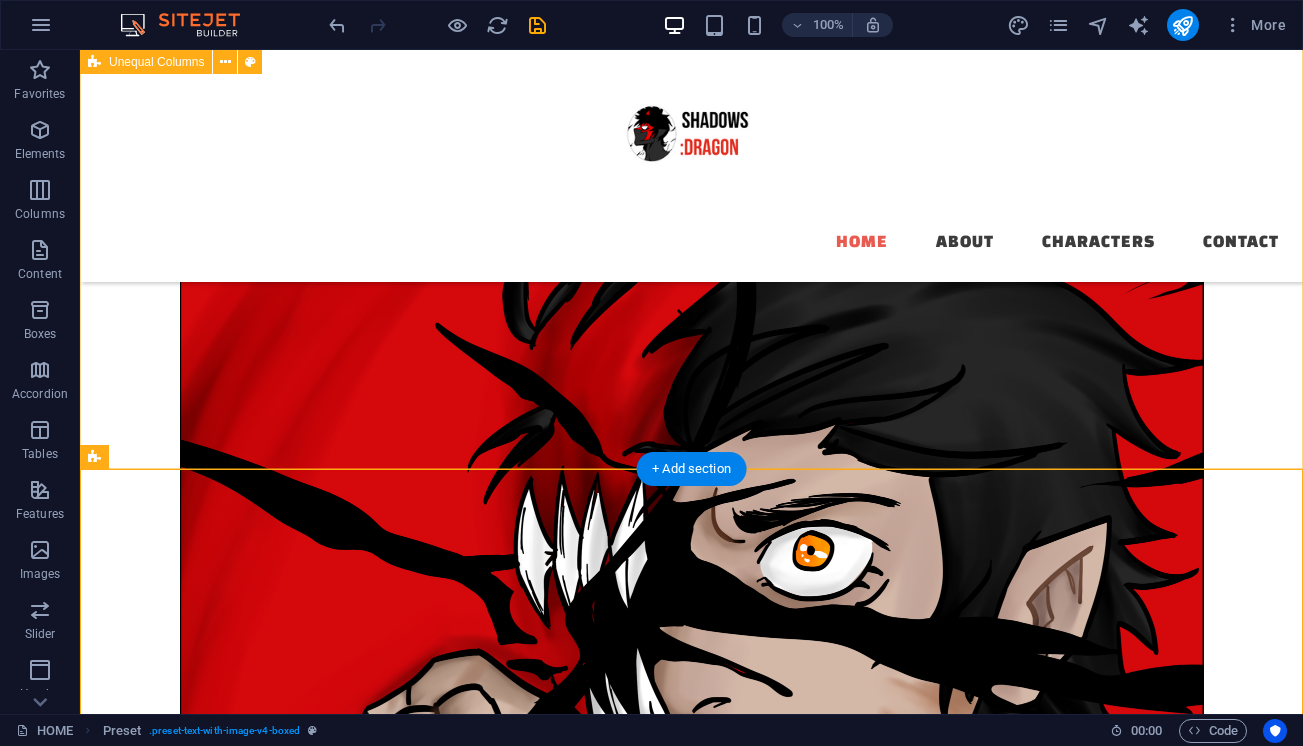 click on "CHAPTERS : #001 #002 #003 #004 #005 #006 #007 #008 #009 #010 [FIRST] [LAST] and [FIRST] [LAST] wield the power to manipulate shadows. [FIRST] aspires to be a hero. [FIRST] wishes for peace. A superhero, action, romance starts here. Volume  1 description: [FIRST] [LAST] wants to be a hero! An 18 year old man testing his way through Japan with only his might and an unwanted voice in his head- Jiyu. After meeting a fellow vigilante, The Reaper, [FIRST] finds his path towards" at bounding box center [691, 372] 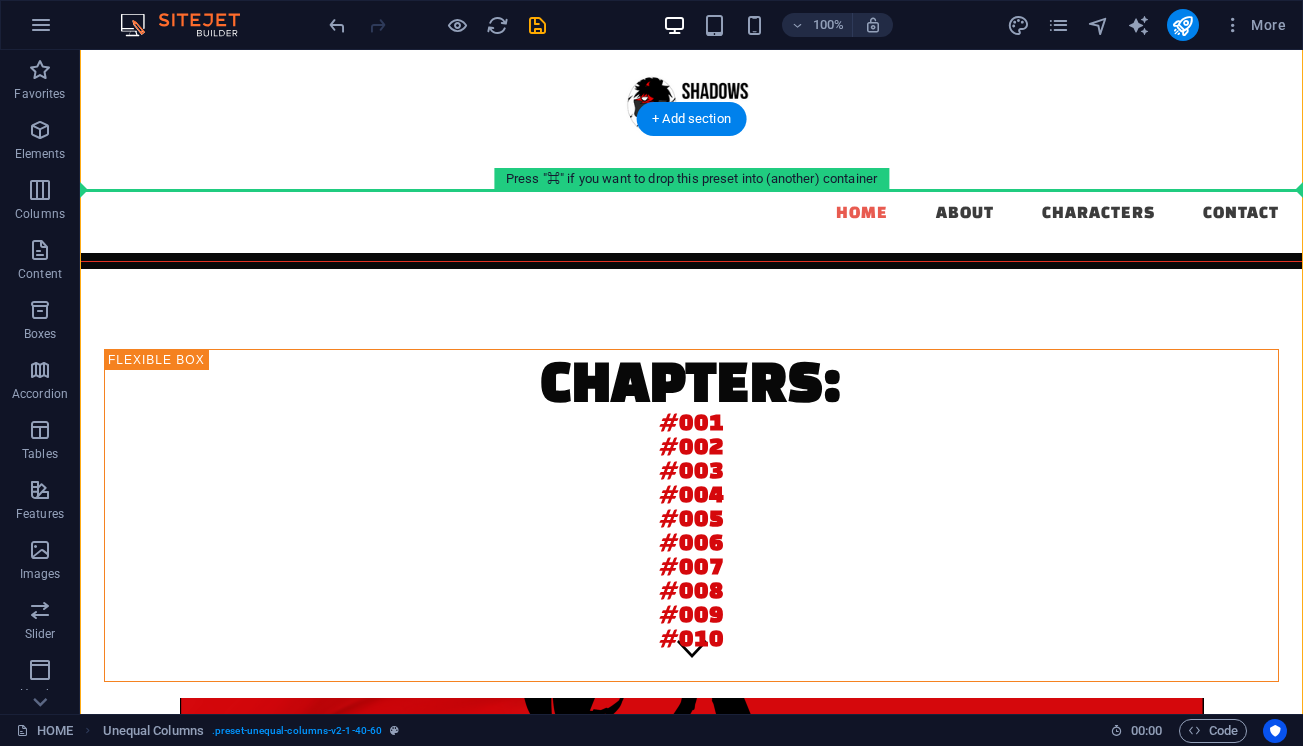 scroll, scrollTop: 0, scrollLeft: 0, axis: both 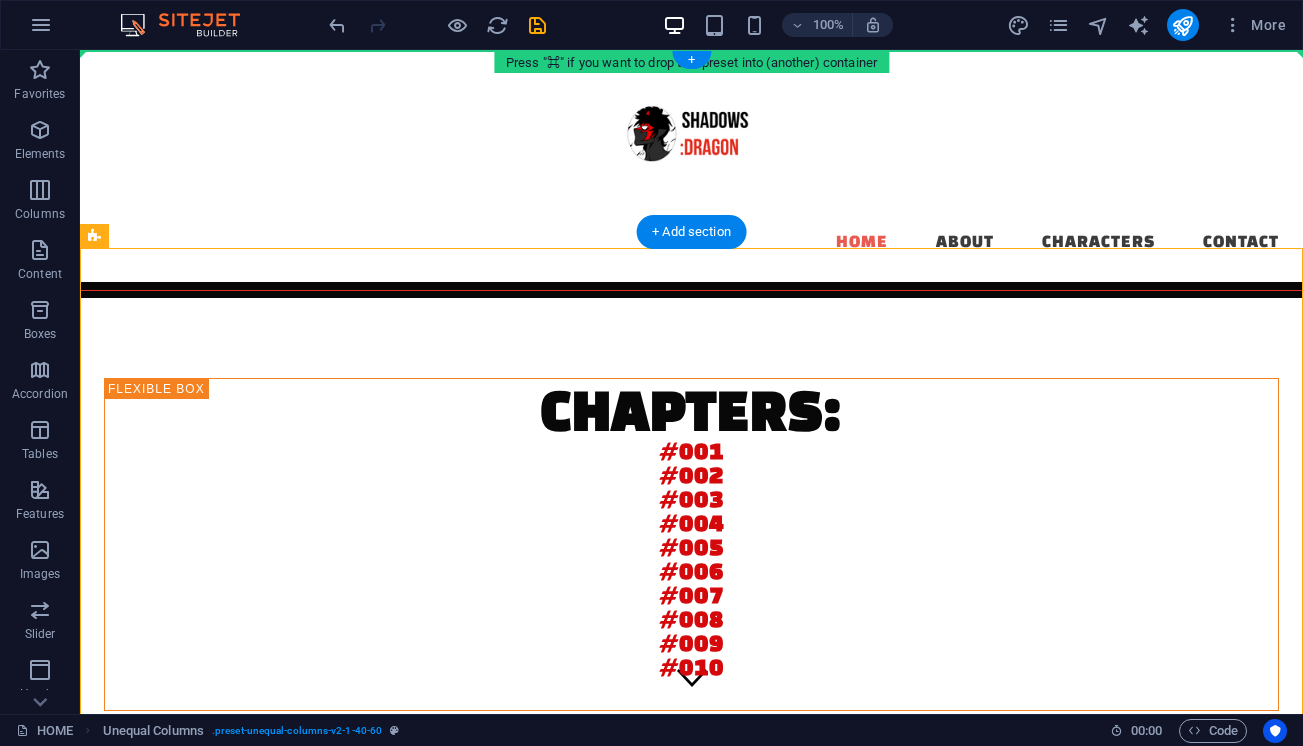 drag, startPoint x: 1295, startPoint y: 385, endPoint x: 1275, endPoint y: 104, distance: 281.71085 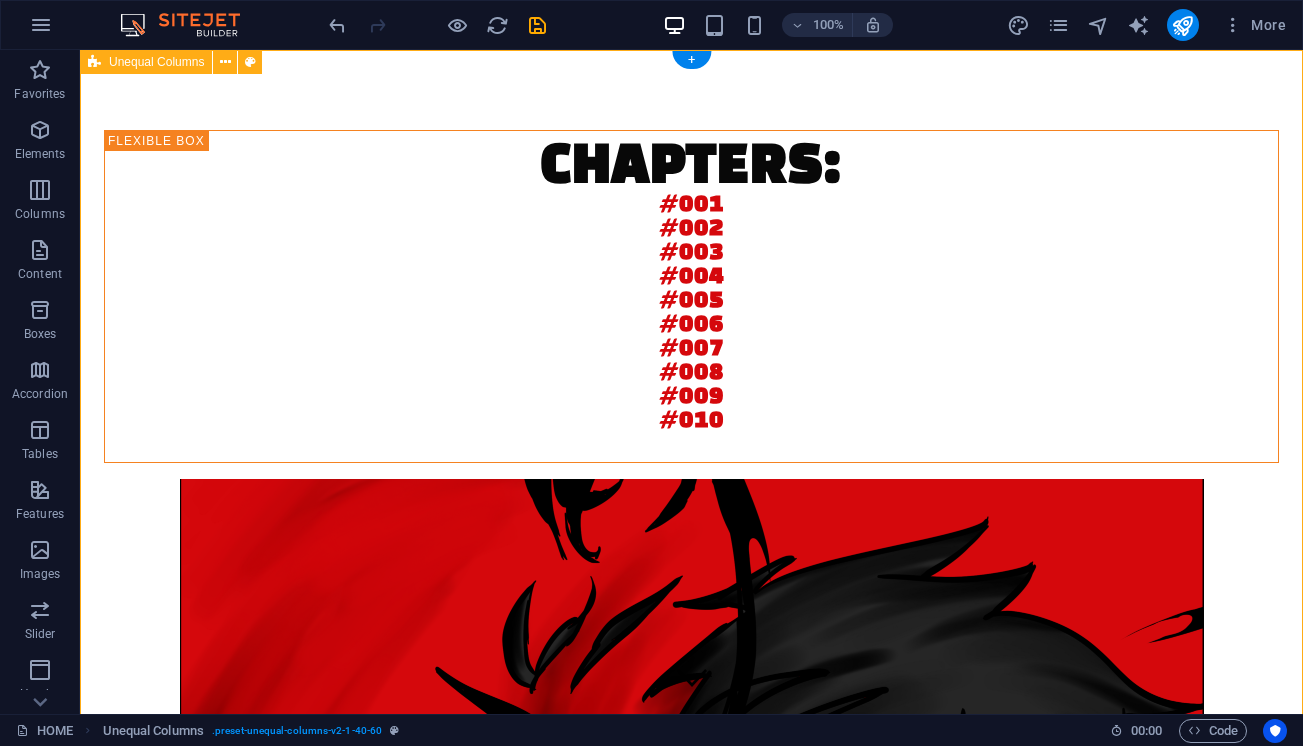 click on "CHAPTERS : #001 #002 #003 #004 #005 #006 #007 #008 #009 #010 [FIRST] [LAST] and [FIRST] [LAST] wield the power to manipulate shadows. [FIRST] aspires to be a hero. [FIRST] wishes for peace. A superhero, action, romance starts here. Volume  1 description: [FIRST] [LAST] wants to be a hero! An 18 year old man testing his way through Japan with only his might and an unwanted voice in his head- Jiyu. After meeting a fellow vigilante, The Reaper, [FIRST] finds his path towards" at bounding box center (691, 716) 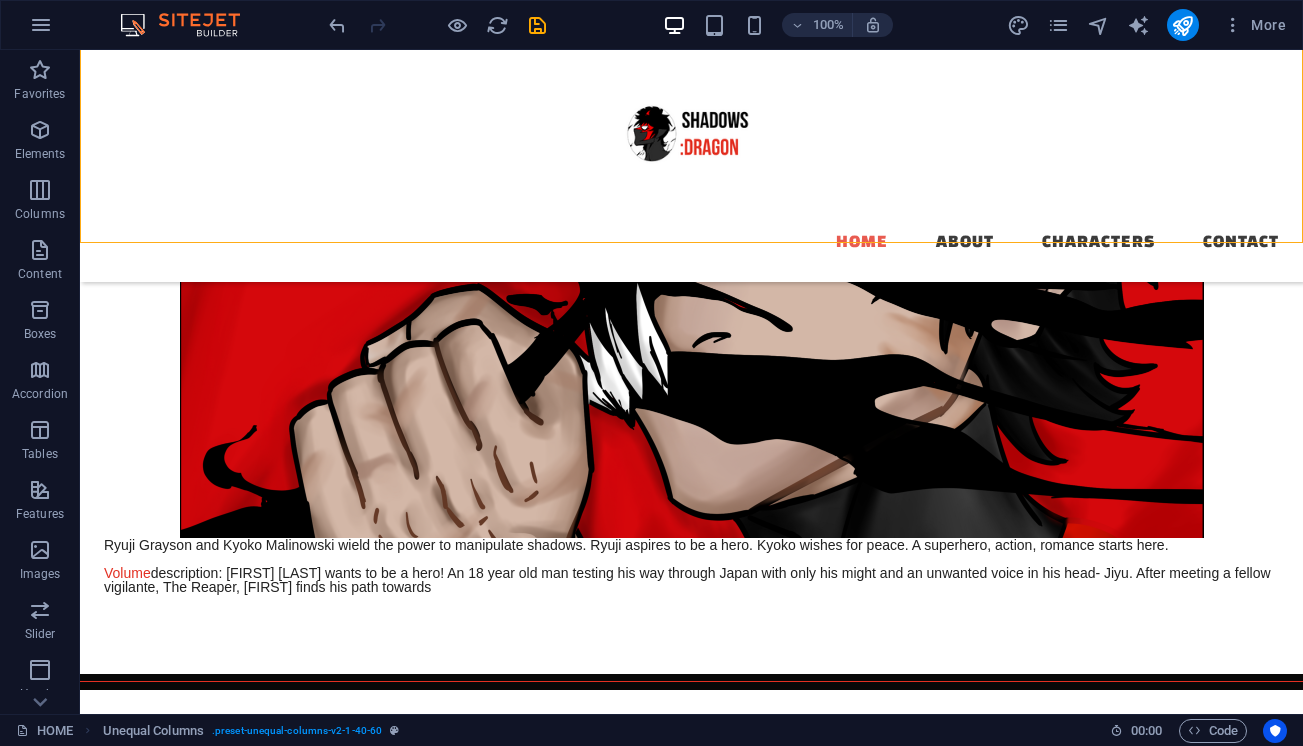drag, startPoint x: 1288, startPoint y: 648, endPoint x: 1296, endPoint y: 693, distance: 45.705578 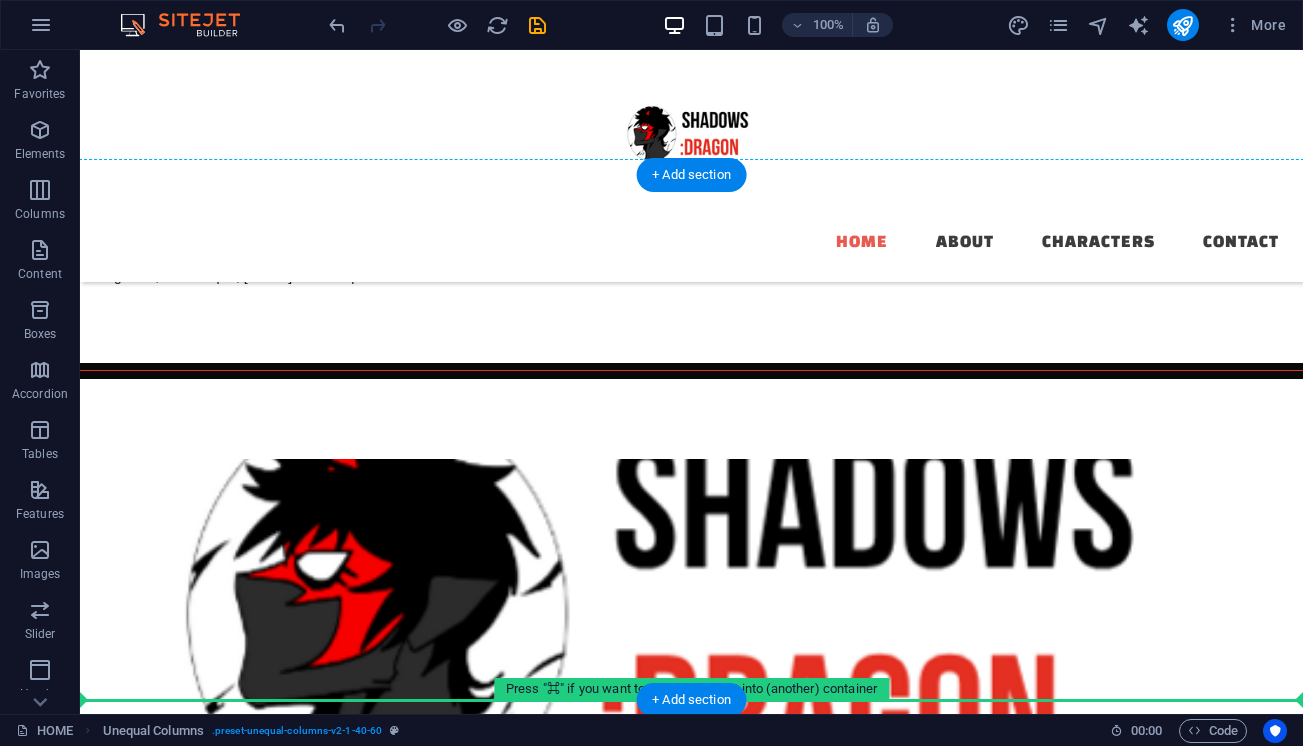 scroll, scrollTop: 1080, scrollLeft: 0, axis: vertical 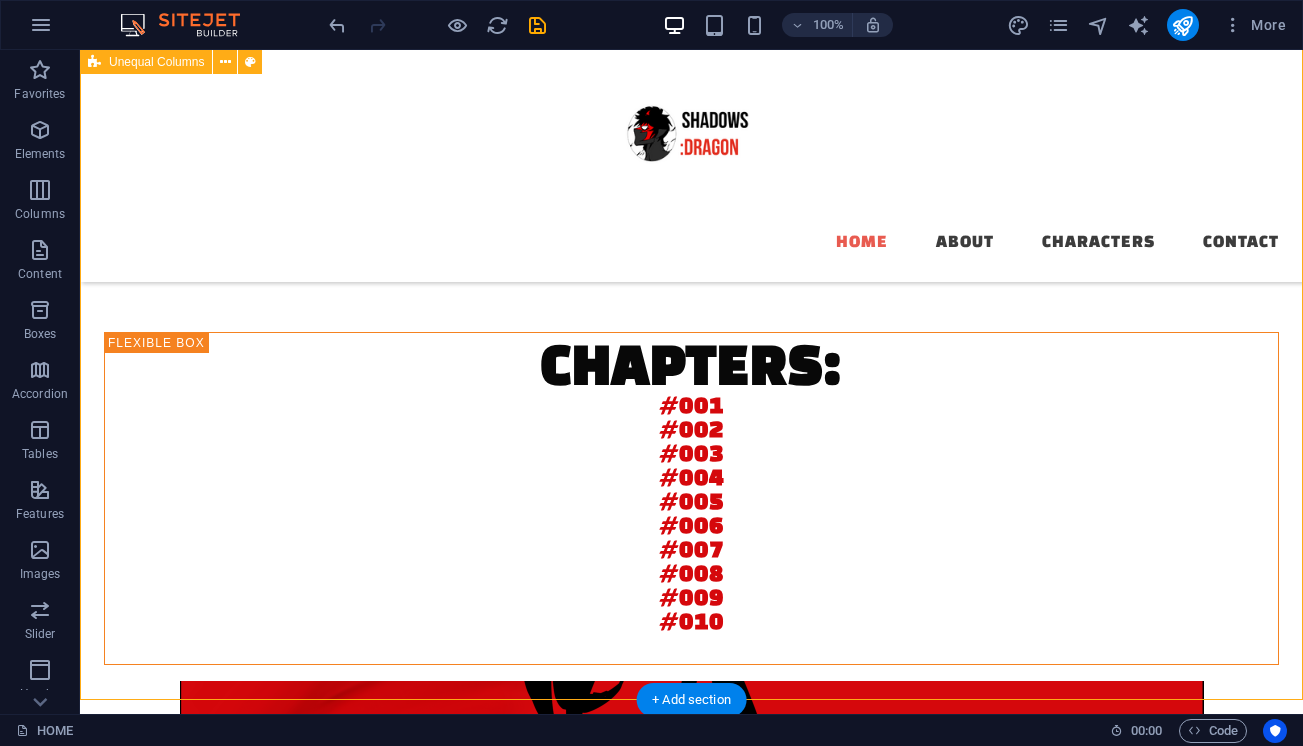 click on "HOME ABOUT CHARACTERS CONTACT CONTACT EMAIL:[EMAIL] [NUMBER] [STREET] [CITY], [STATE] [PHONE] AUTHOR EDITOR   AUHTOR'S DESCRIPTION Born [DATE], [FIRST] is an aspiring manga writer and artist. after having enjoyed various mediums of ENTERTAINMENT such as other mangas, animes, shows, etc. [FIRST] was inspired to create a story of their own.  thus, shadows: dragon was developed alongside the help of editor [FIRST] [LAST]. EDITOR'S DESCRIPTION BORN IN GERMANY WITH SUPER POWERS, BROTHER OF SUPERMAN AND FATHER OF MILLIONS.HE STARTED HIS CAREER WHEN HE WAS ONLY THREE MONTHS OLD. STORY ARCS: ARC 1: [FIRST] THE DEMON LURKS ALONG THE STREETS OF JAPAN SEEKING JUSTICE. bUT ALONE, HE GETS NOWHERE. MAYBE WITH THE REAPER, HE WILL FIND HIS PLACE AS A SUPERHERO. CHAPTERS : #001 #002 #003 #004 #005 #006 #007 #008 #009 #010 [FIRST] [LAST] and [FIRST] [LAST] wield the power to manipulate shadows. [FIRST] aspires to be a hero. [FIRST] wishes for peace. A superhero, action, romance starts here. Volume" at bounding box center [691, 1343] 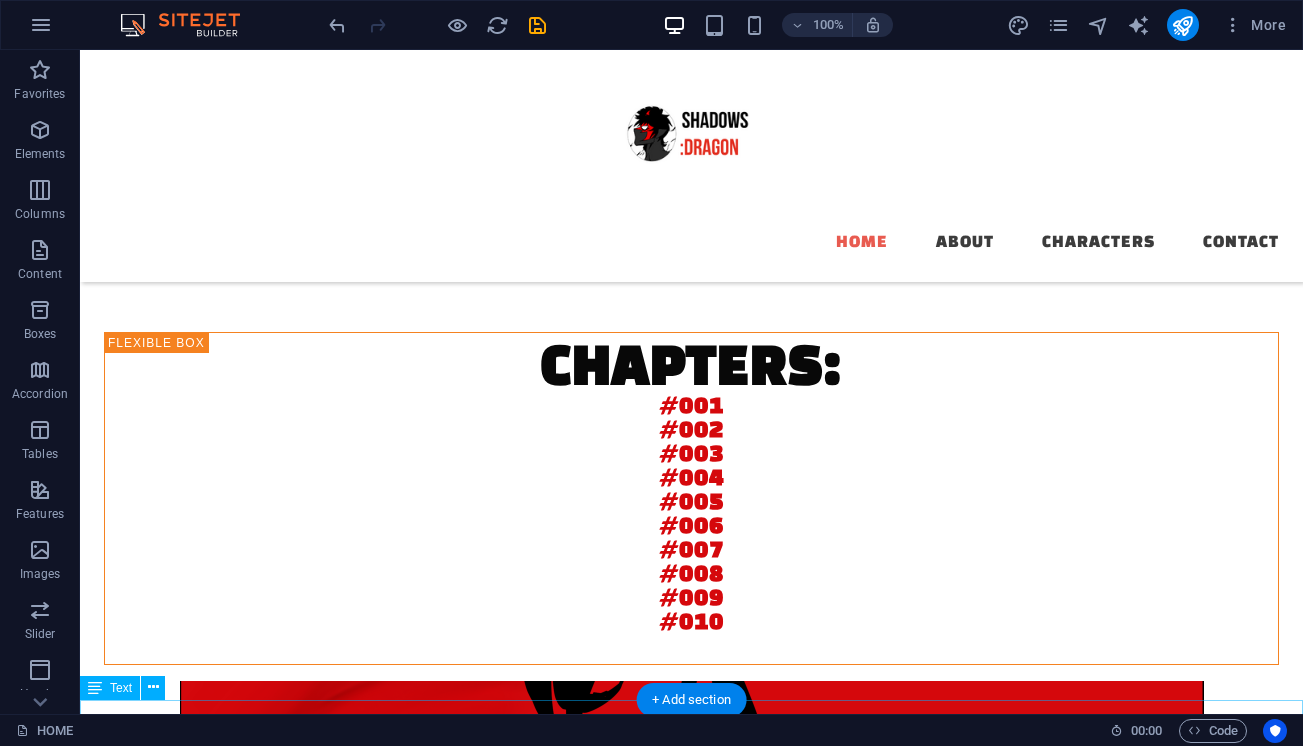 drag, startPoint x: 1293, startPoint y: 666, endPoint x: 1295, endPoint y: 704, distance: 38.052597 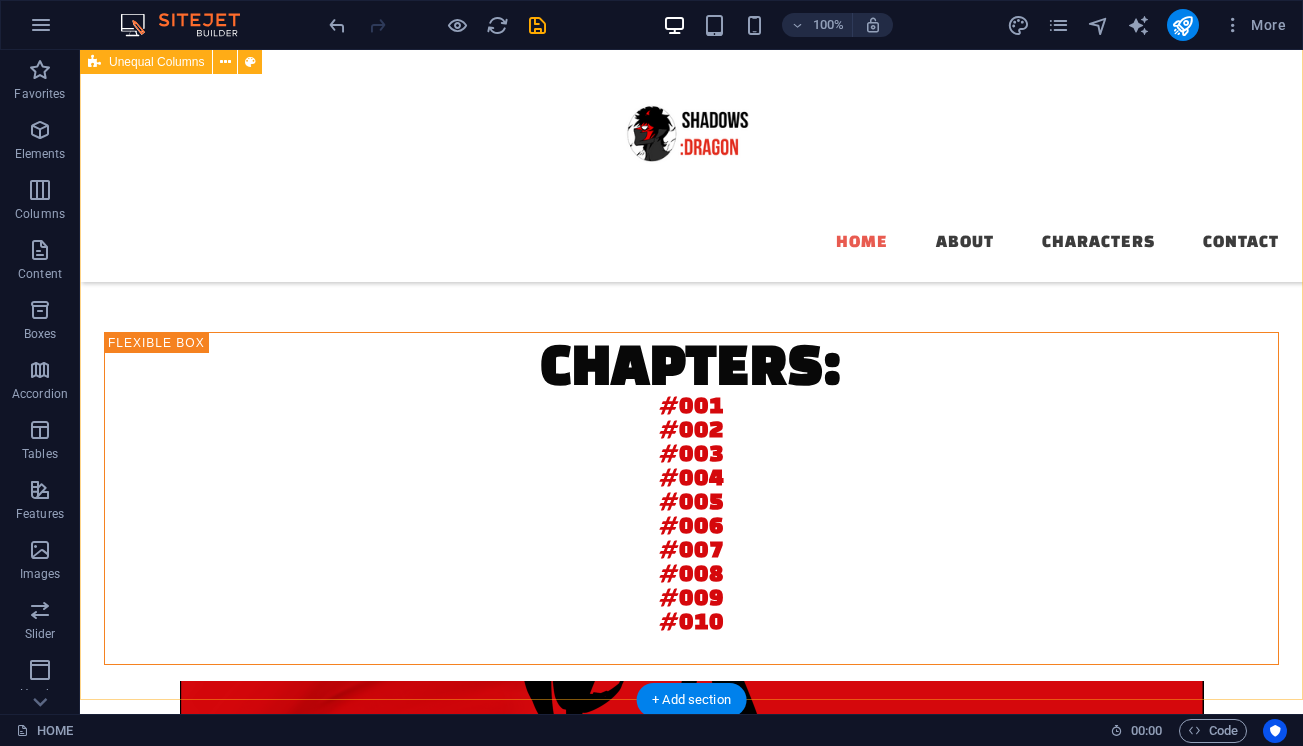 click on "CHAPTERS : #001 #002 #003 #004 #005 #006 #007 #008 #009 #010 [FIRST] [LAST] and [FIRST] [LAST] wield the power to manipulate shadows. [FIRST] aspires to be a hero. [FIRST] wishes for peace. A superhero, action, romance starts here. Volume  1 description: [FIRST] [LAST] wants to be a hero! An 18 year old man testing his way through Japan with only his might and an unwanted voice in his head- Jiyu. After meeting a fellow vigilante, The Reaper, [FIRST] finds his path towards" at bounding box center [691, 918] 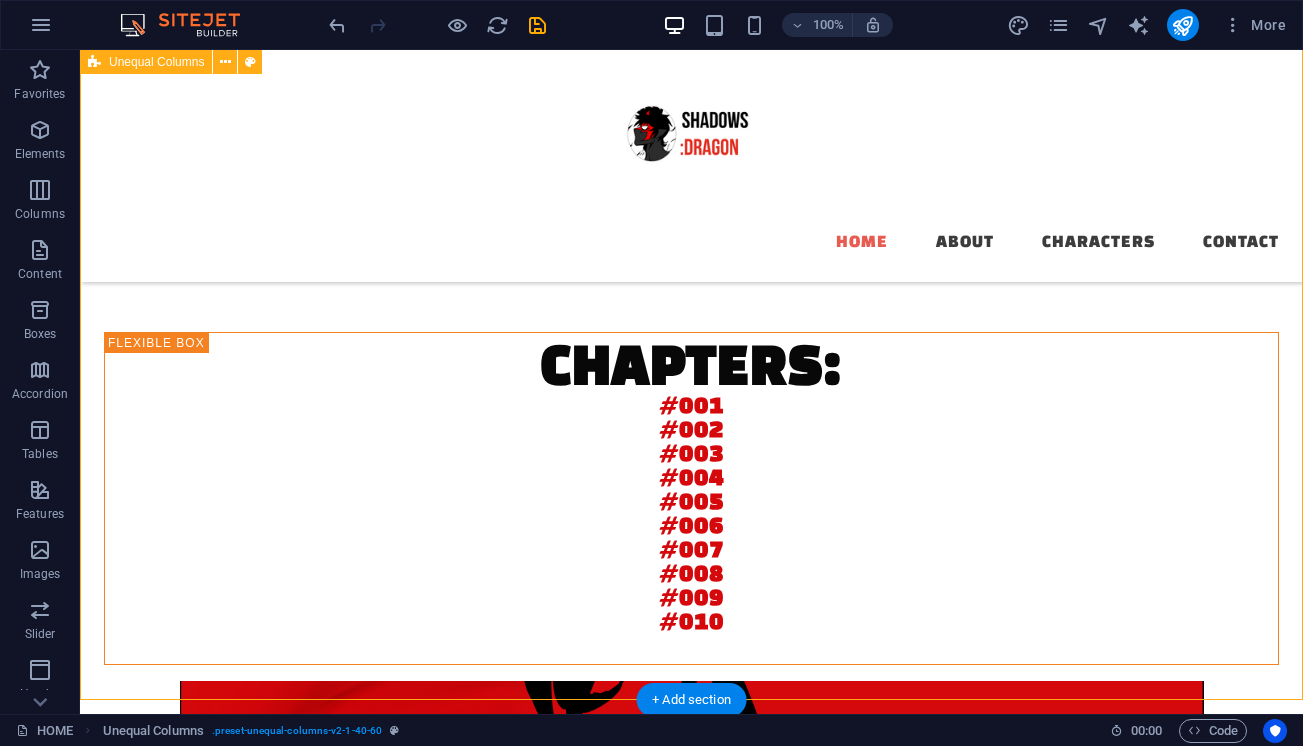 click on "CHAPTERS : #001 #002 #003 #004 #005 #006 #007 #008 #009 #010 [FIRST] [LAST] and [FIRST] [LAST] wield the power to manipulate shadows. [FIRST] aspires to be a hero. [FIRST] wishes for peace. A superhero, action, romance starts here. Volume  1 description: [FIRST] [LAST] wants to be a hero! An 18 year old man testing his way through Japan with only his might and an unwanted voice in his head- Jiyu. After meeting a fellow vigilante, The Reaper, [FIRST] finds his path towards" at bounding box center [691, 918] 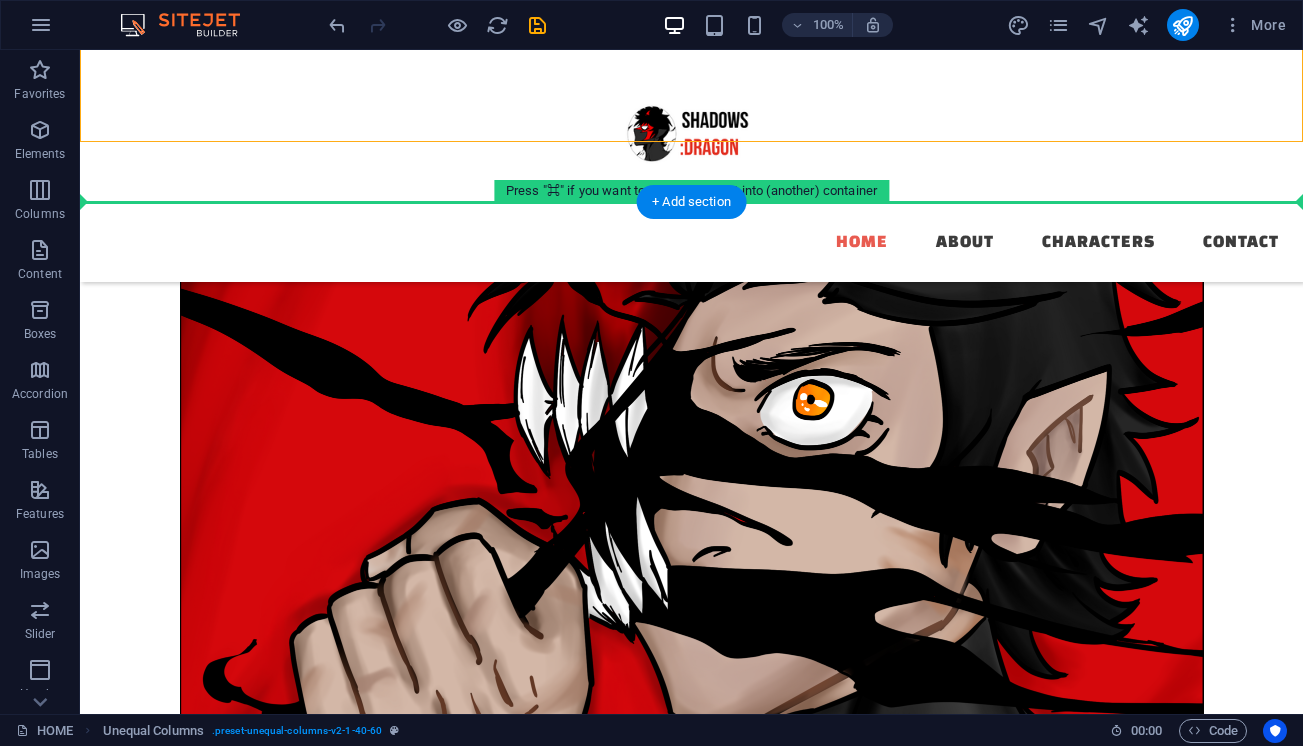 drag, startPoint x: 1266, startPoint y: 656, endPoint x: 1273, endPoint y: 710, distance: 54.451813 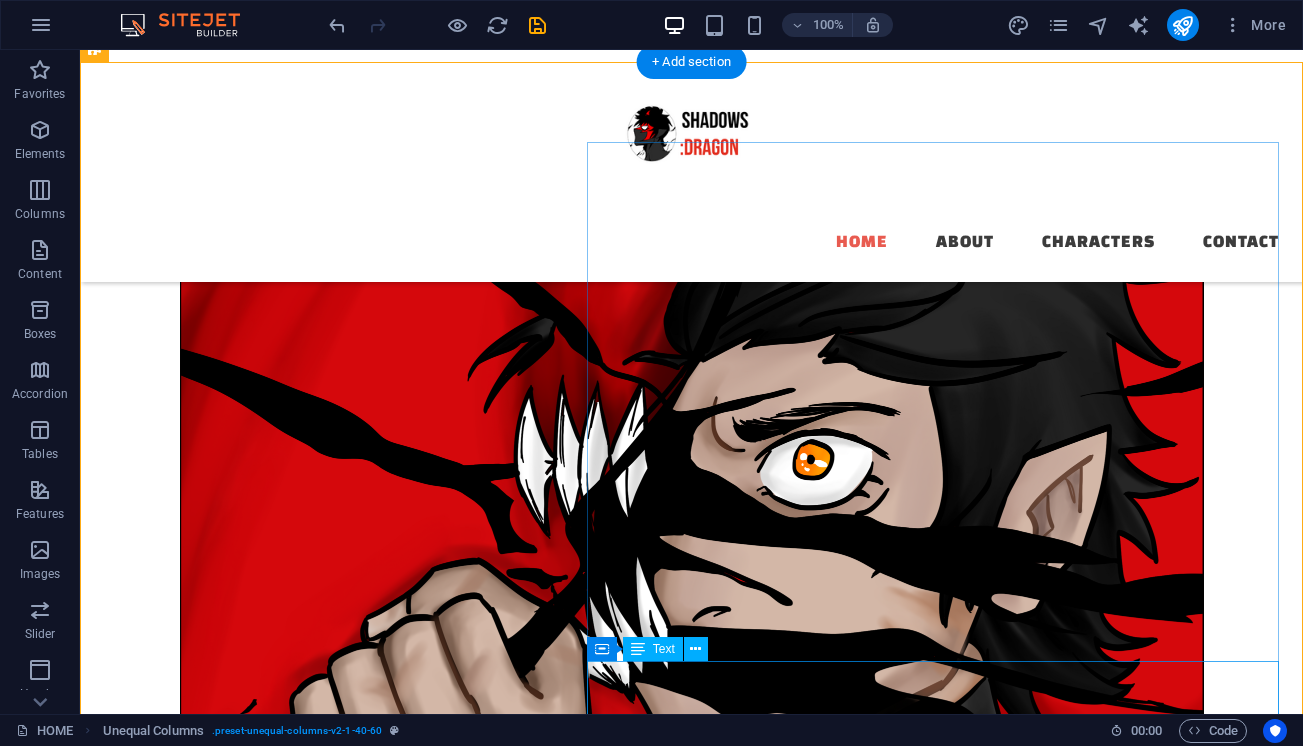 scroll, scrollTop: 1014, scrollLeft: 0, axis: vertical 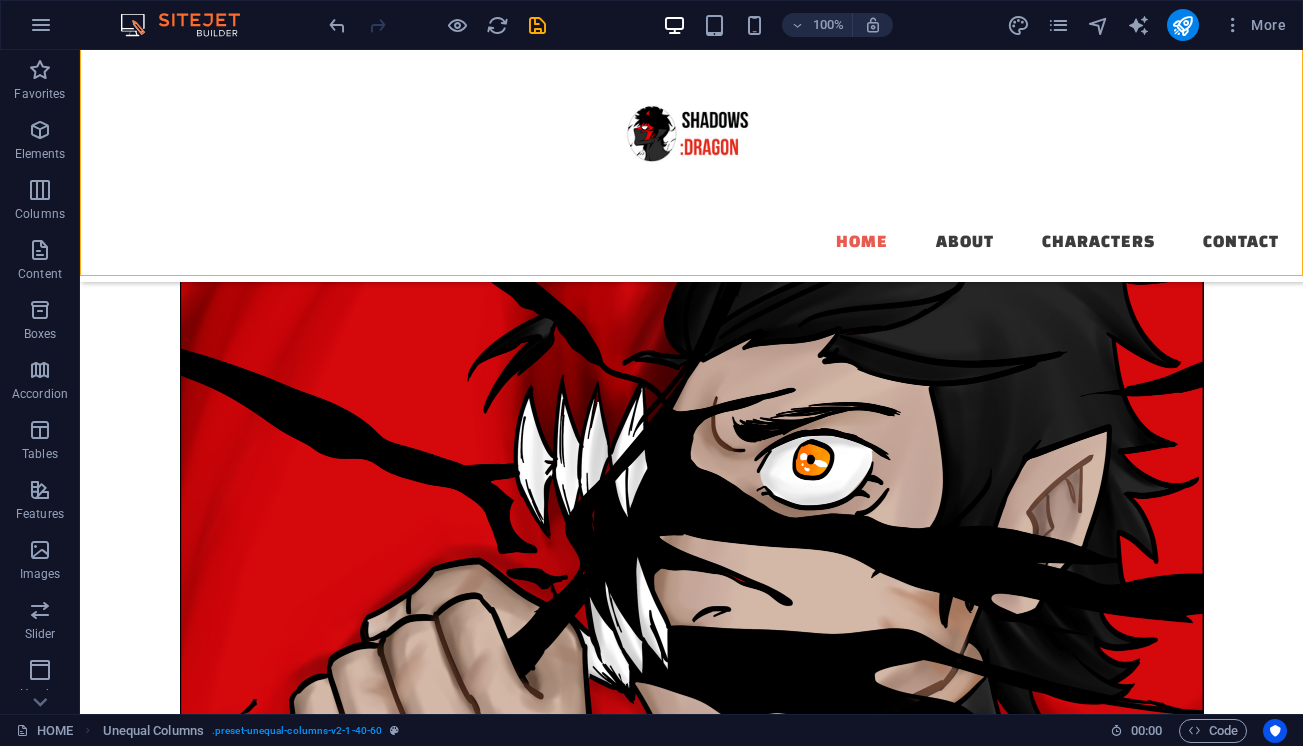 drag, startPoint x: 1295, startPoint y: 668, endPoint x: 1304, endPoint y: 724, distance: 56.718605 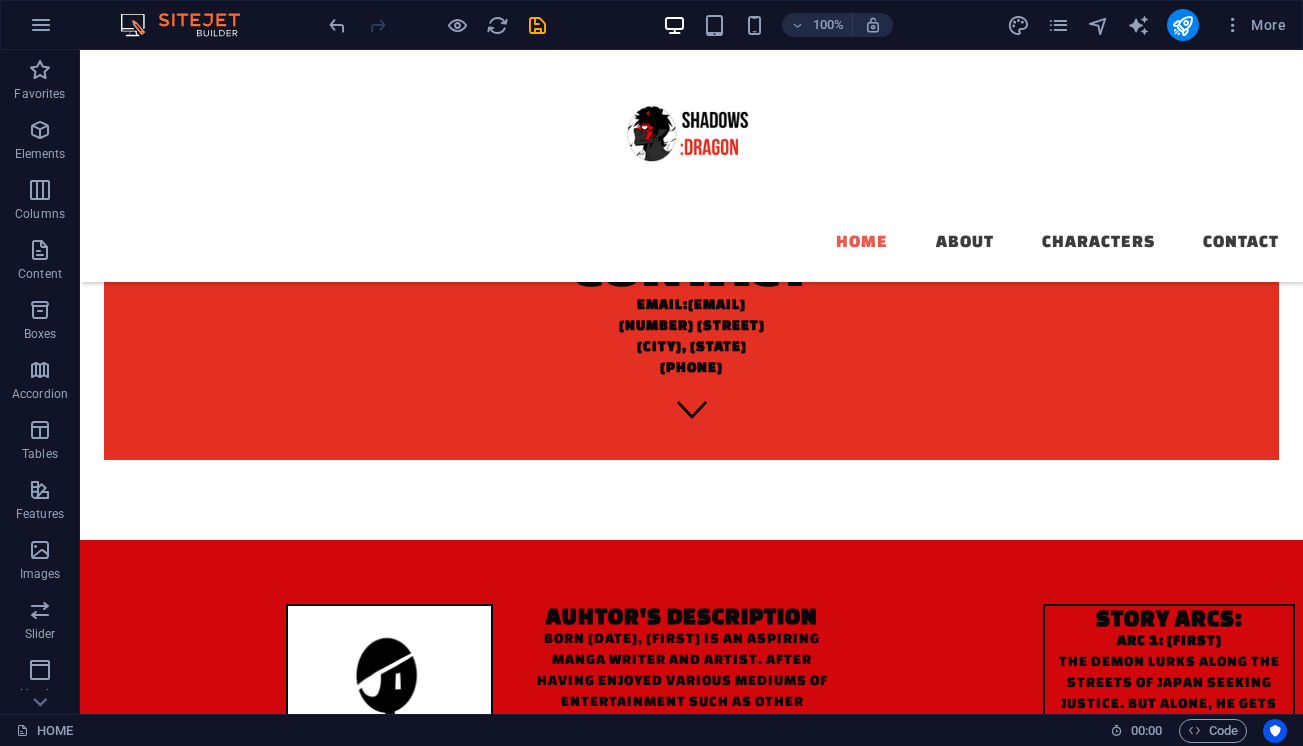scroll, scrollTop: 262, scrollLeft: 0, axis: vertical 